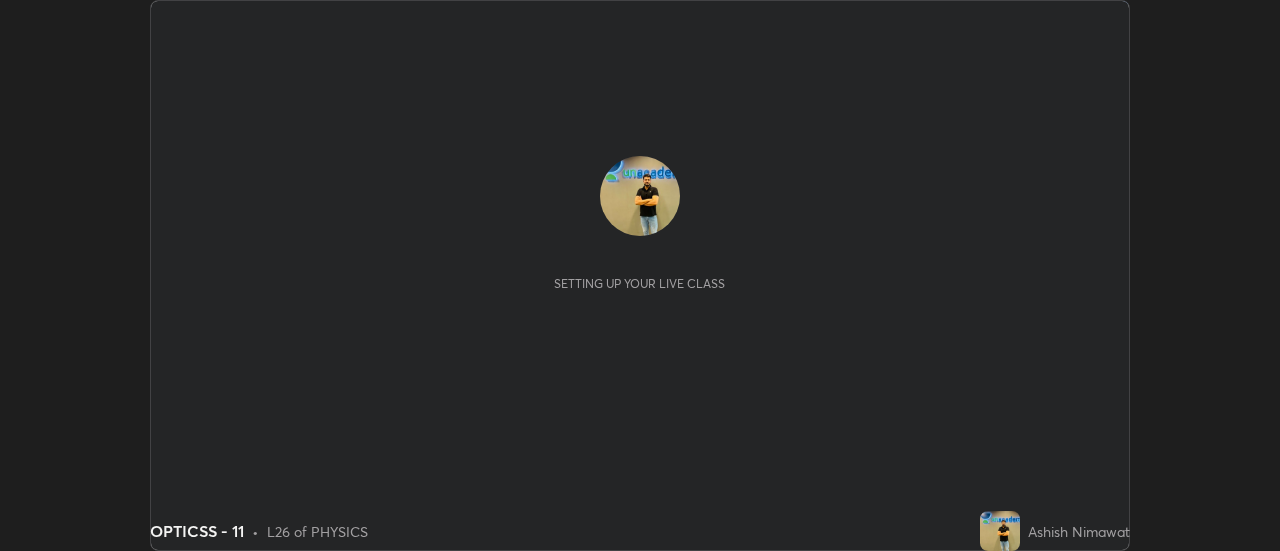 scroll, scrollTop: 0, scrollLeft: 0, axis: both 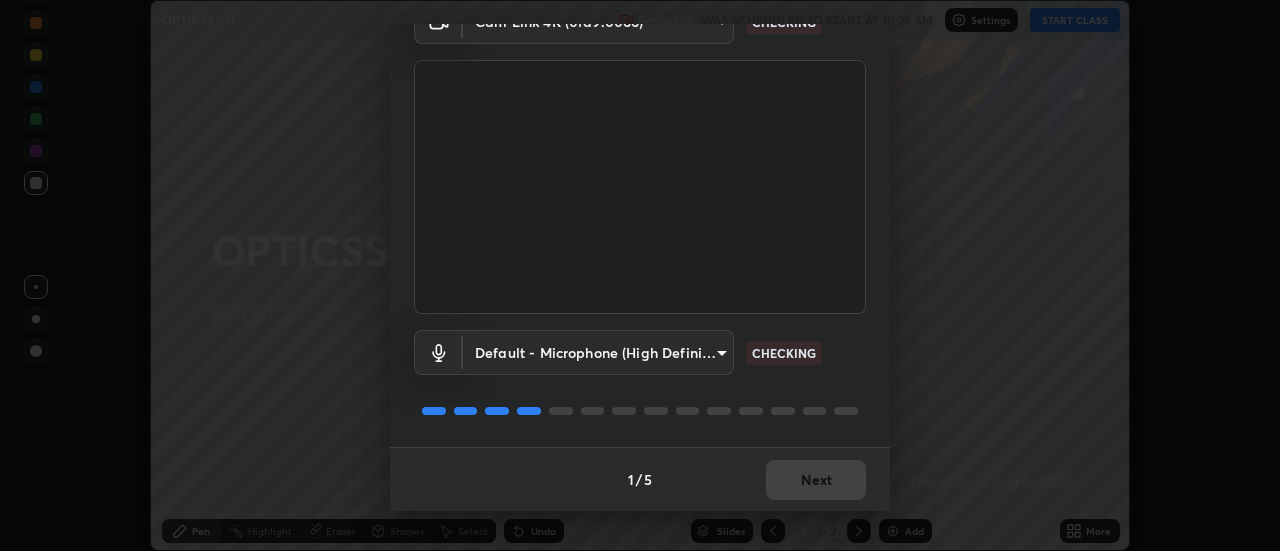 click on "1 / 5 Next" at bounding box center (640, 479) 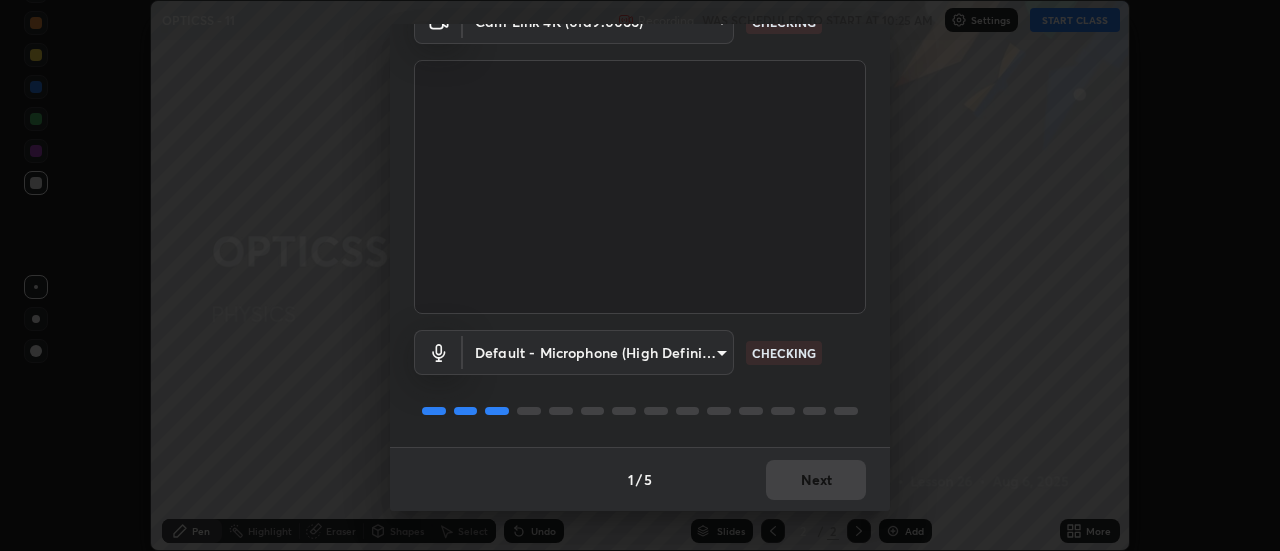 click on "1 / 5 Next" at bounding box center (640, 479) 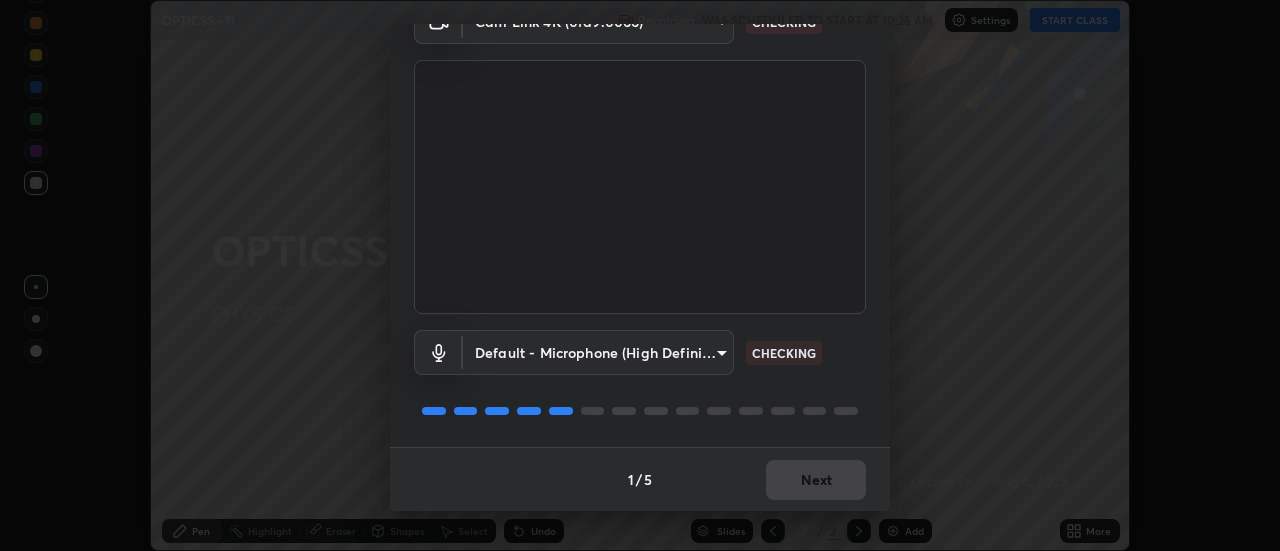 click on "1 / 5 Next" at bounding box center [640, 479] 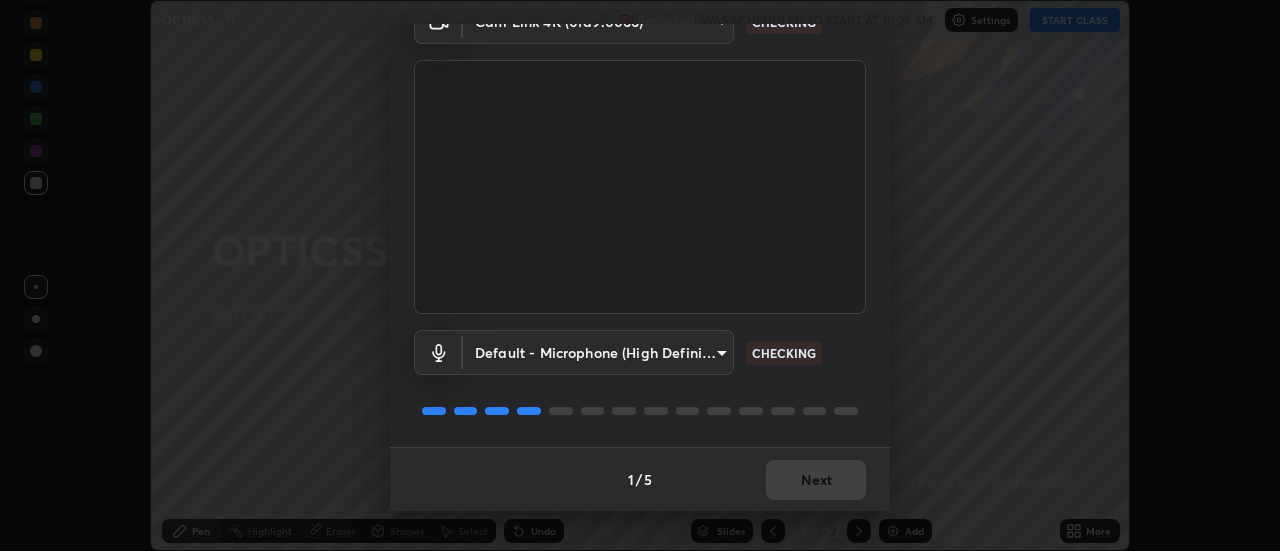 click on "1 / 5 Next" at bounding box center (640, 479) 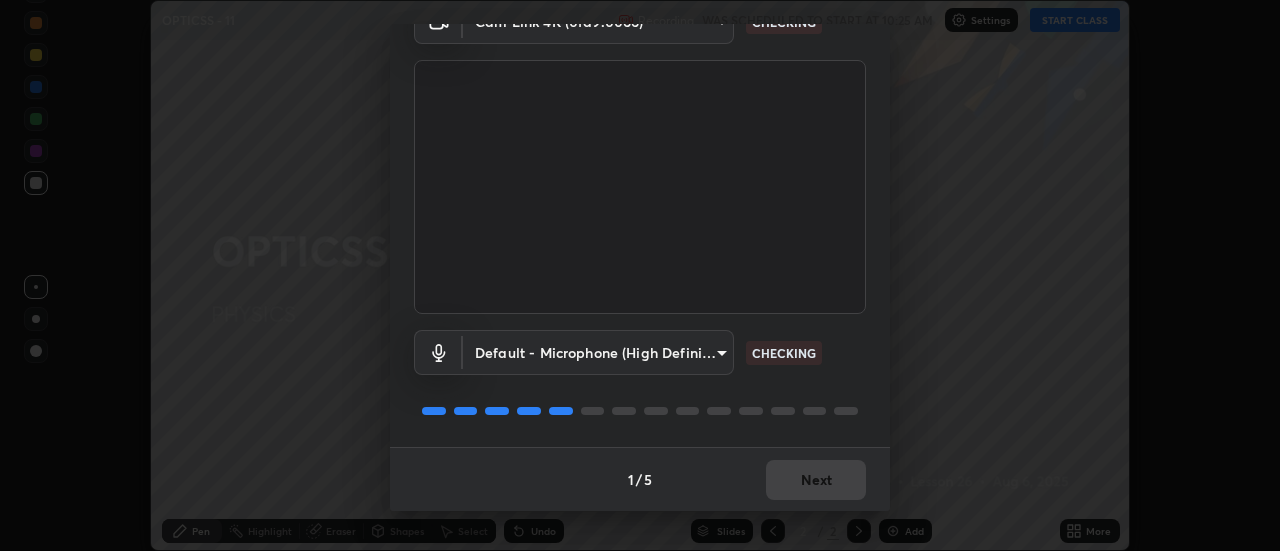 click on "1 / 5 Next" at bounding box center (640, 479) 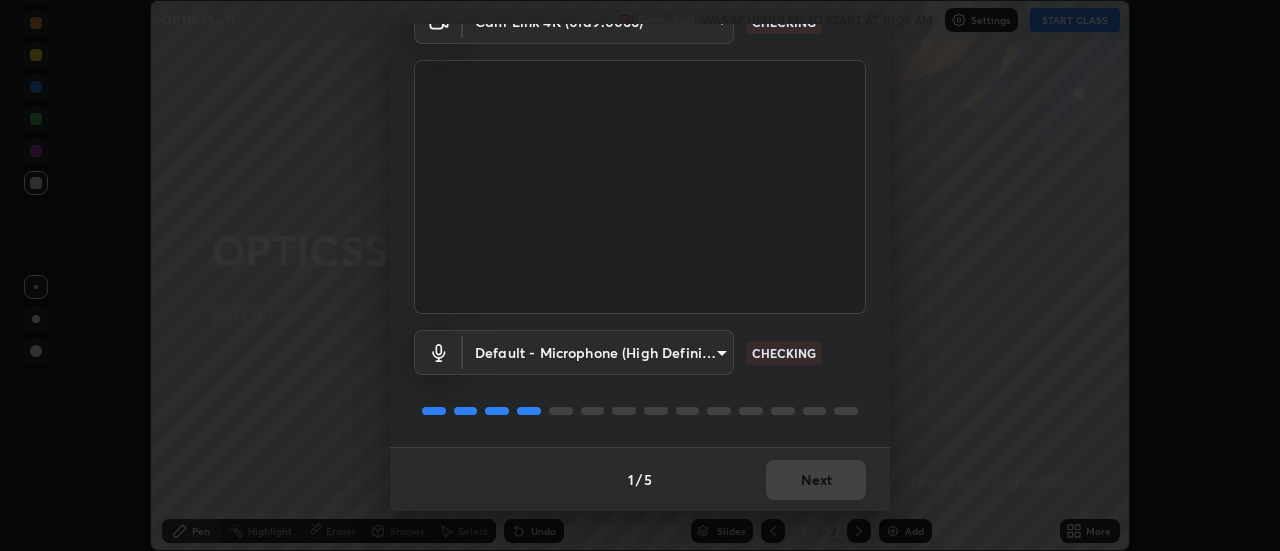 click on "1 / 5 Next" at bounding box center (640, 479) 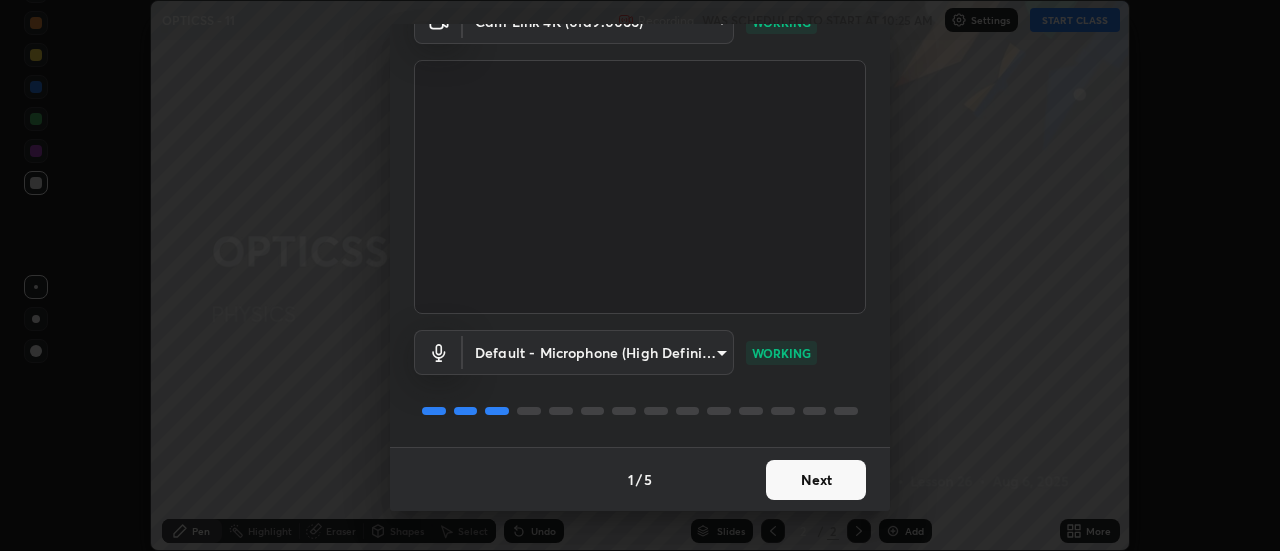 click on "Next" at bounding box center [816, 480] 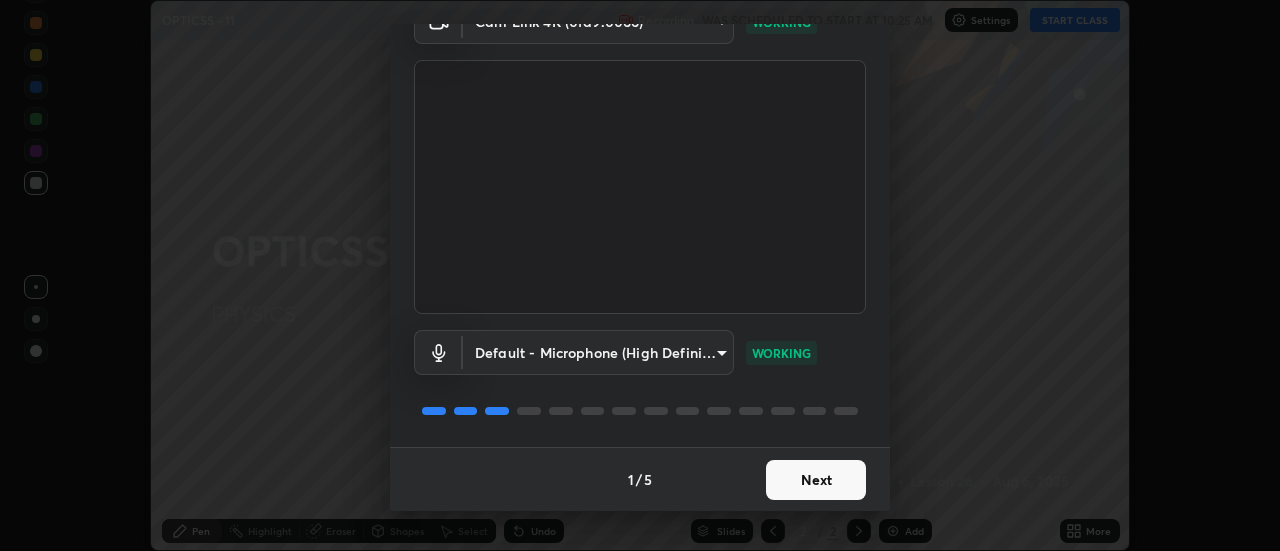scroll, scrollTop: 0, scrollLeft: 0, axis: both 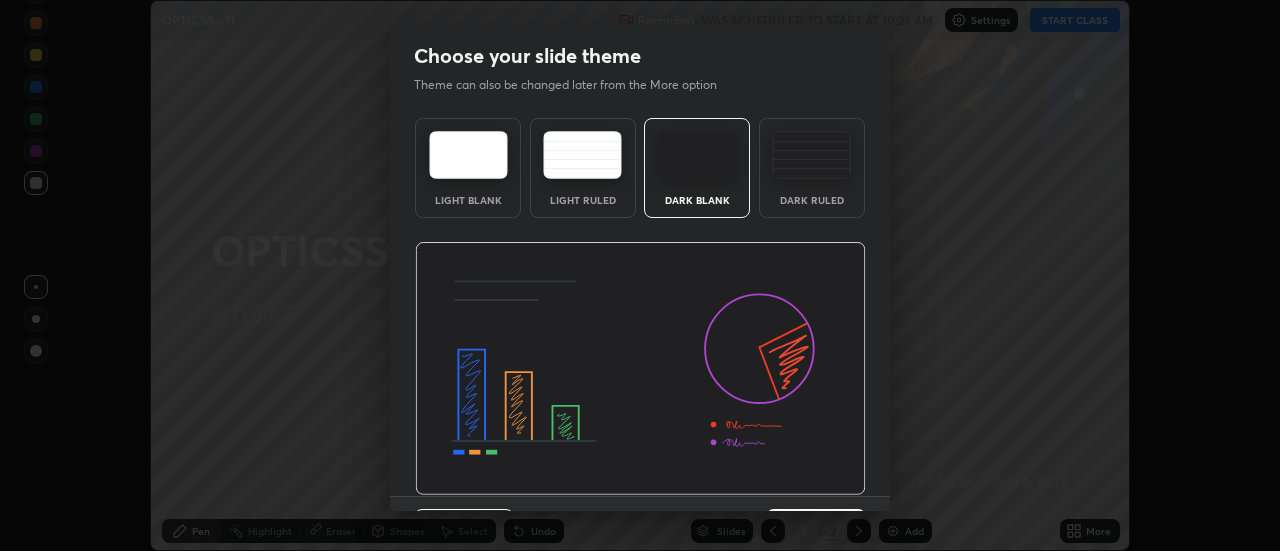 click at bounding box center (640, 369) 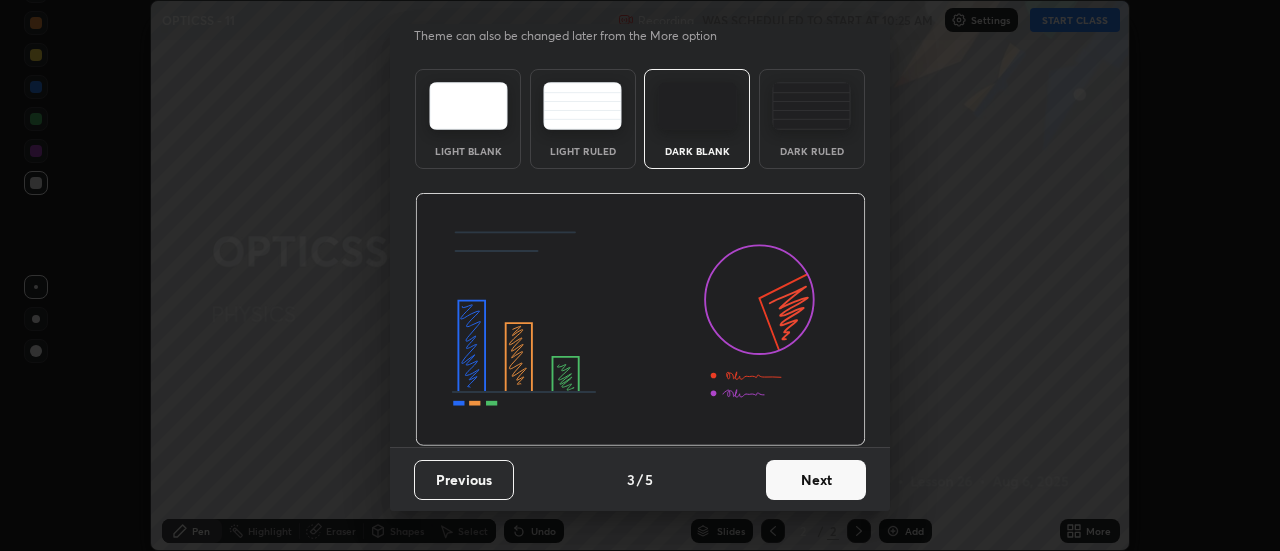 click on "Next" at bounding box center [816, 480] 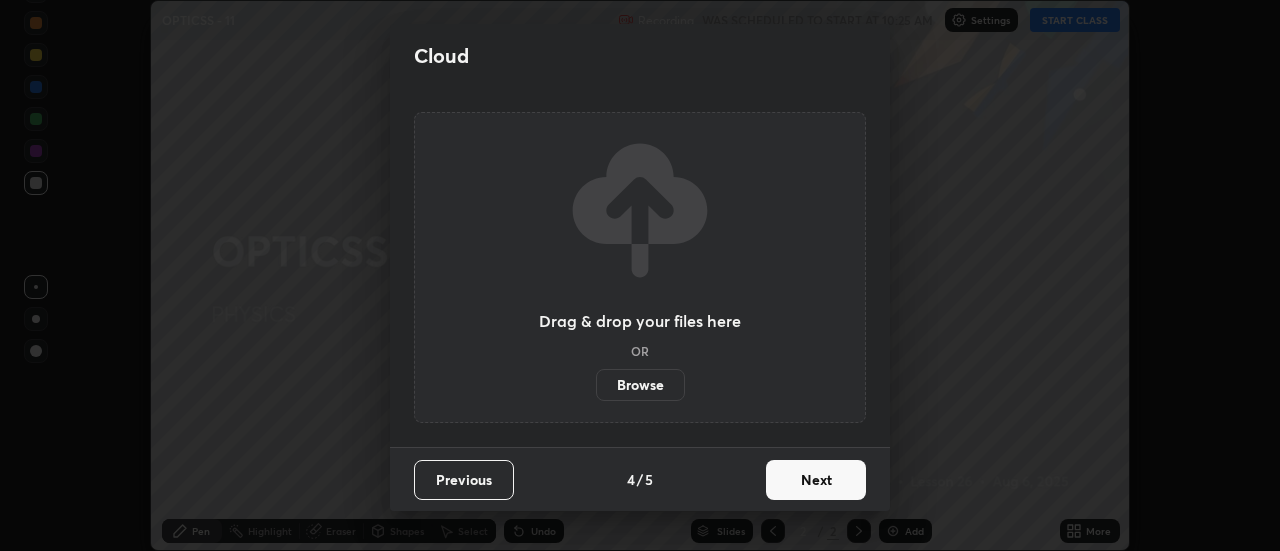 scroll, scrollTop: 0, scrollLeft: 0, axis: both 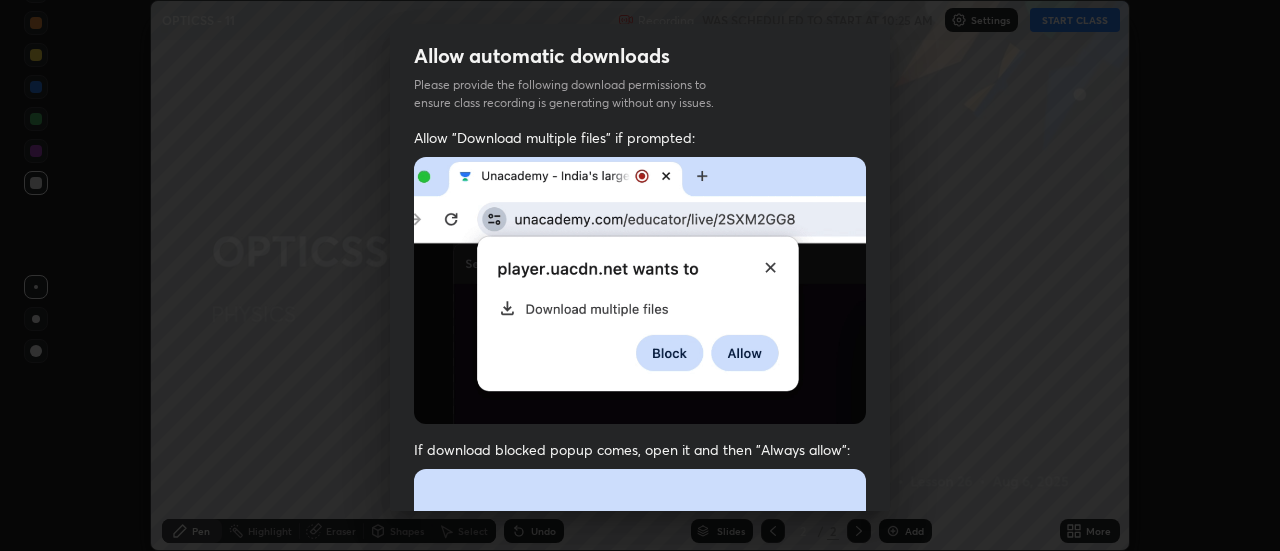 click at bounding box center [640, 687] 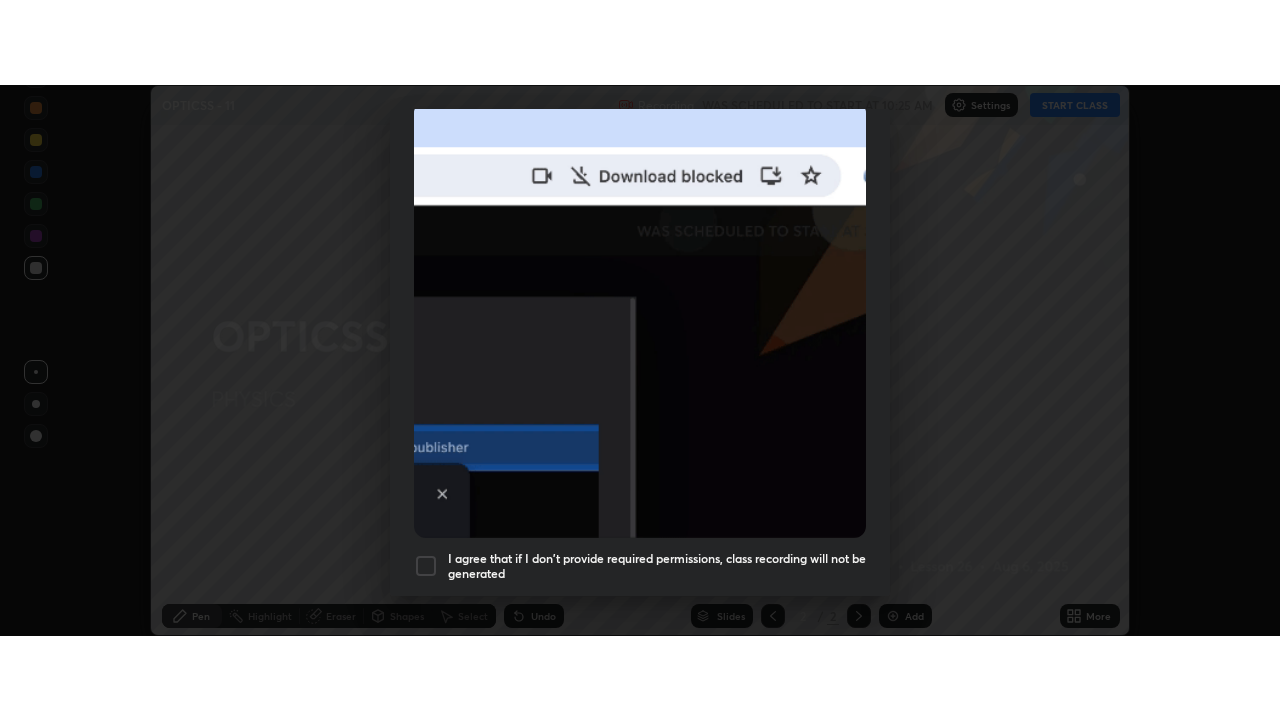 scroll, scrollTop: 513, scrollLeft: 0, axis: vertical 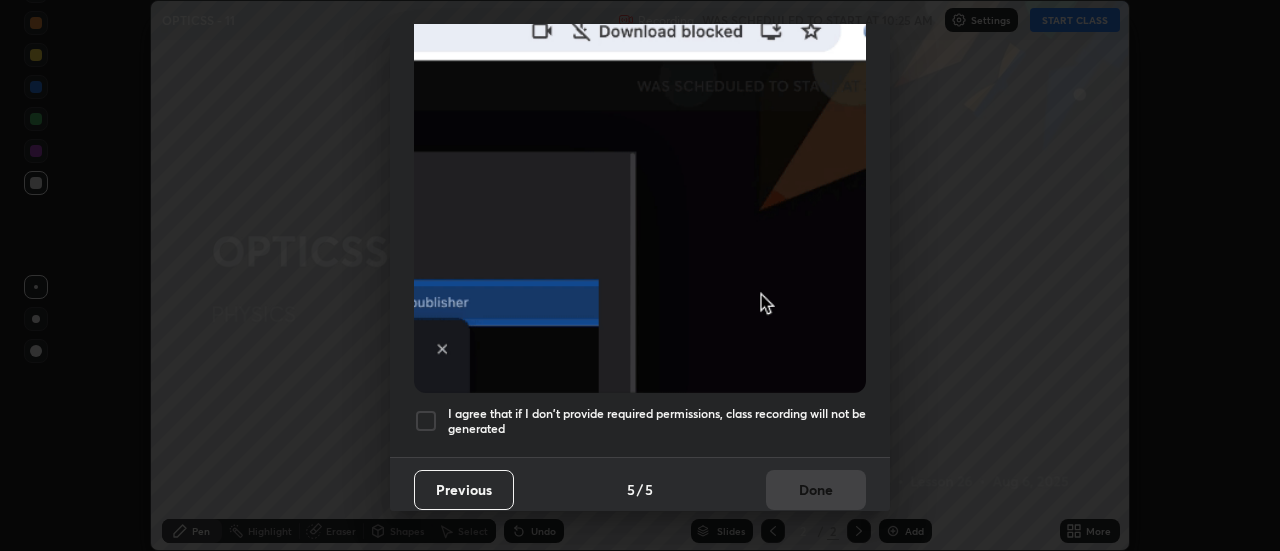 click at bounding box center [426, 421] 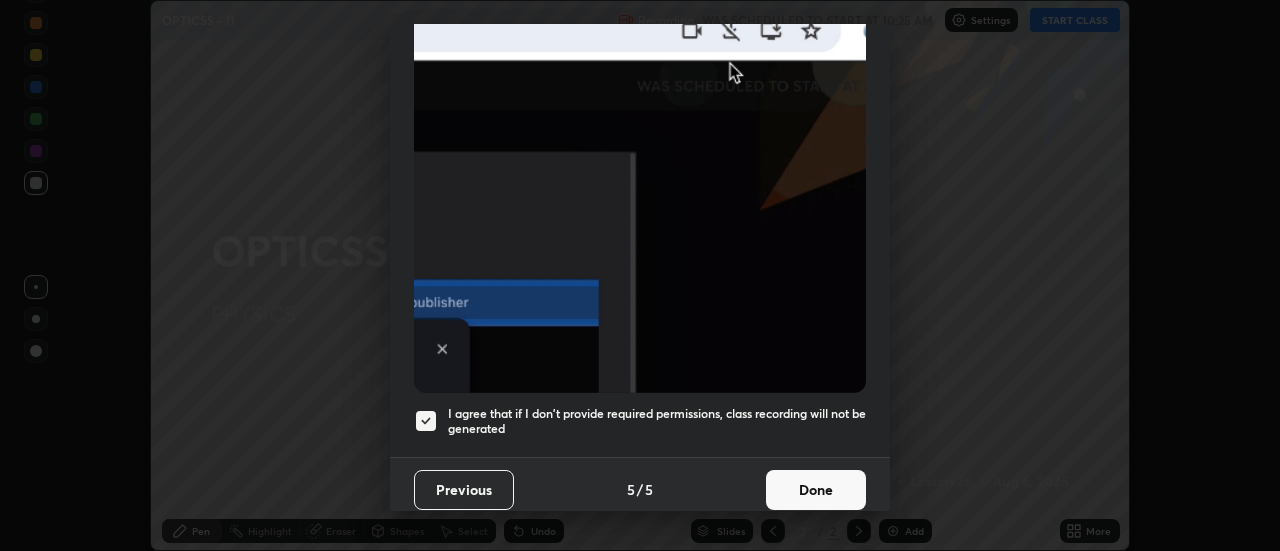 click on "Done" at bounding box center [816, 490] 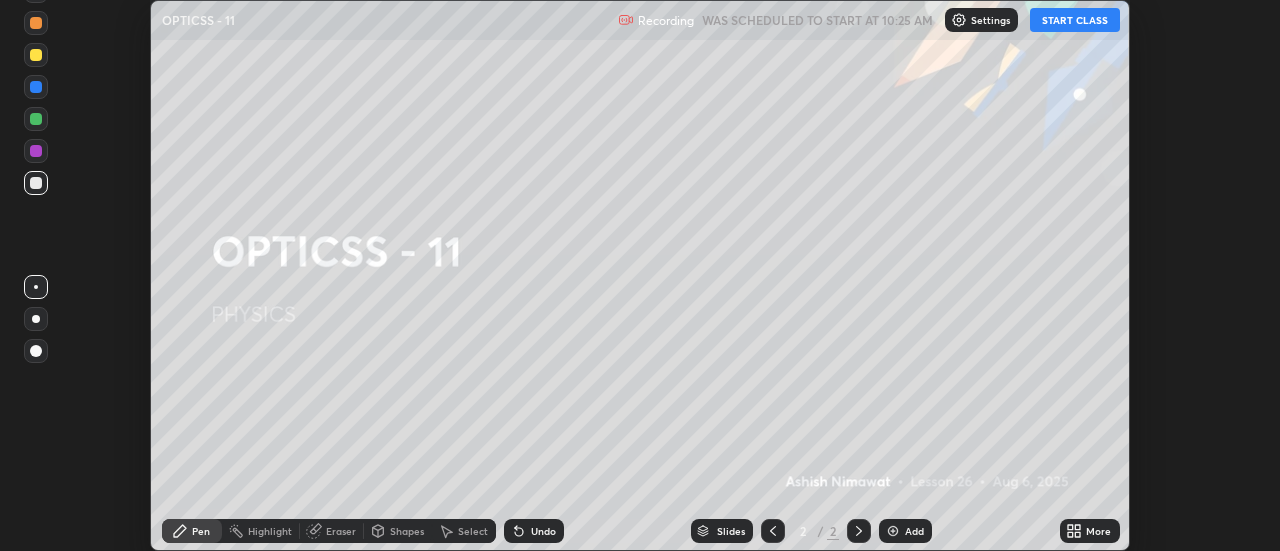 click on "START CLASS" at bounding box center (1075, 20) 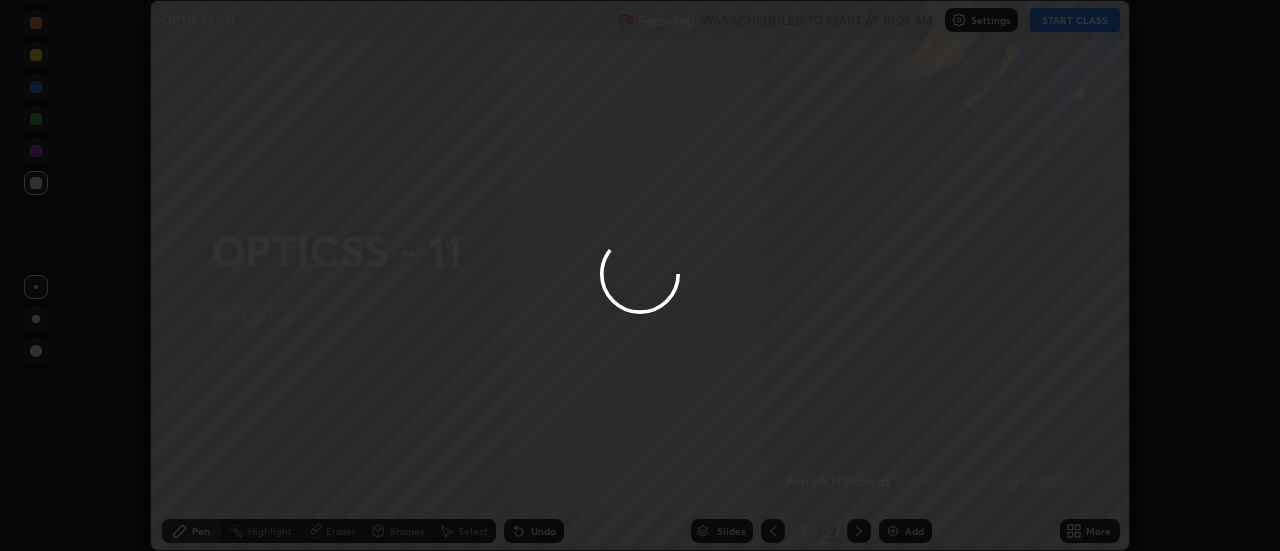 click at bounding box center [640, 275] 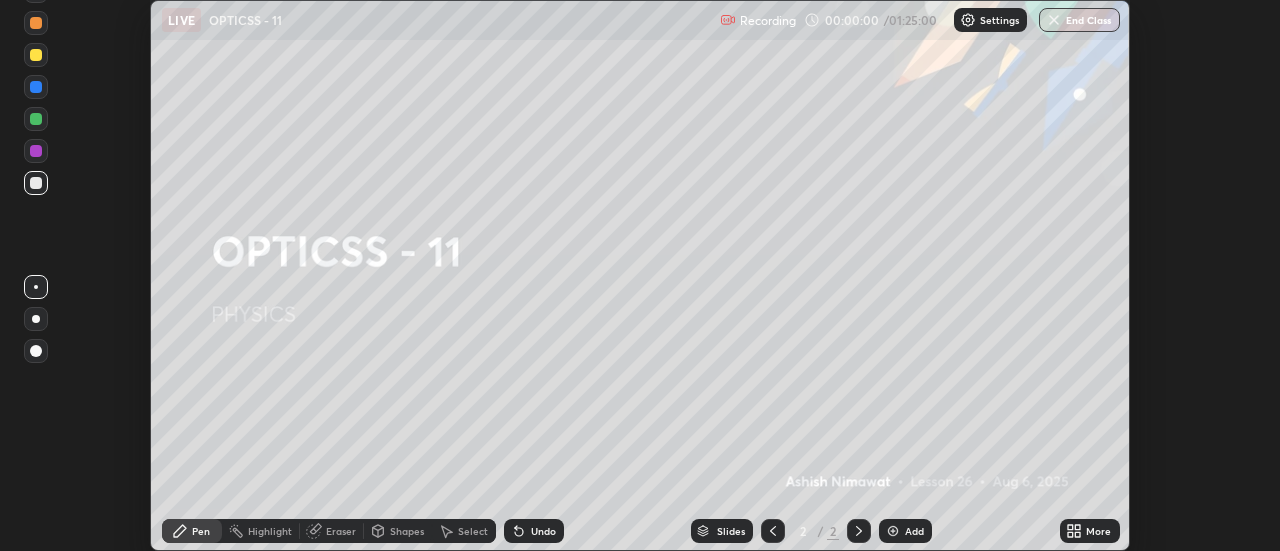 click 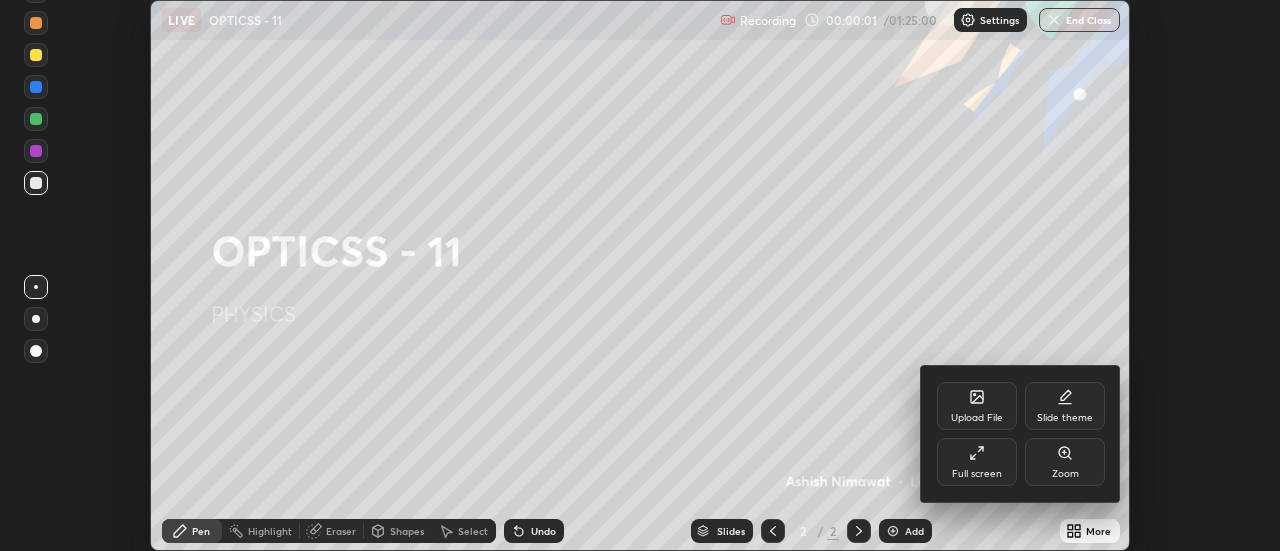 click on "Full screen" at bounding box center [977, 474] 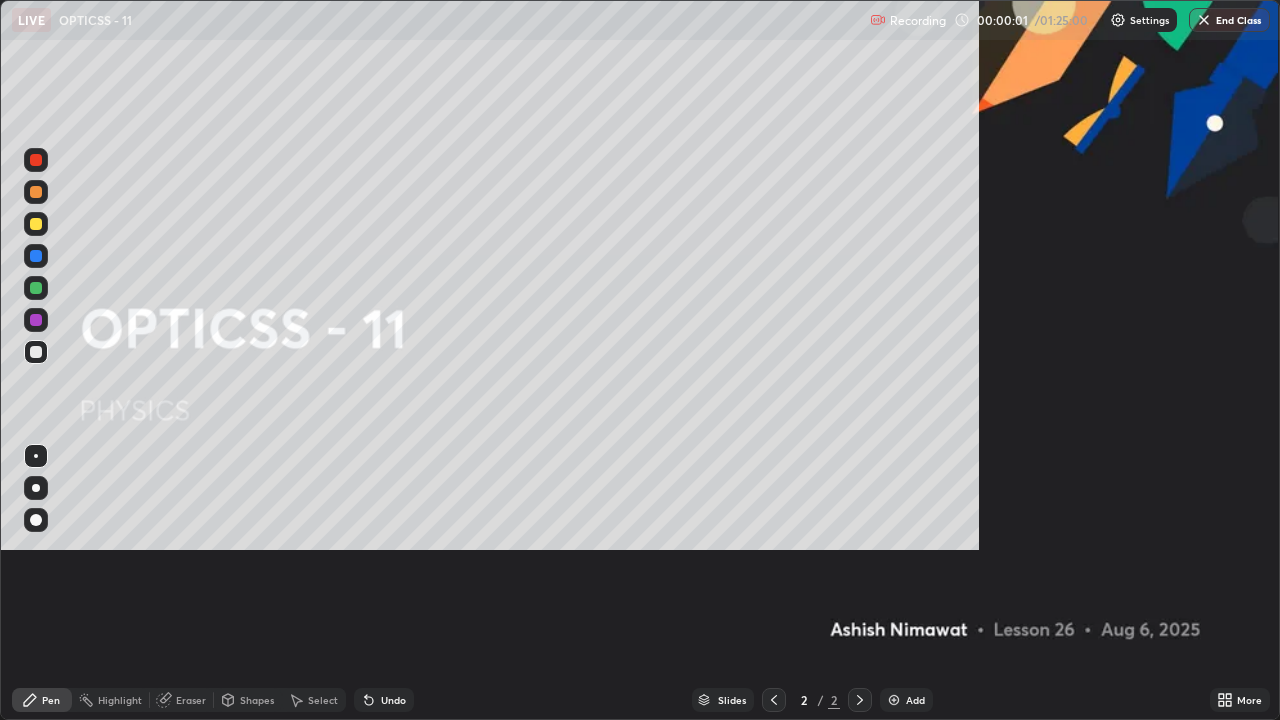 scroll, scrollTop: 99280, scrollLeft: 98720, axis: both 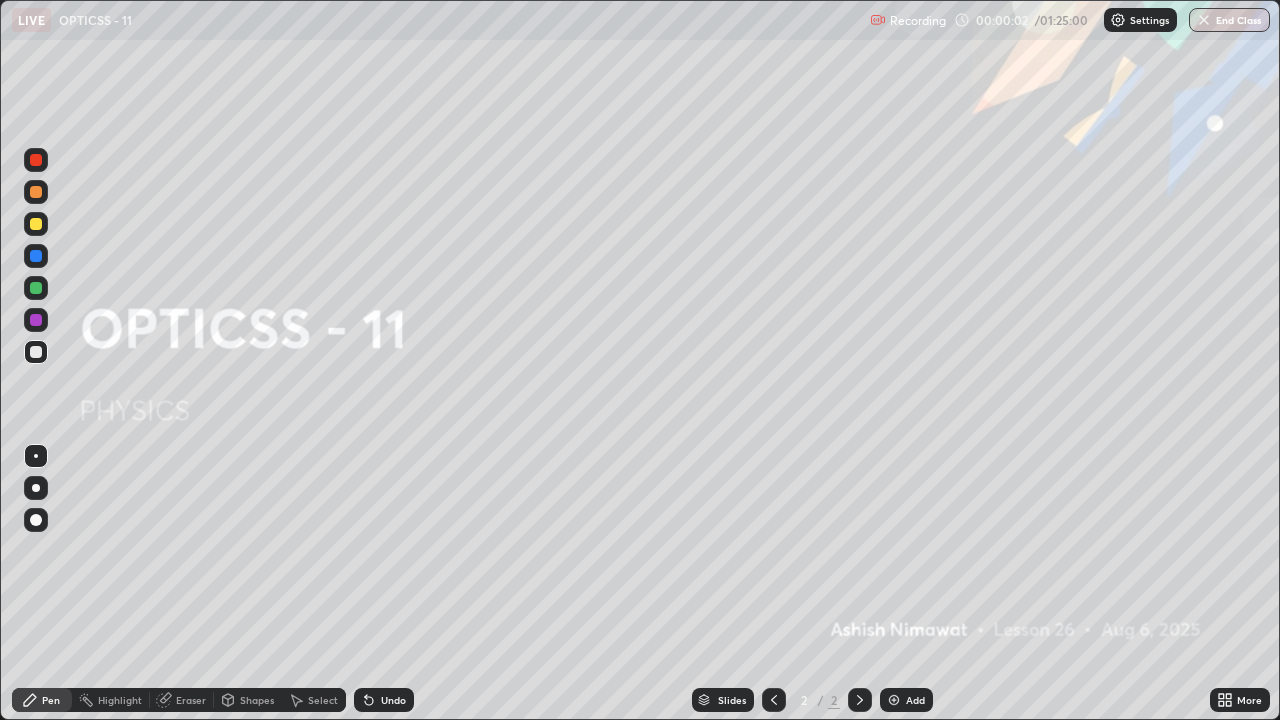 click on "Add" at bounding box center (915, 700) 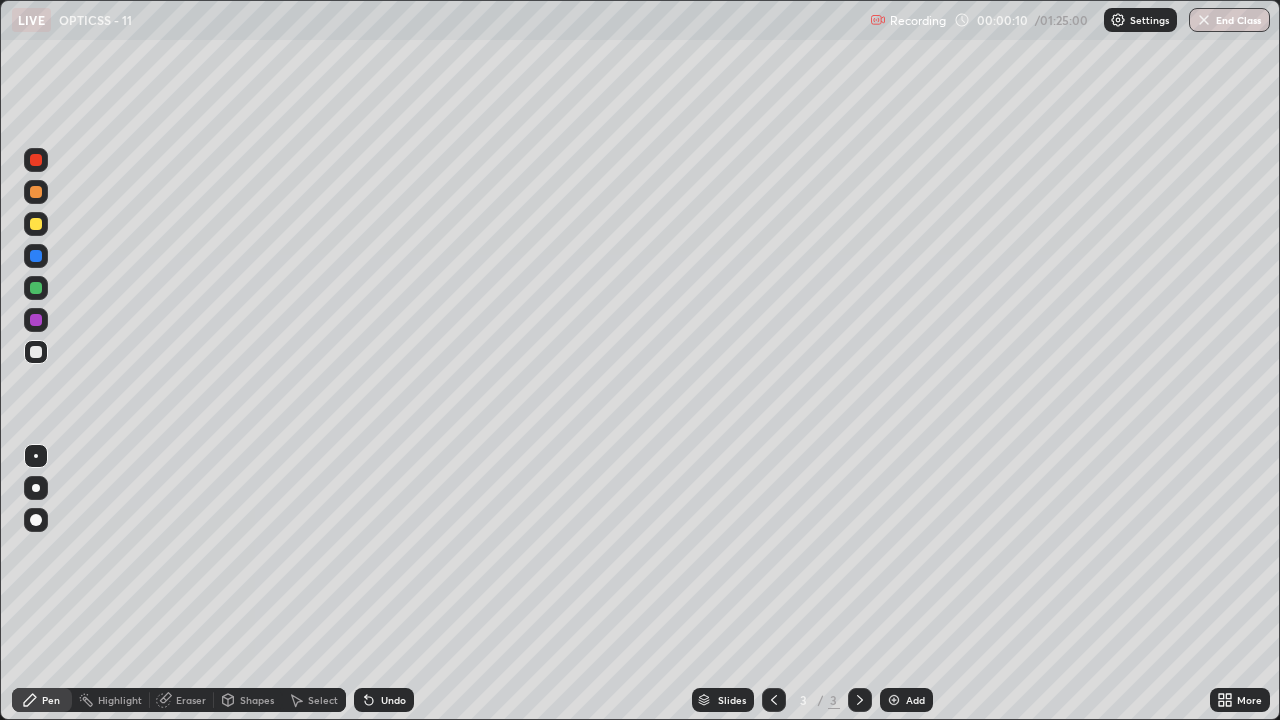 click on "Shapes" at bounding box center (257, 700) 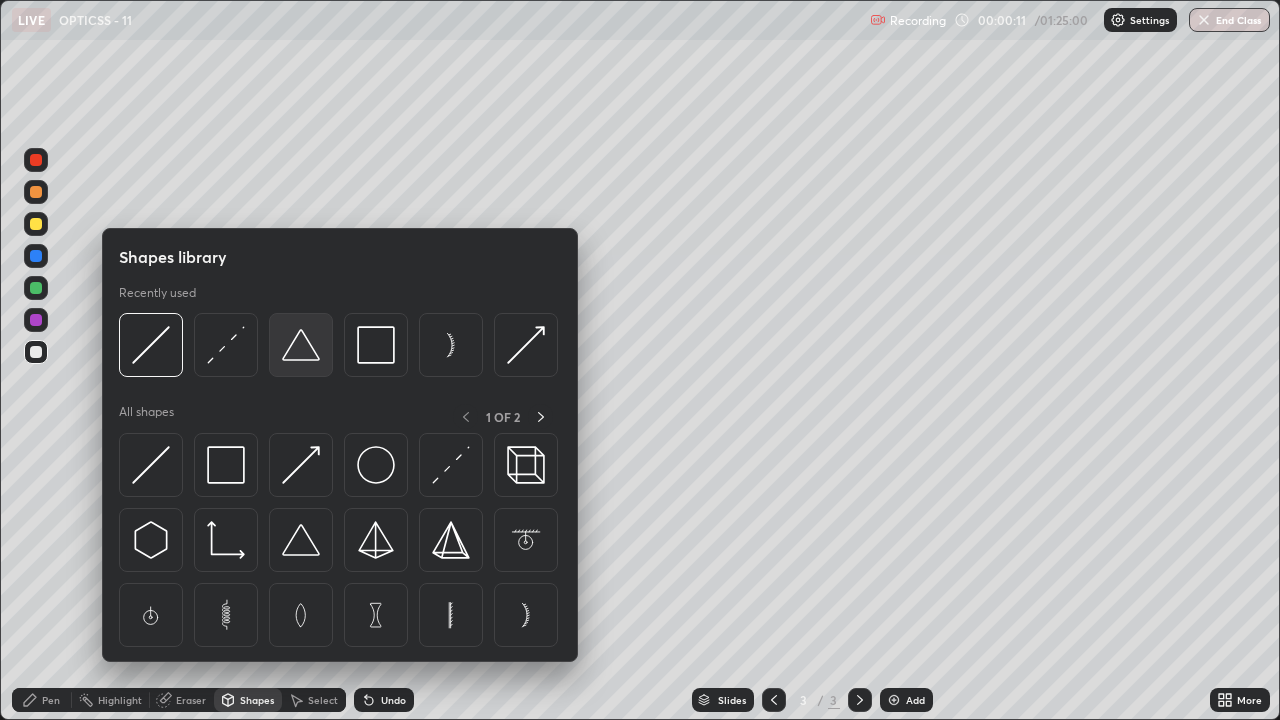 click at bounding box center (301, 345) 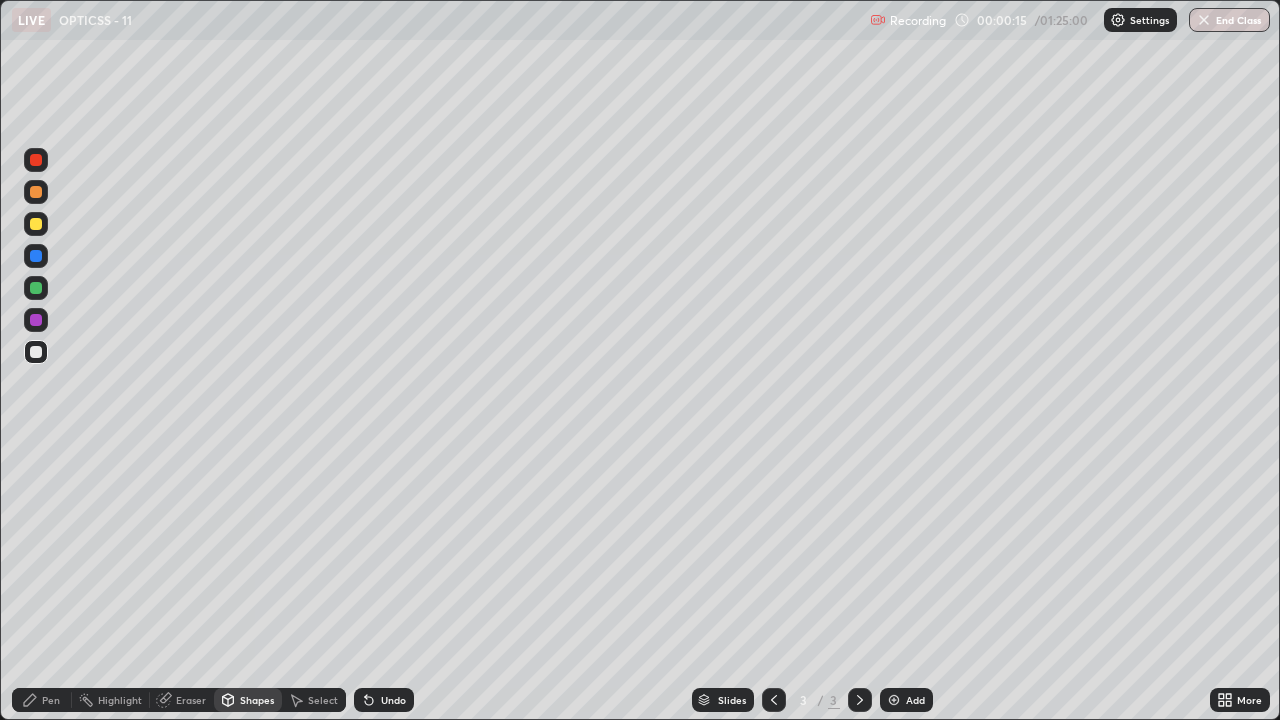 click on "Eraser" at bounding box center [191, 700] 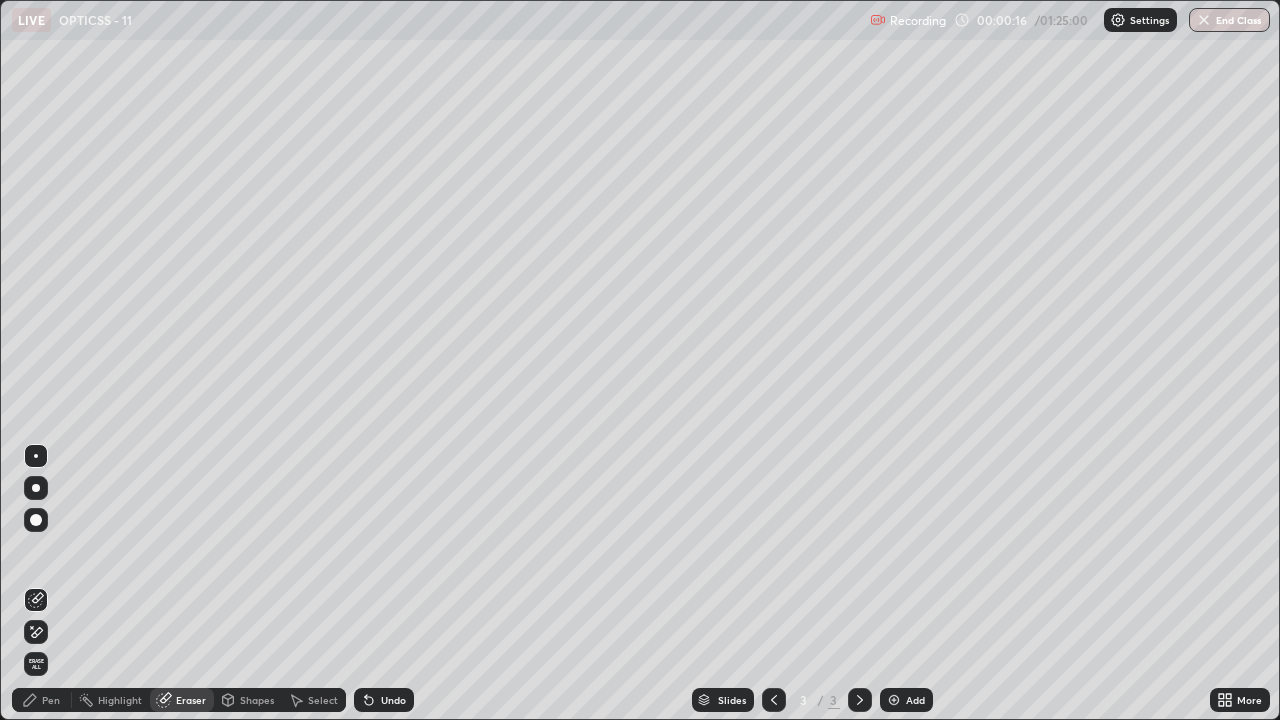 click on "Shapes" at bounding box center (257, 700) 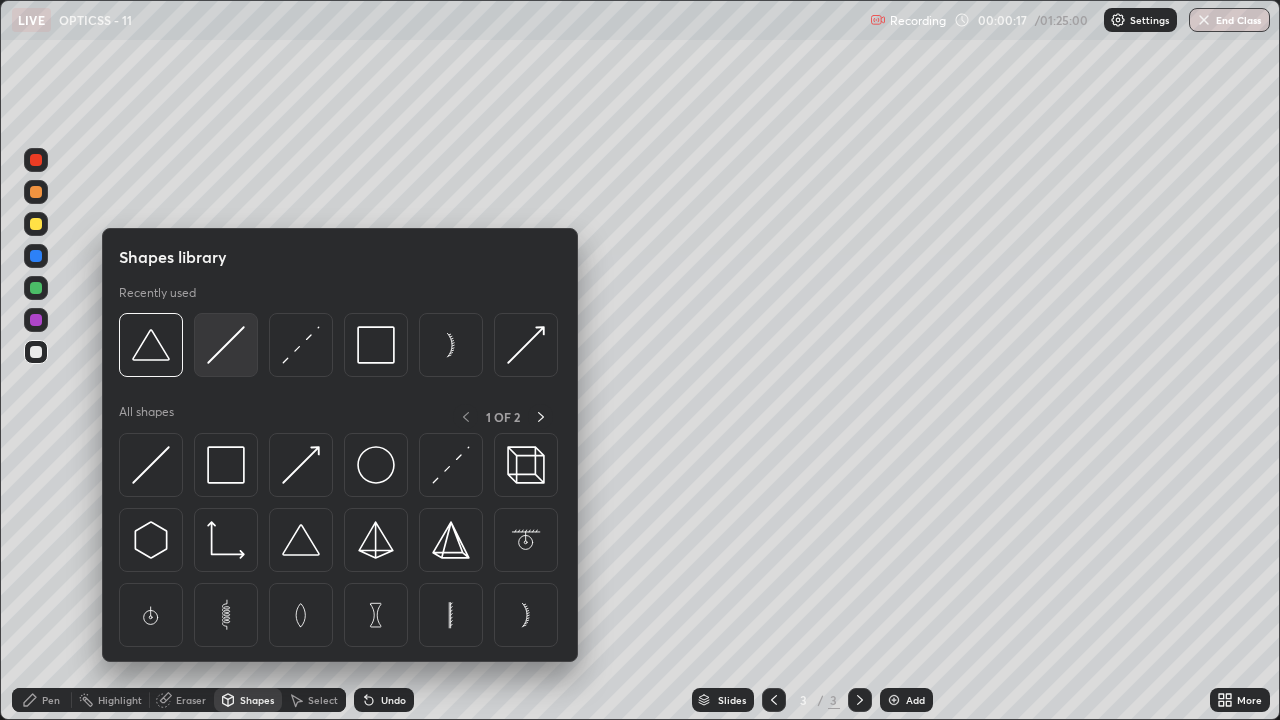 click at bounding box center [226, 345] 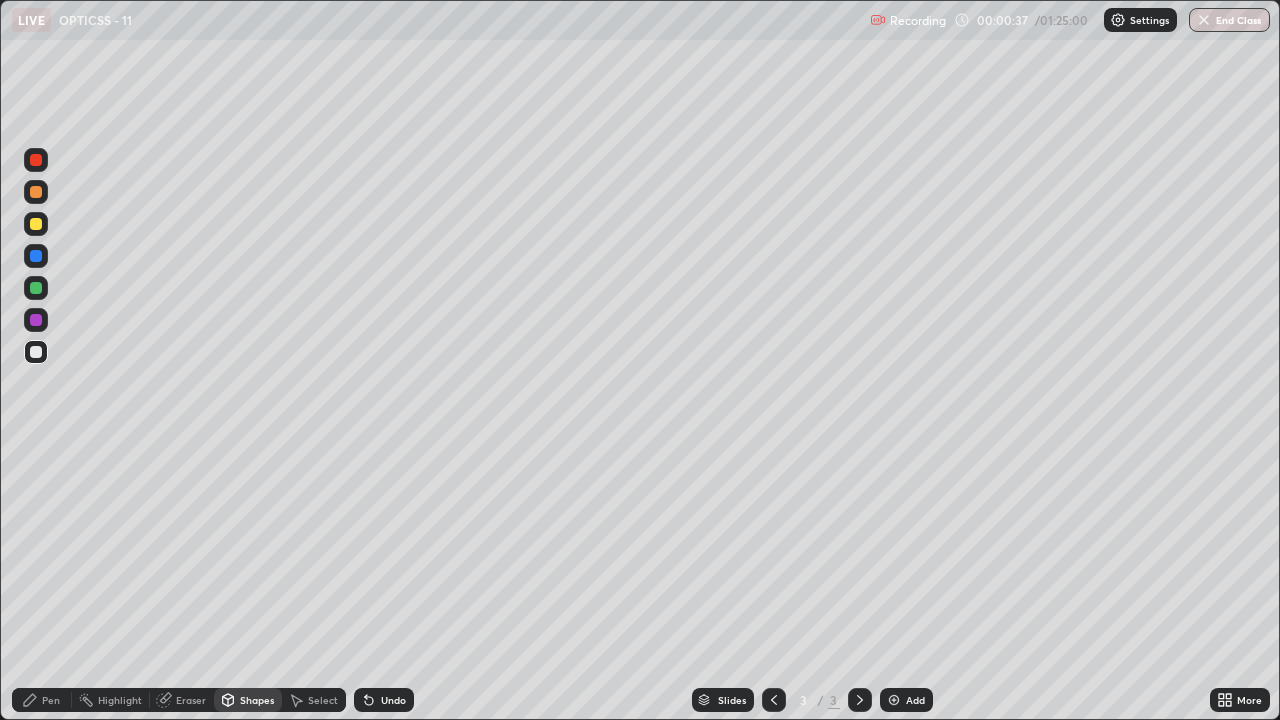 click on "Pen" at bounding box center [51, 700] 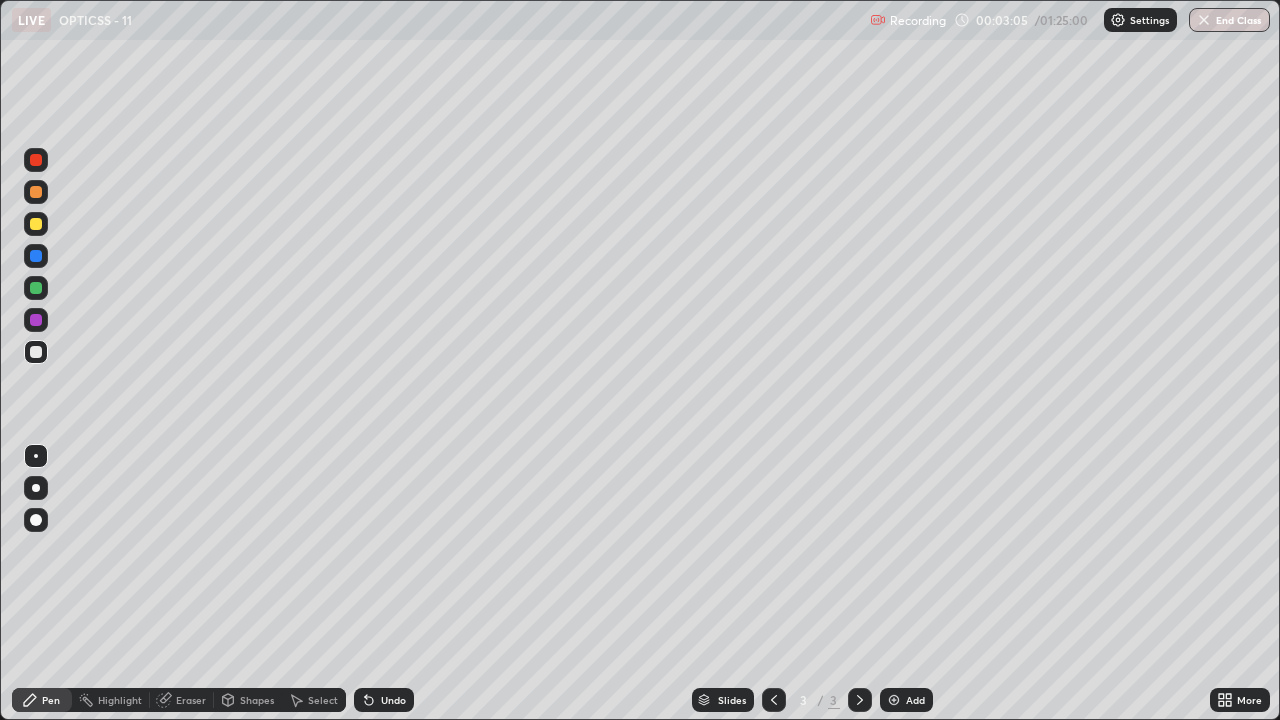 click at bounding box center [36, 224] 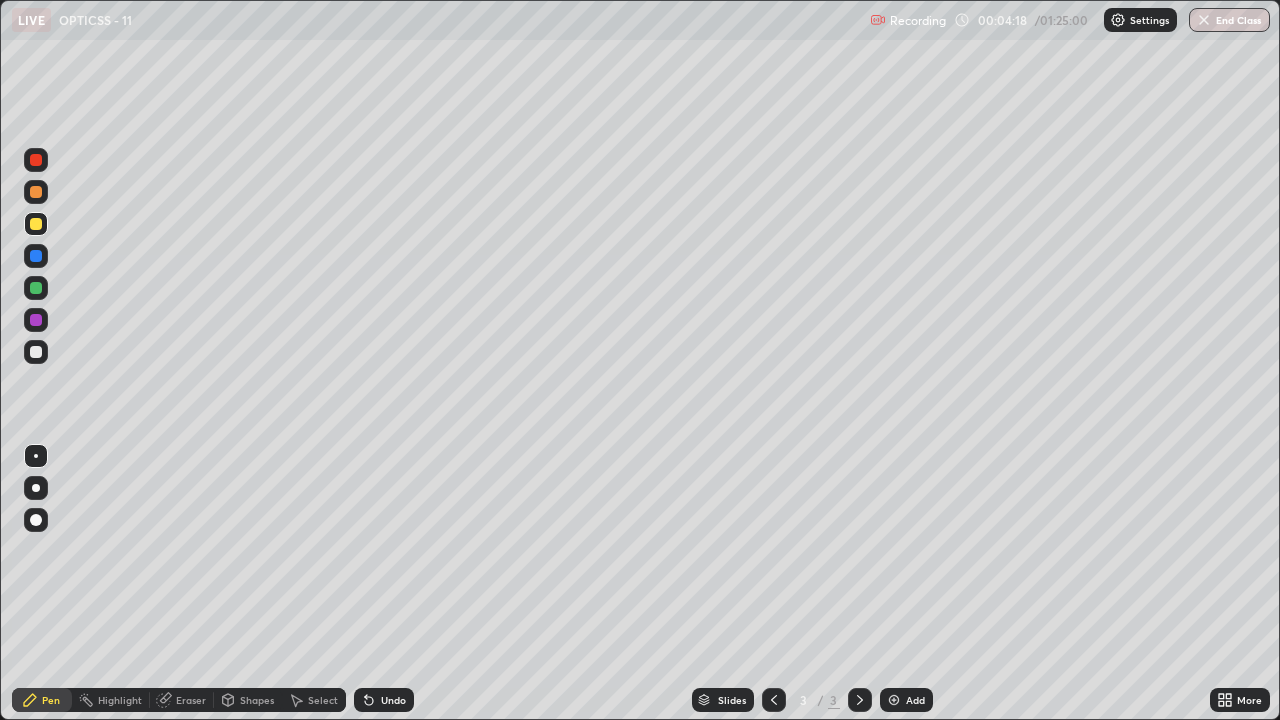 click at bounding box center [36, 352] 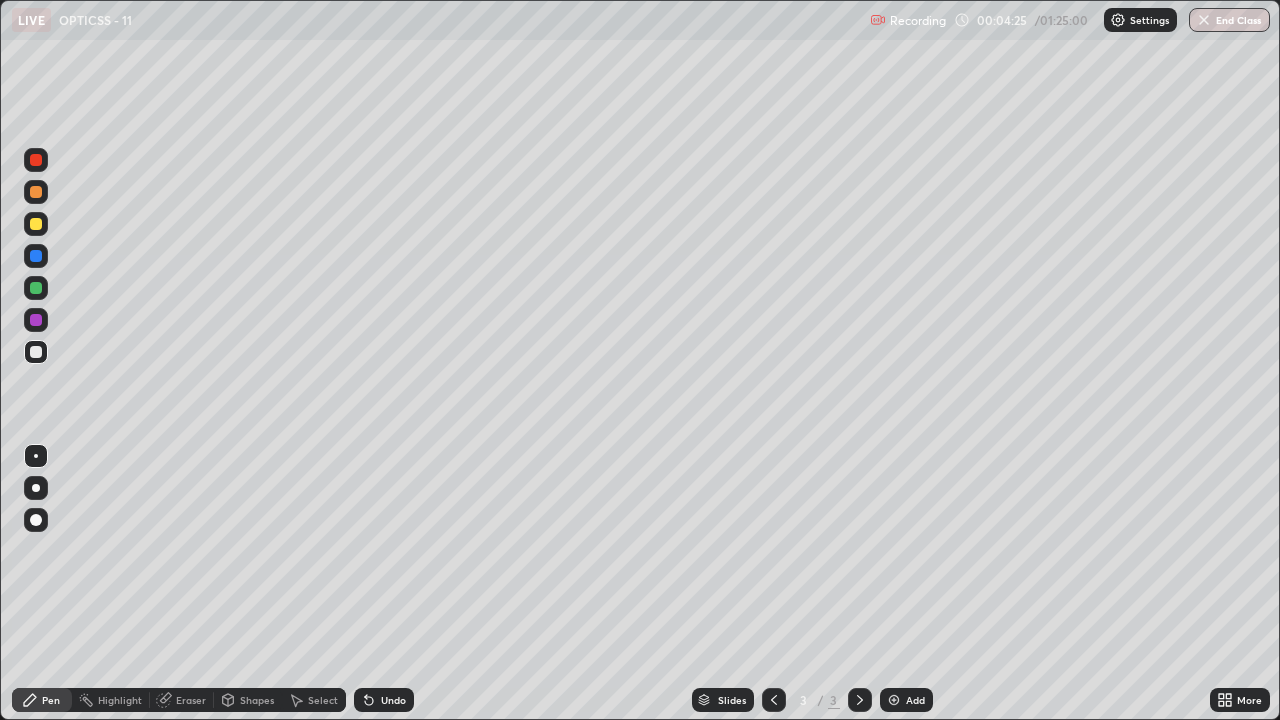 click at bounding box center [36, 256] 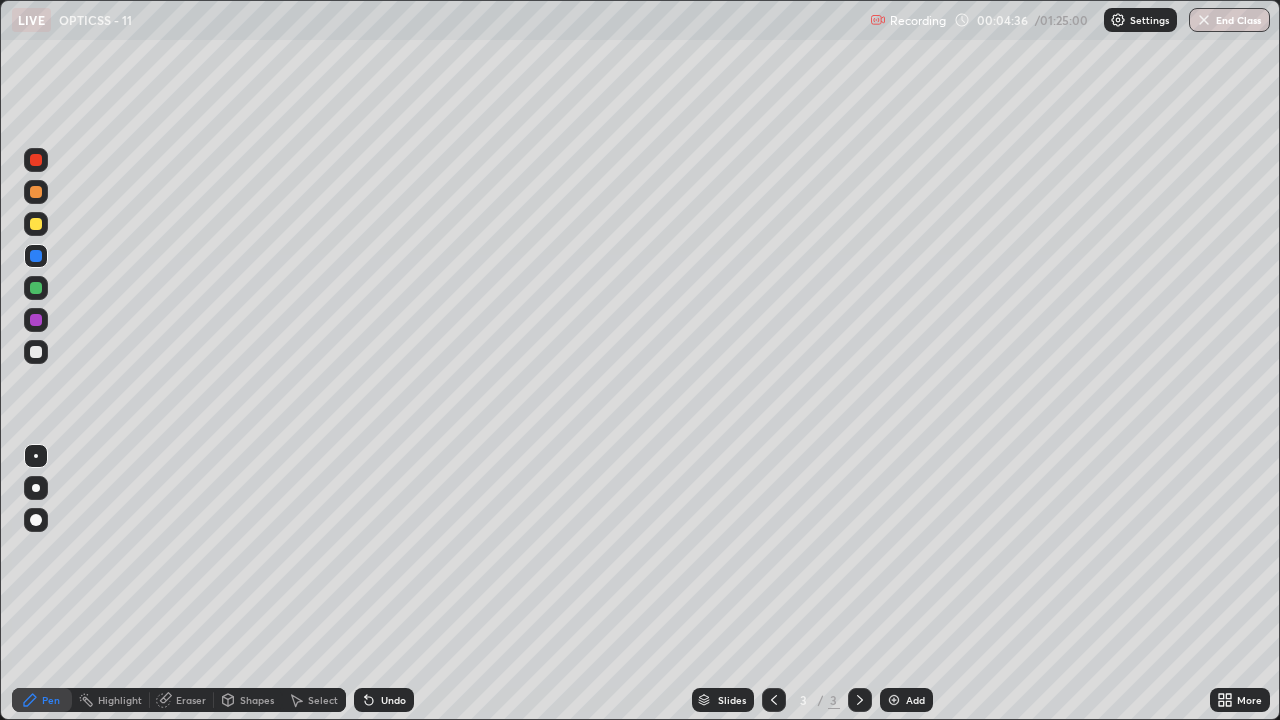 click at bounding box center [36, 160] 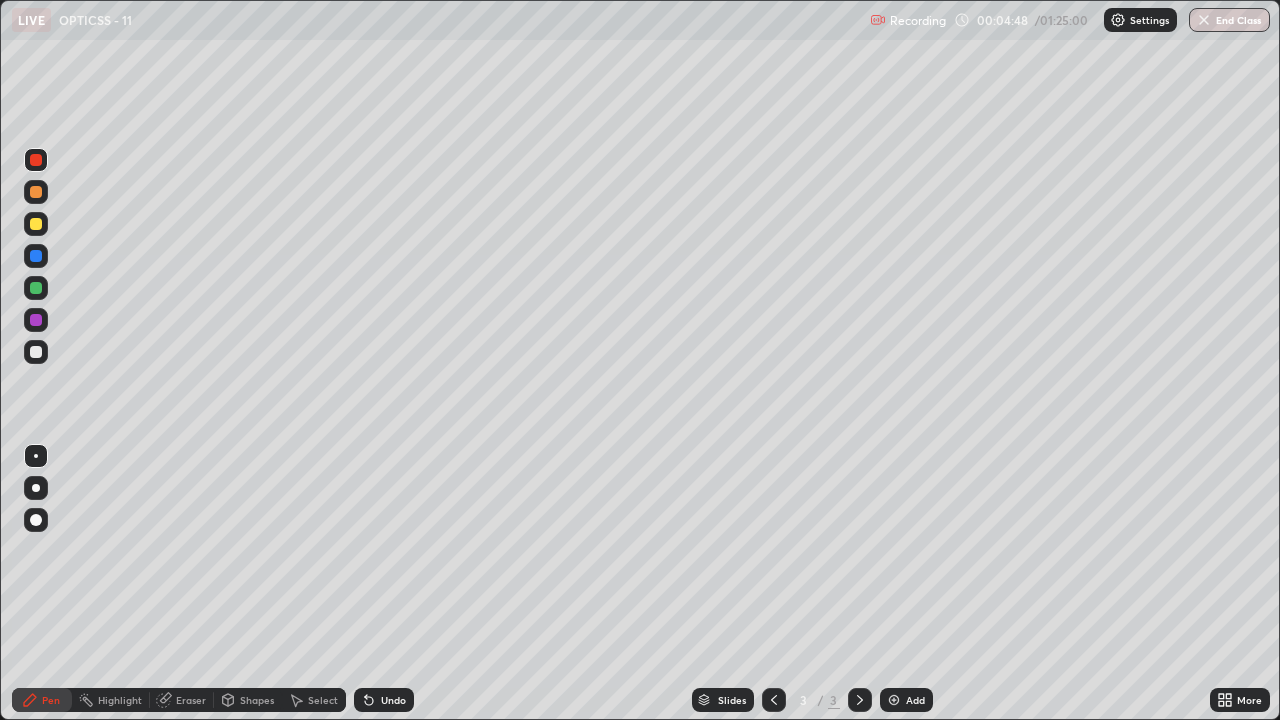 click at bounding box center (36, 352) 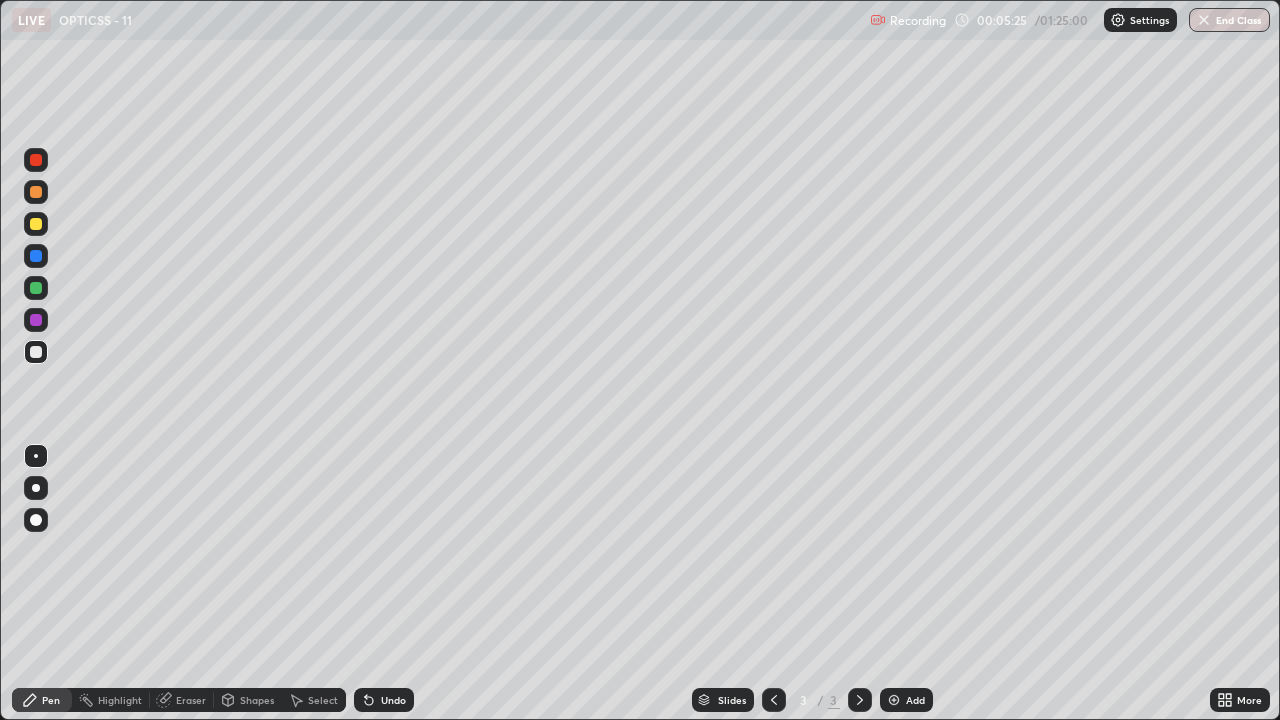 click at bounding box center (36, 160) 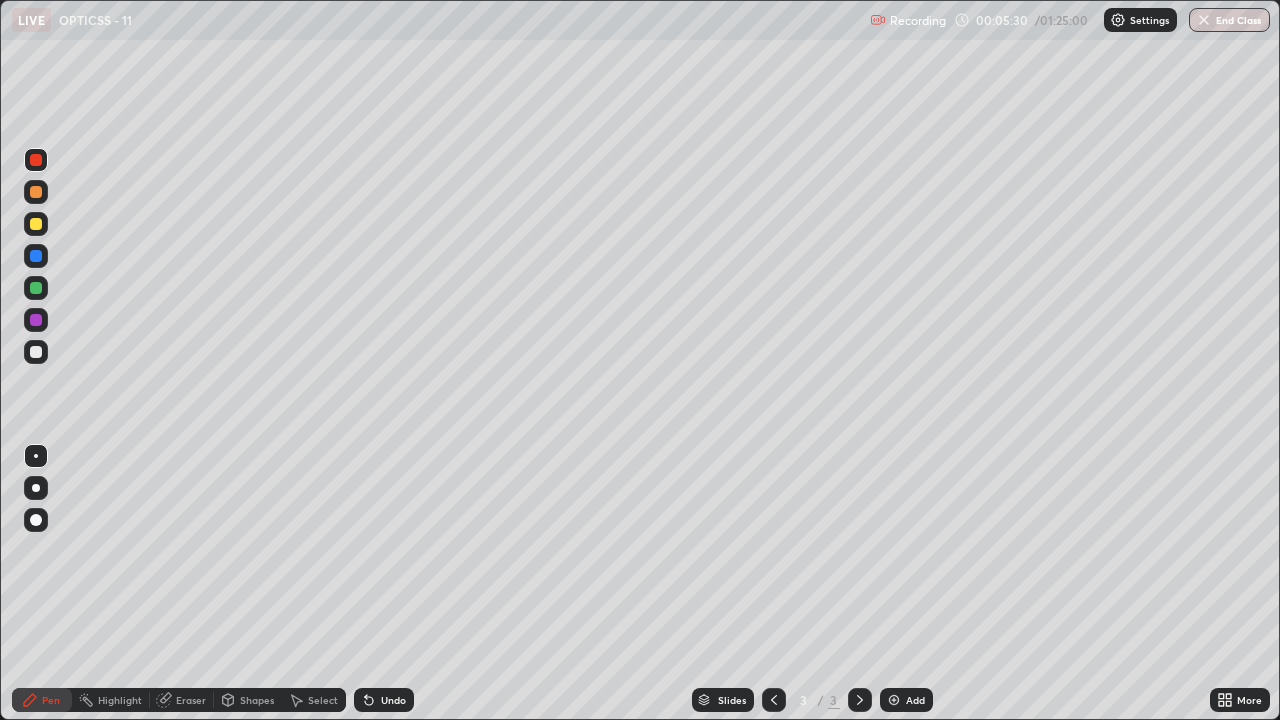 click at bounding box center [36, 256] 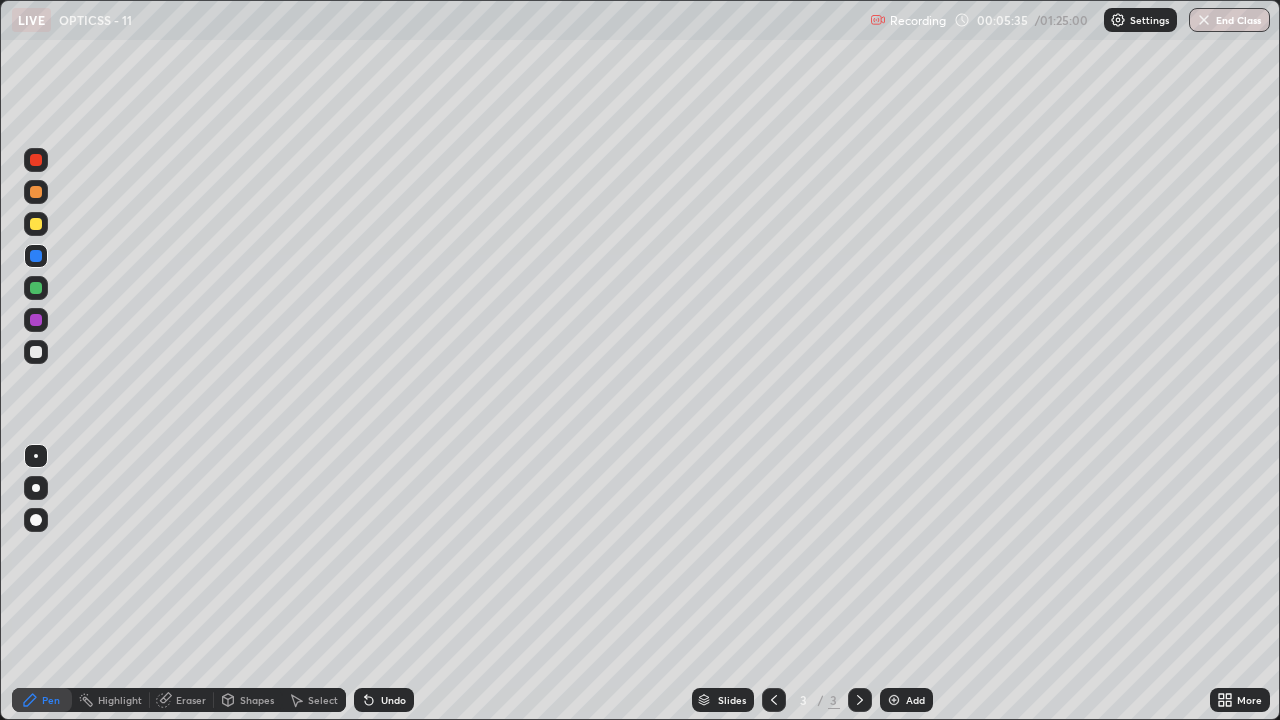 click at bounding box center (36, 352) 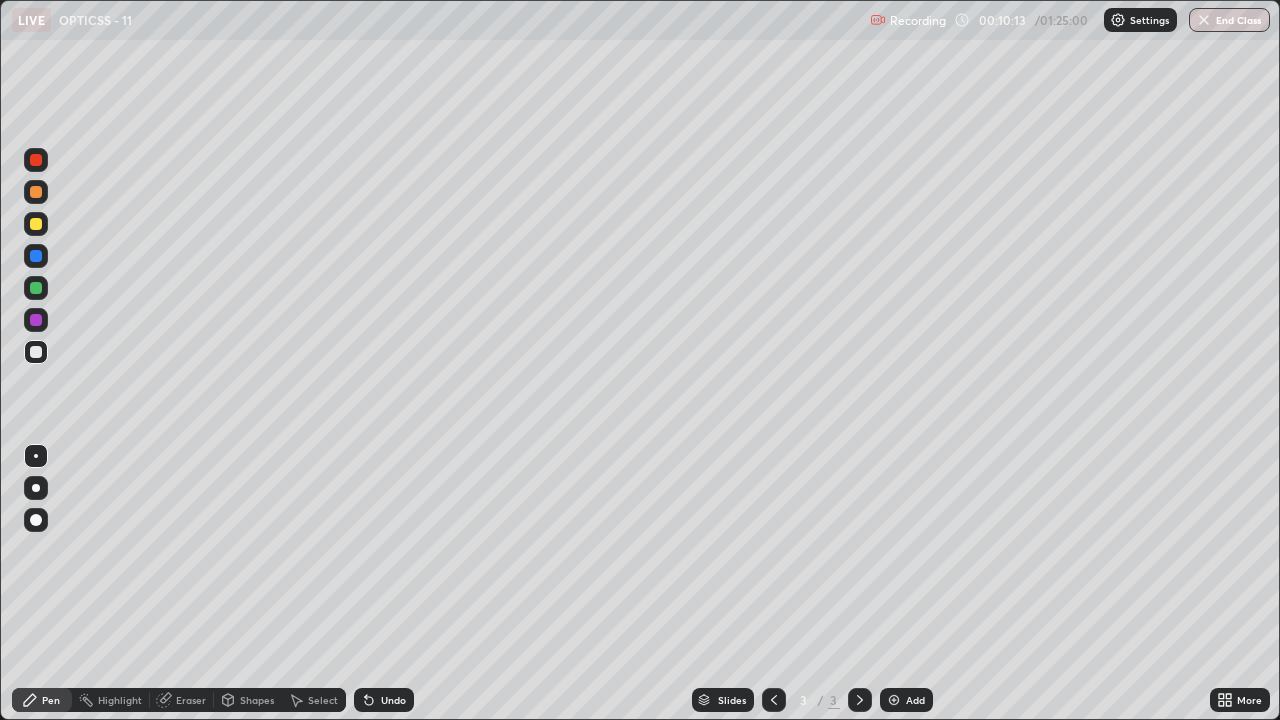 click on "Undo" at bounding box center (393, 700) 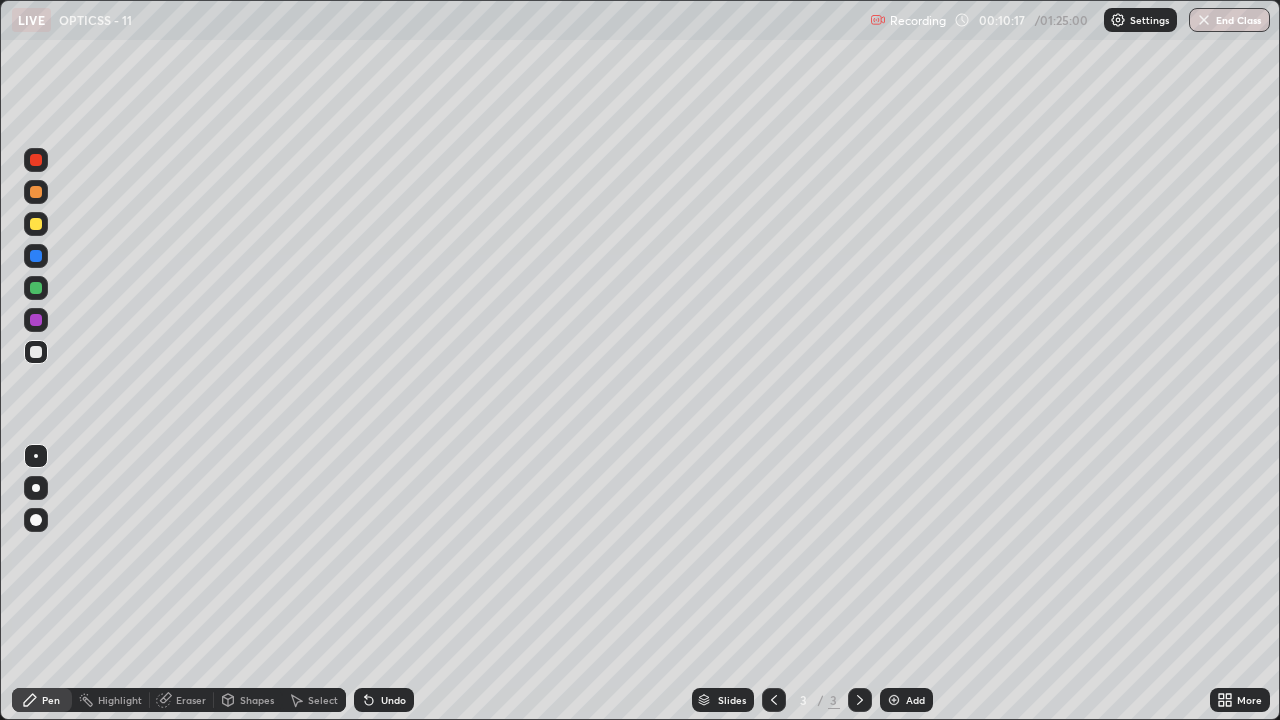 click at bounding box center [36, 288] 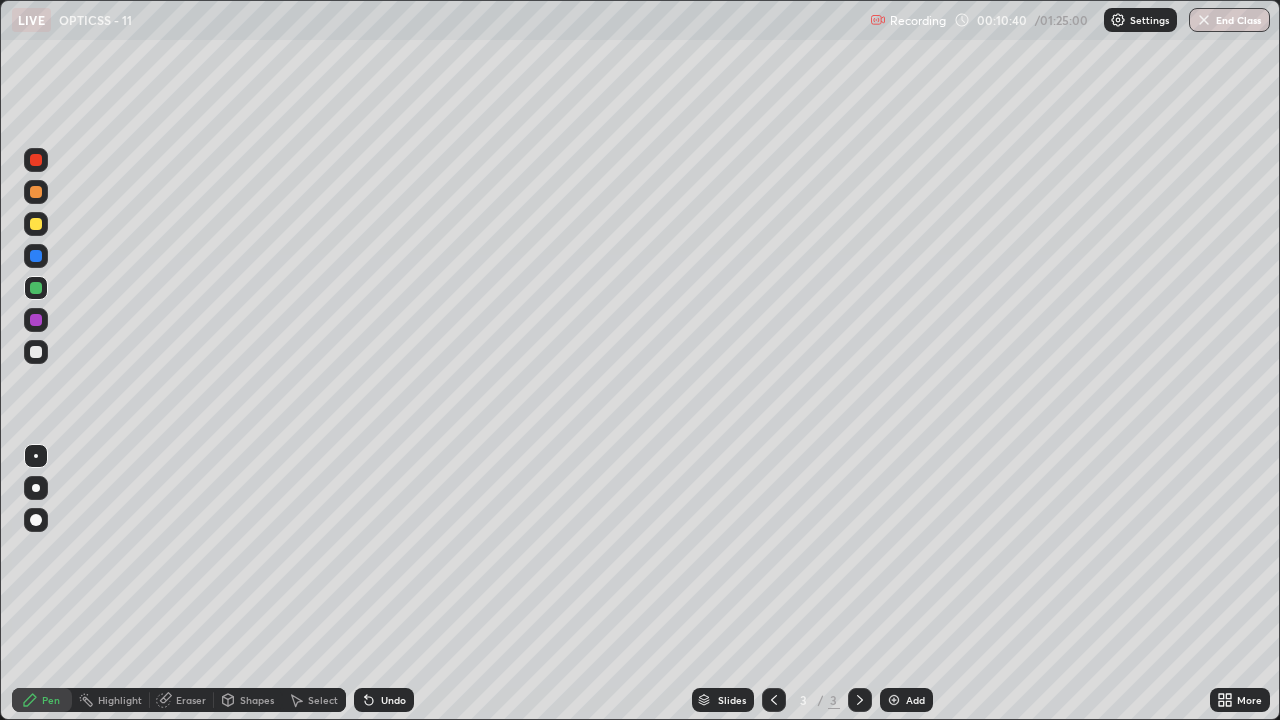 click at bounding box center (36, 352) 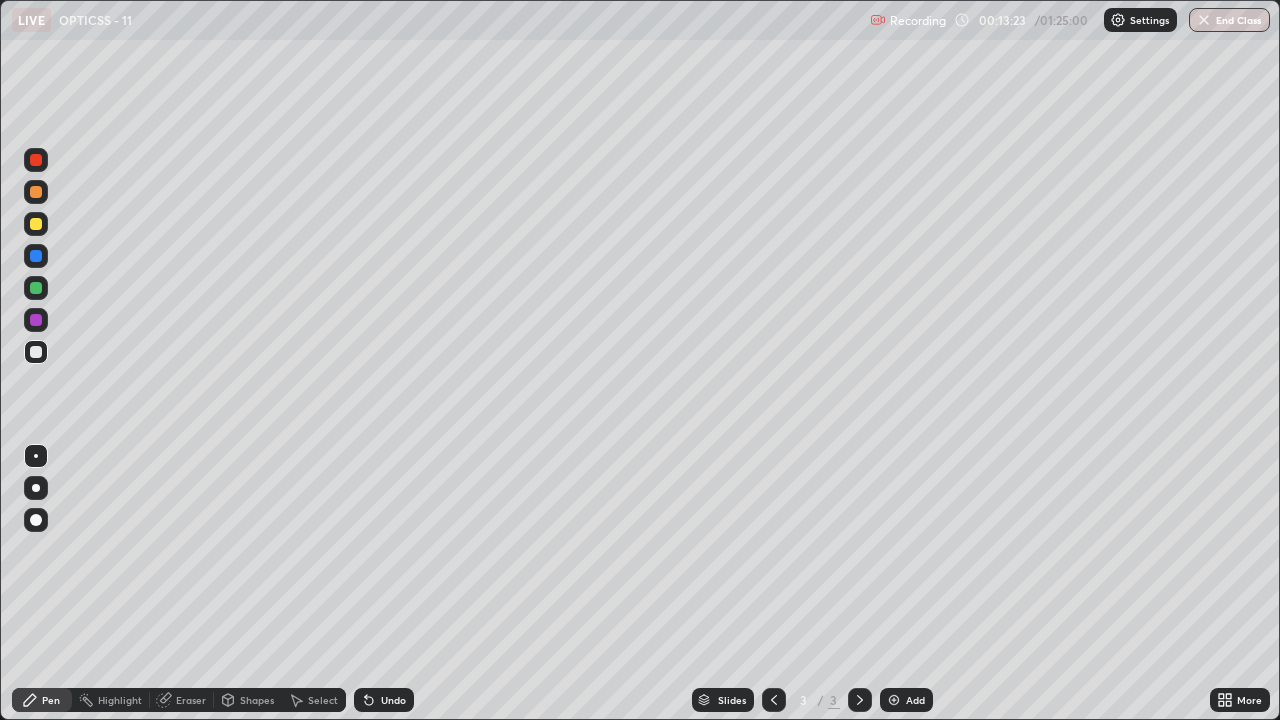 click on "Select" at bounding box center [323, 700] 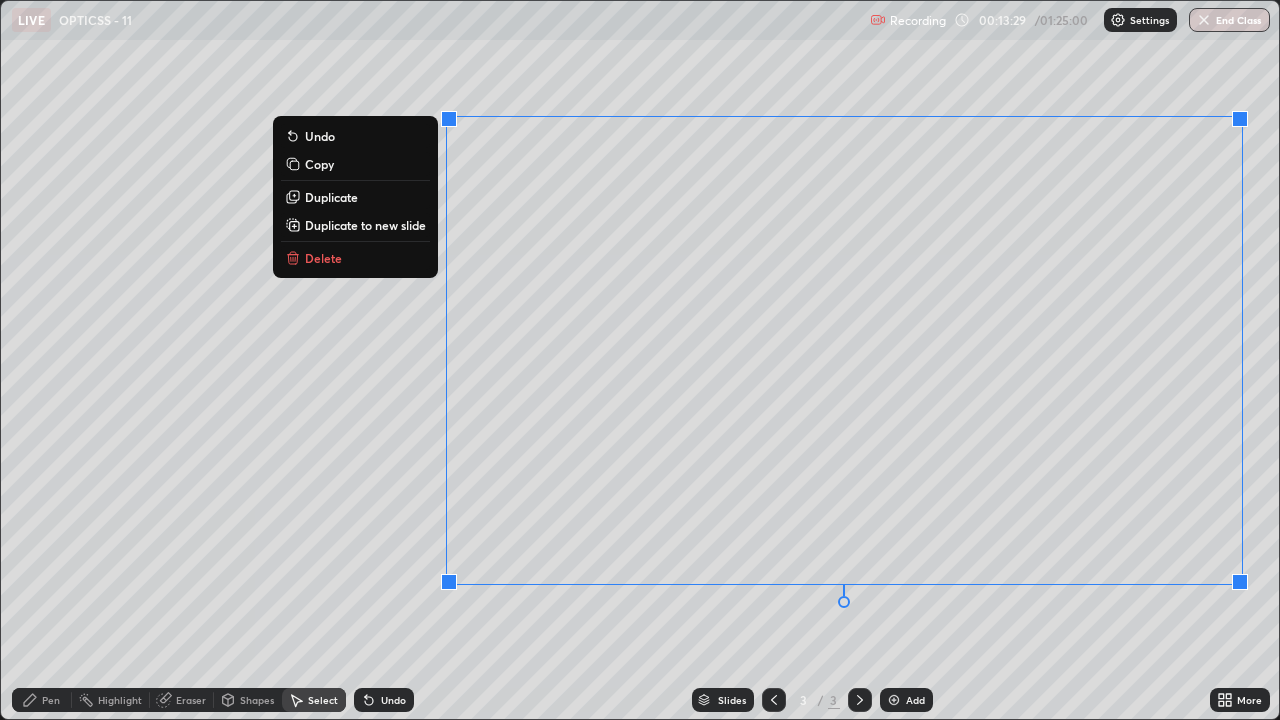 click on "Select" at bounding box center (323, 700) 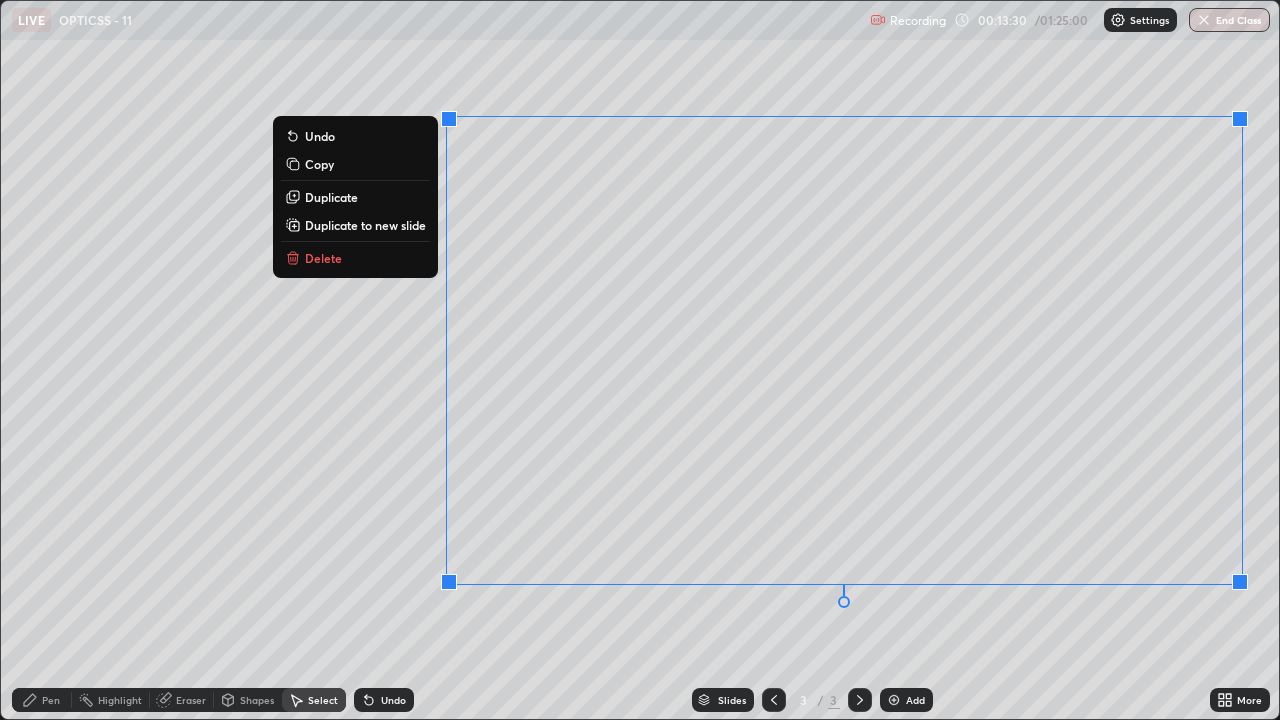 click on "Select" at bounding box center [323, 700] 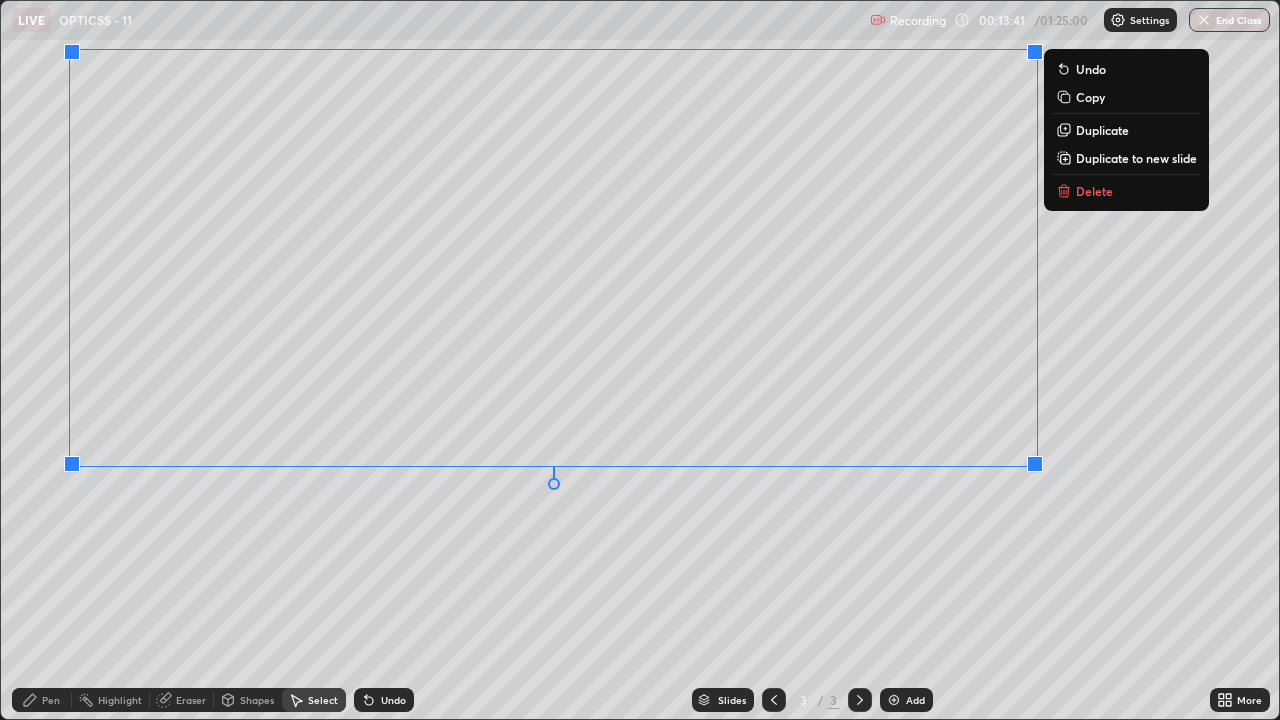 click on "0 ° Undo Copy Duplicate Duplicate to new slide Delete" at bounding box center [640, 360] 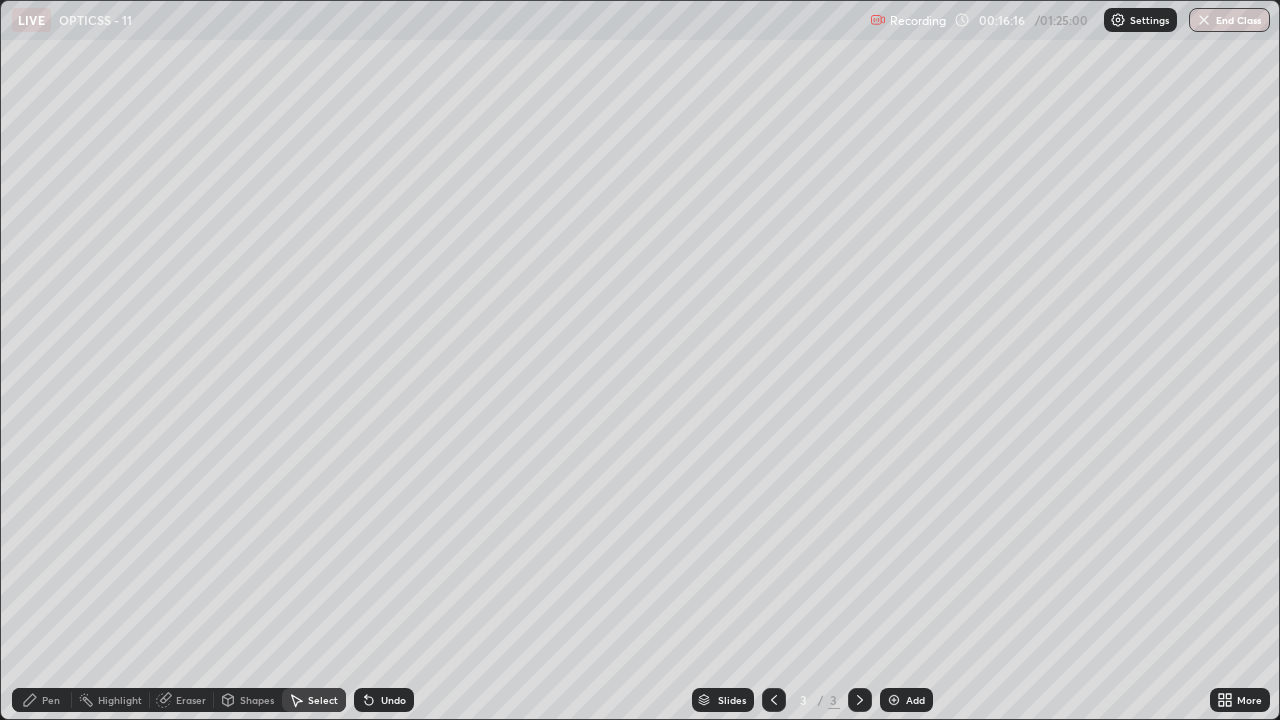click on "Pen" at bounding box center (51, 700) 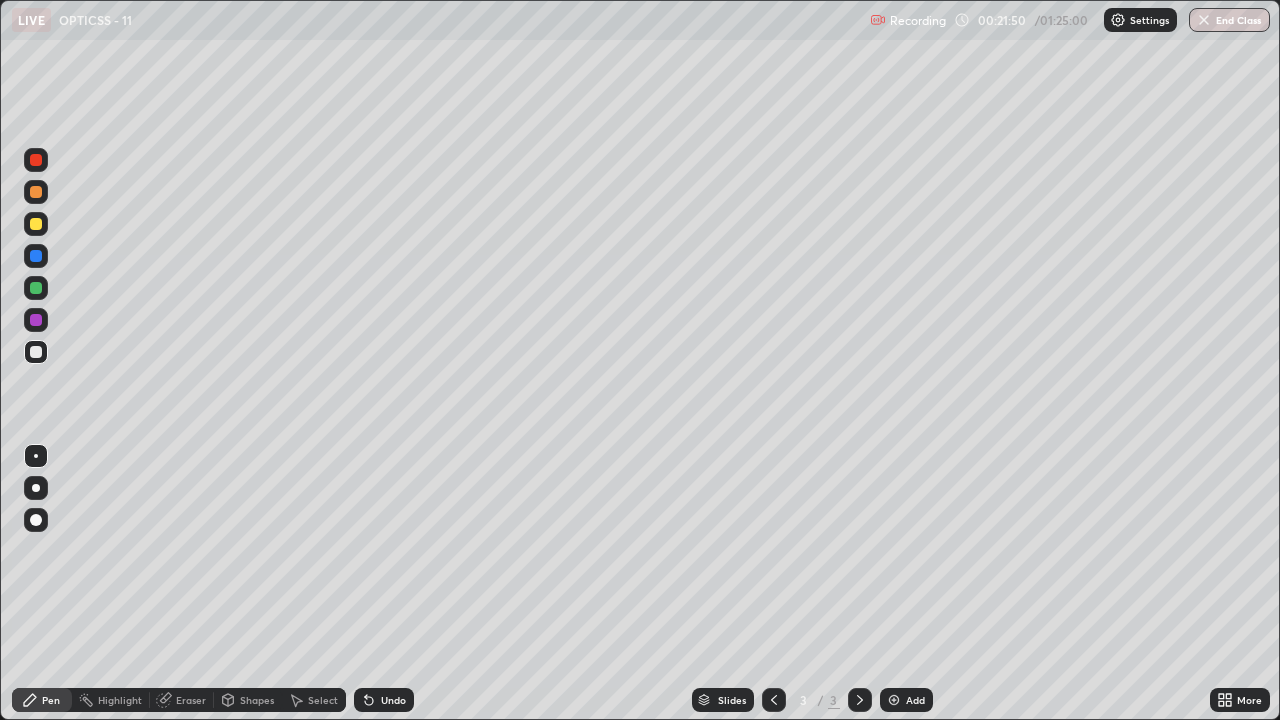 click at bounding box center [36, 256] 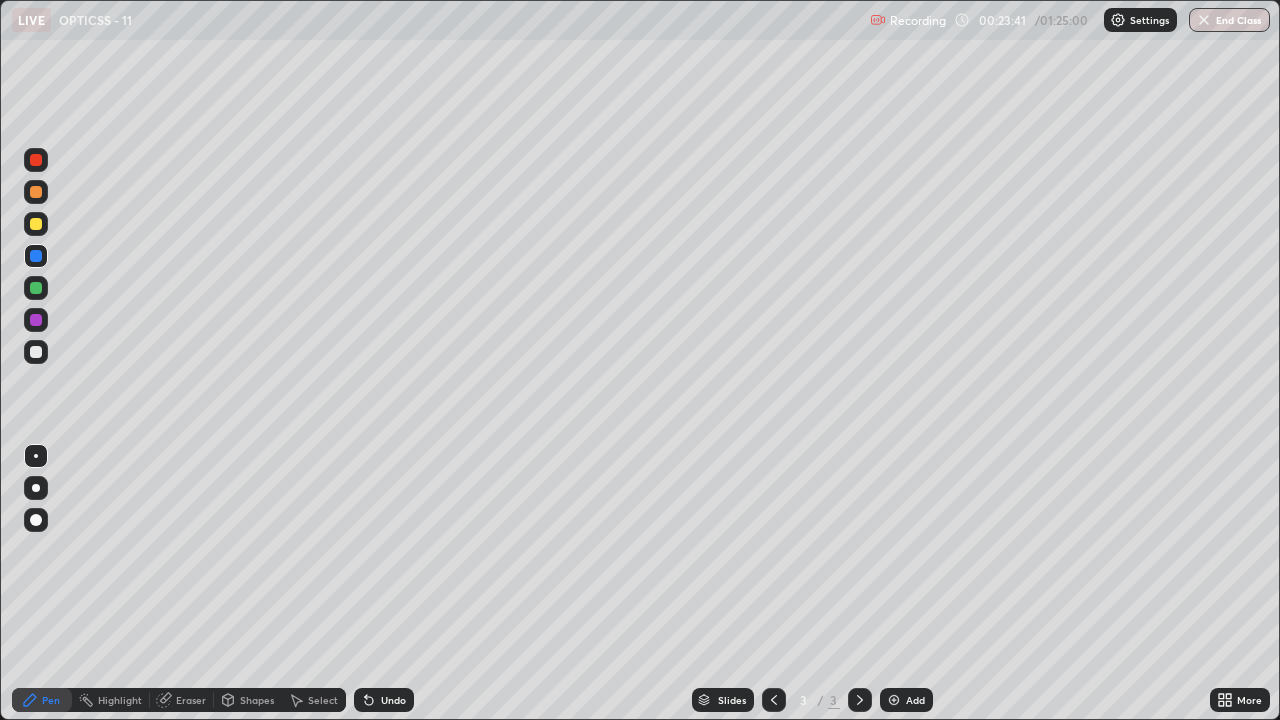 click on "Add" at bounding box center [915, 700] 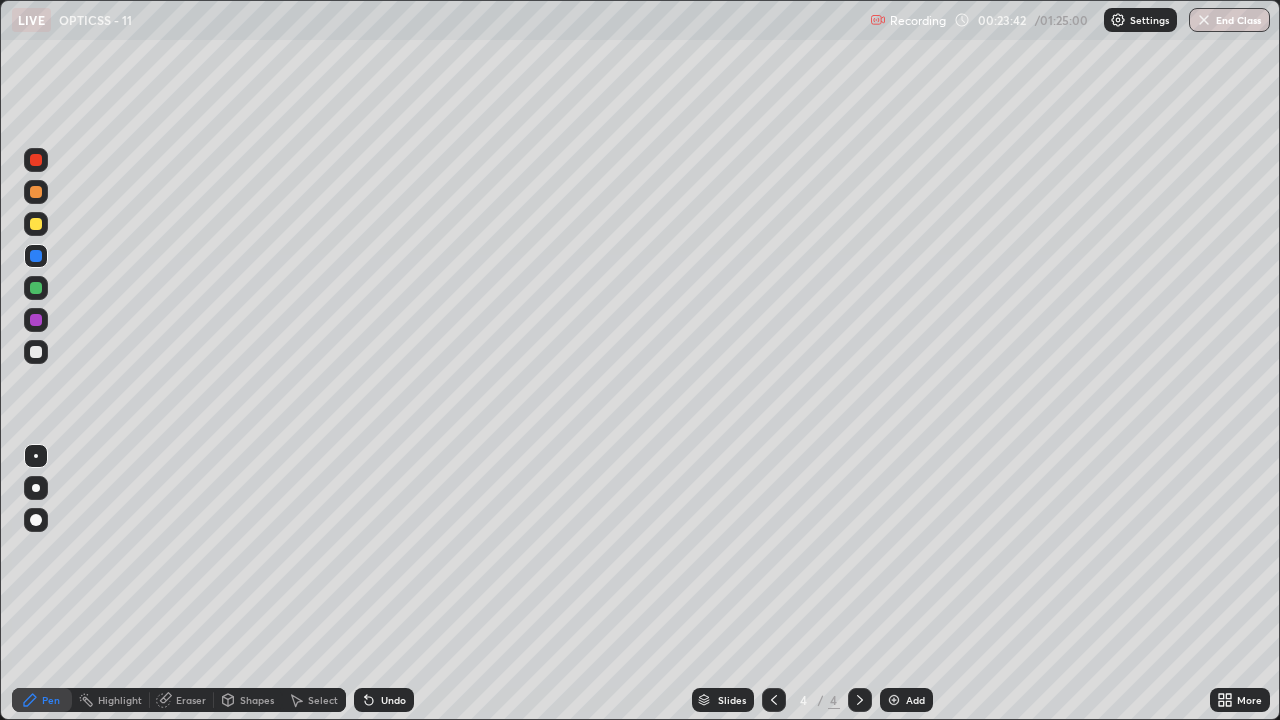click on "Shapes" at bounding box center [257, 700] 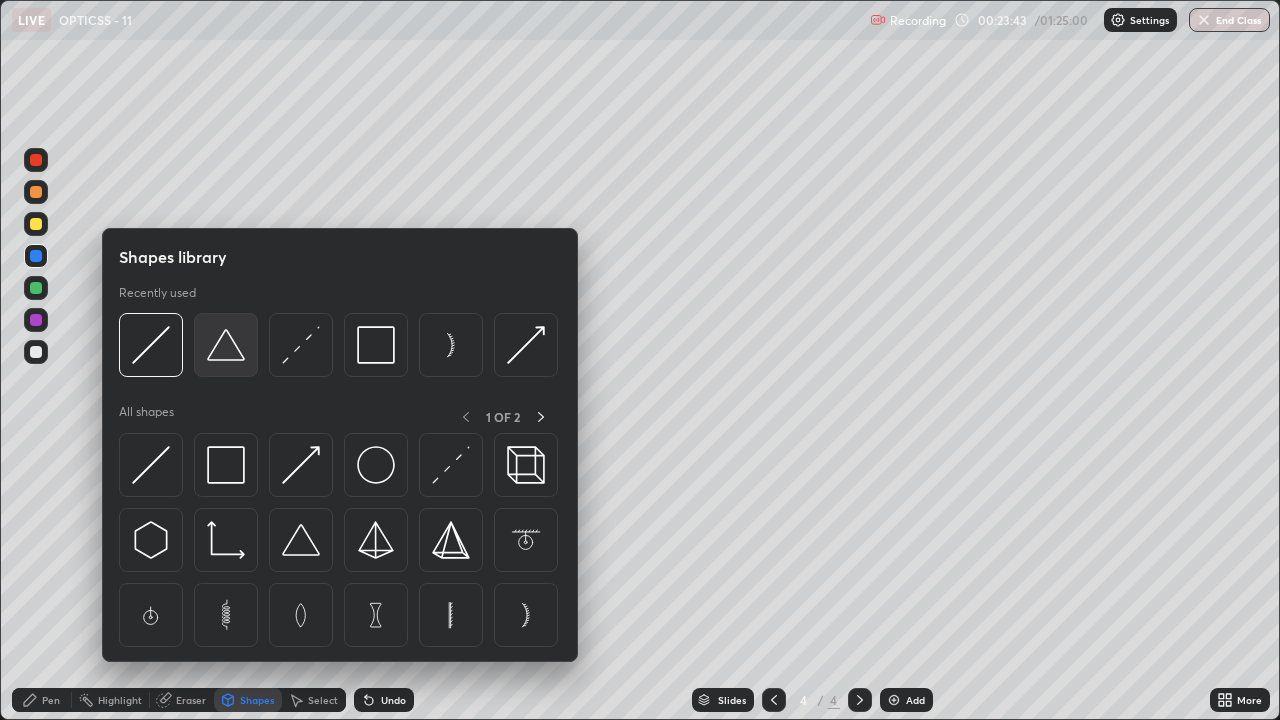 click at bounding box center [226, 345] 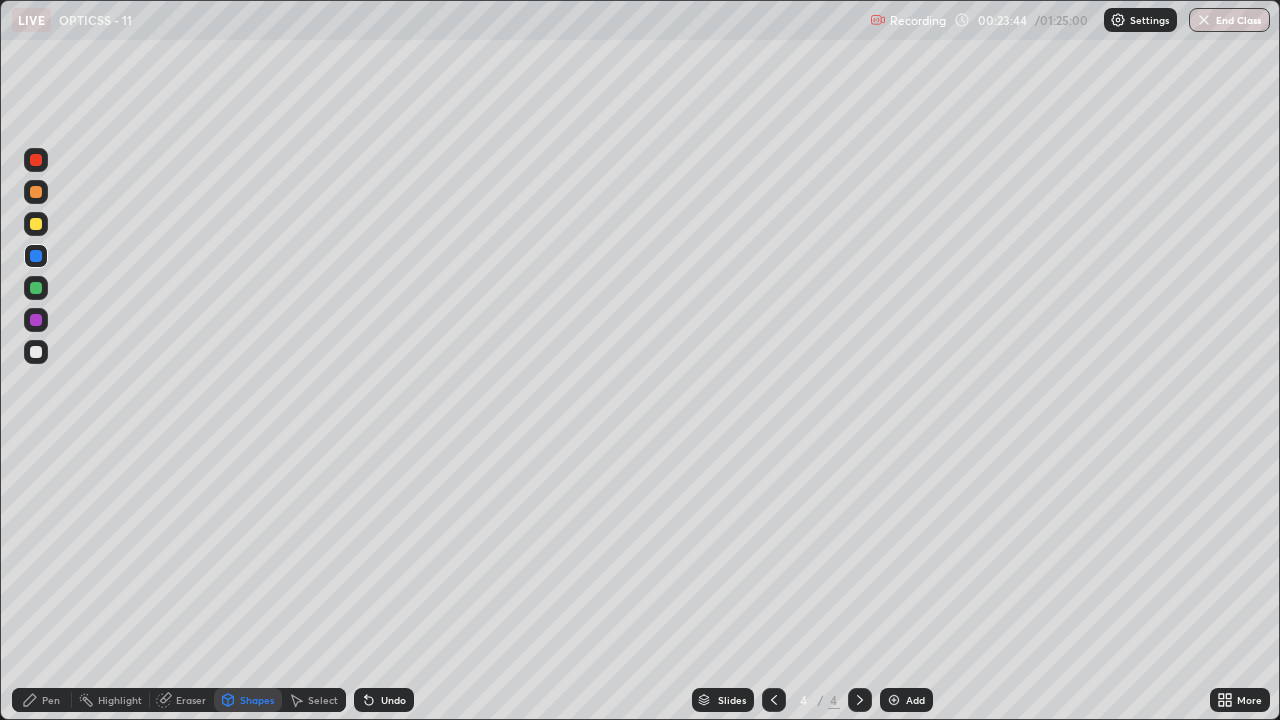 click at bounding box center (36, 352) 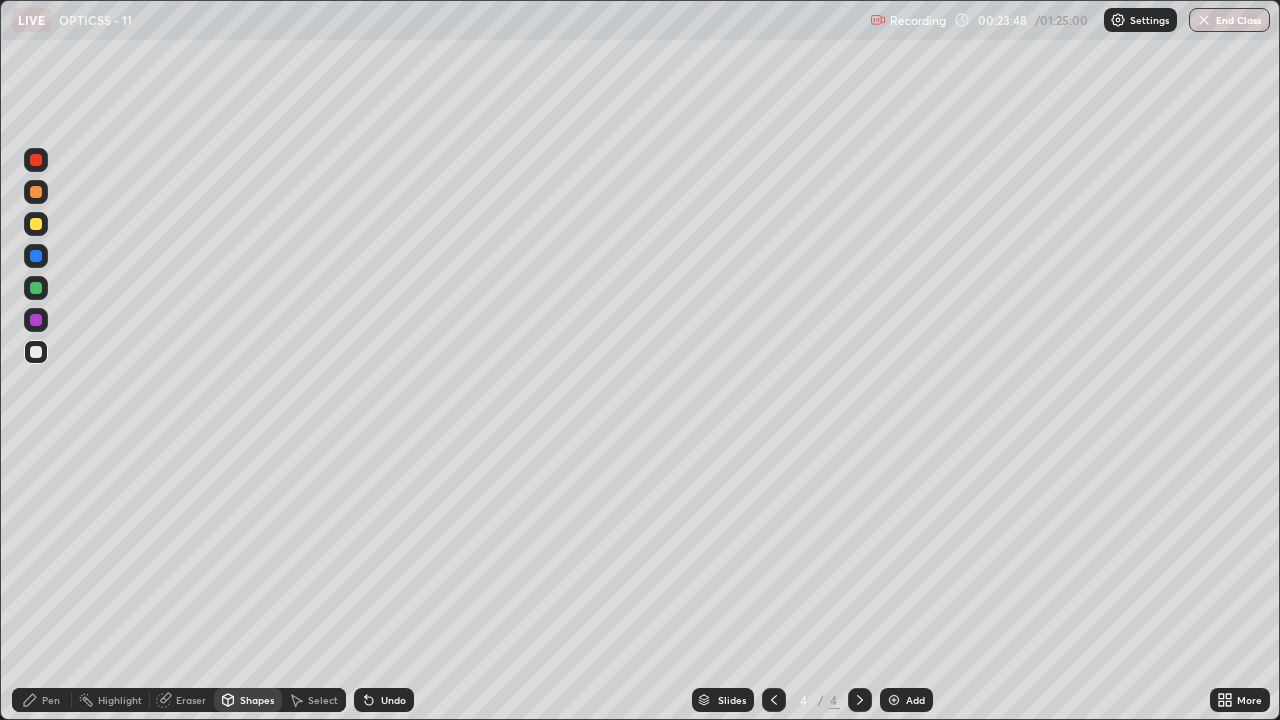 click 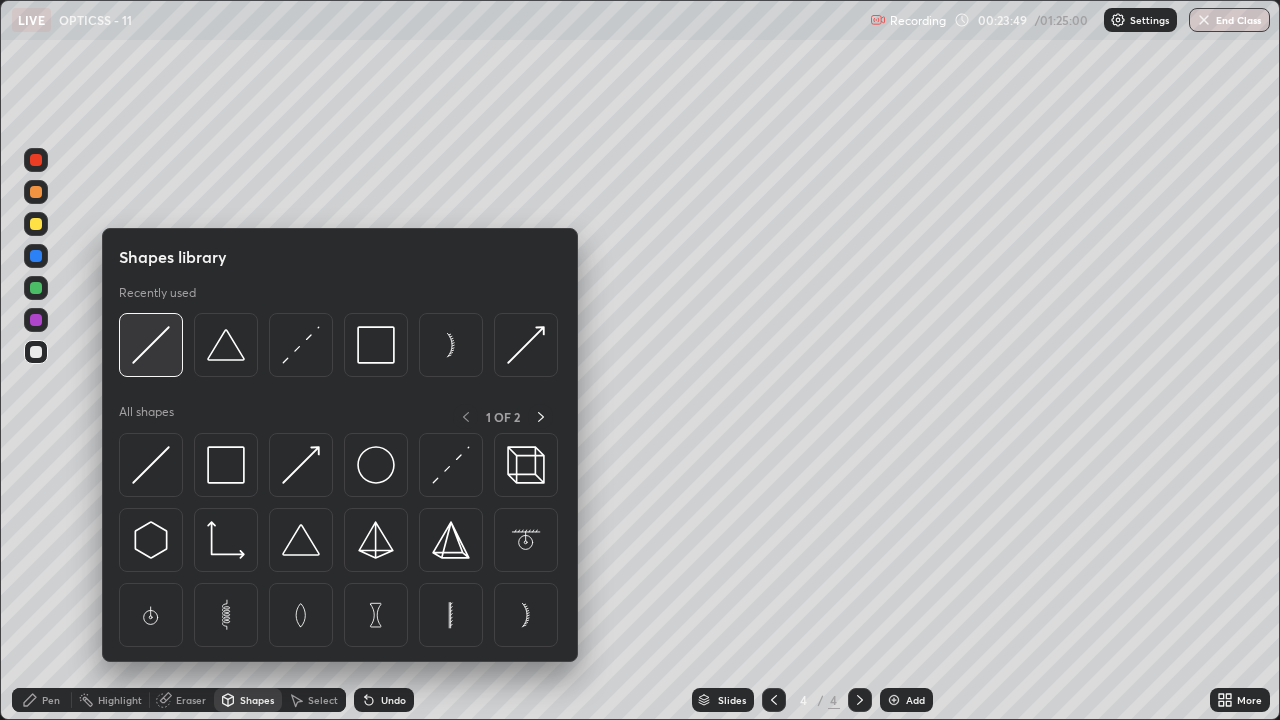click at bounding box center [151, 345] 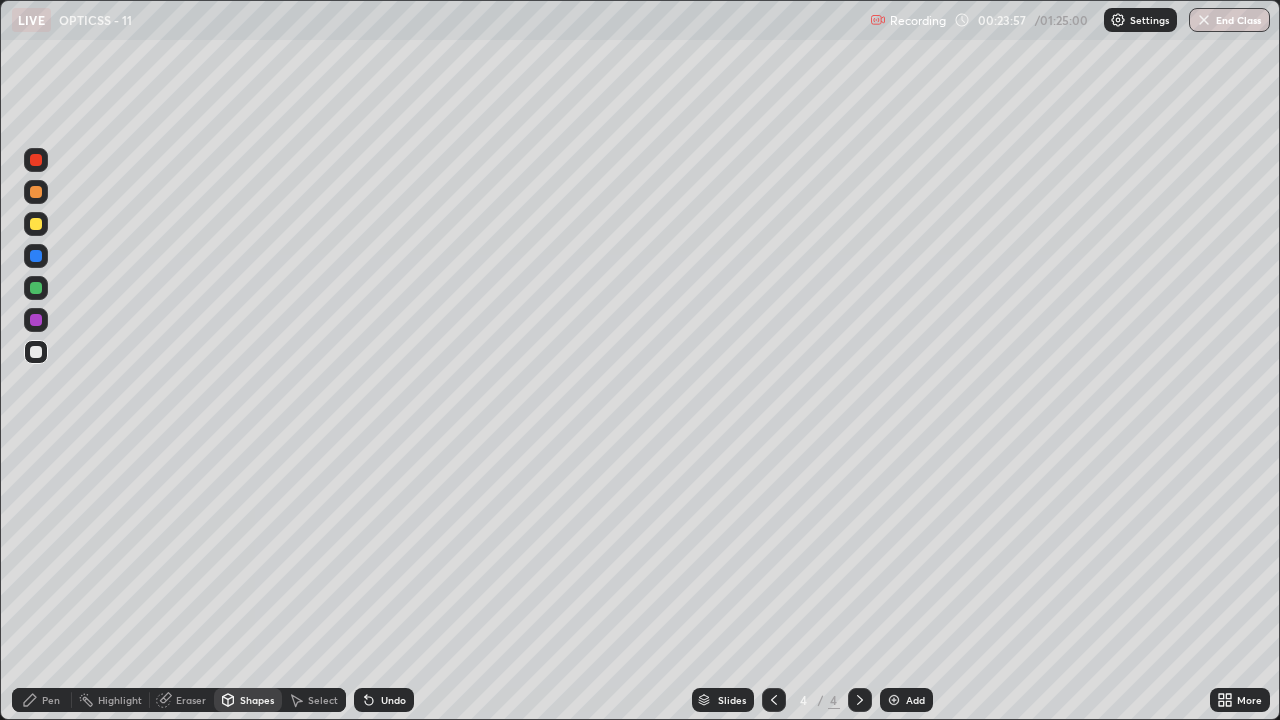 click at bounding box center [36, 224] 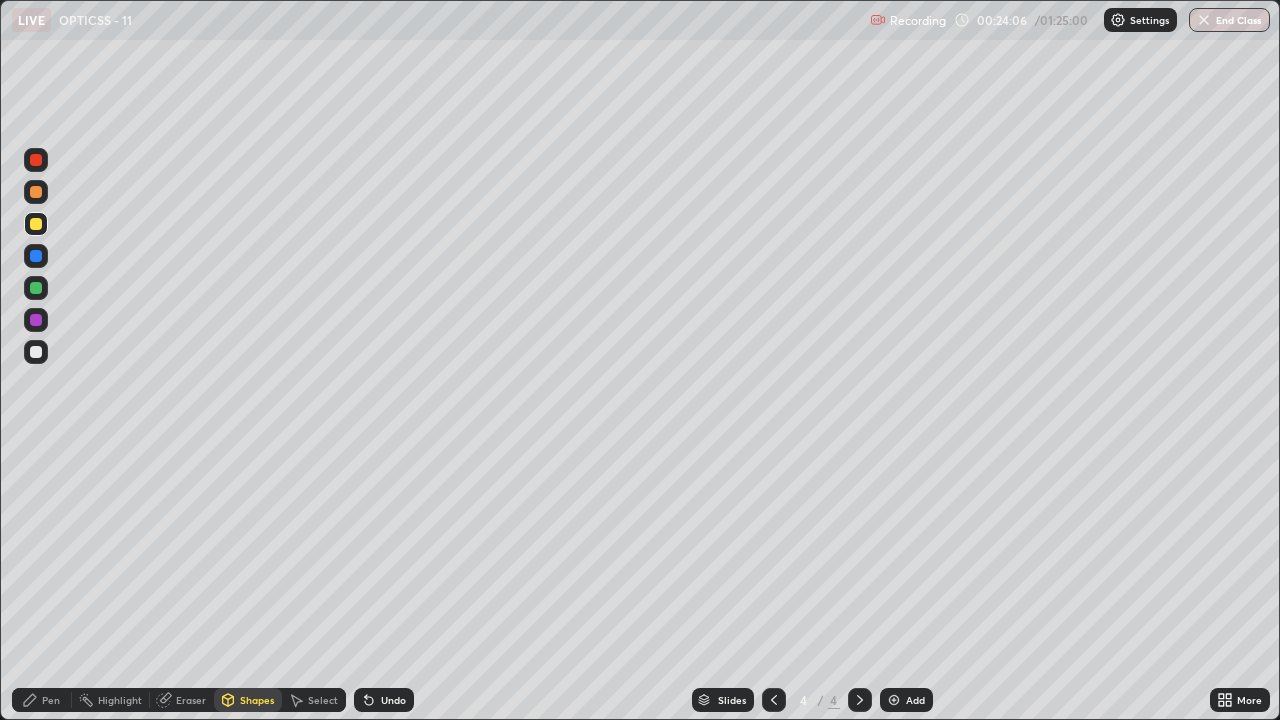 click on "Undo" at bounding box center [393, 700] 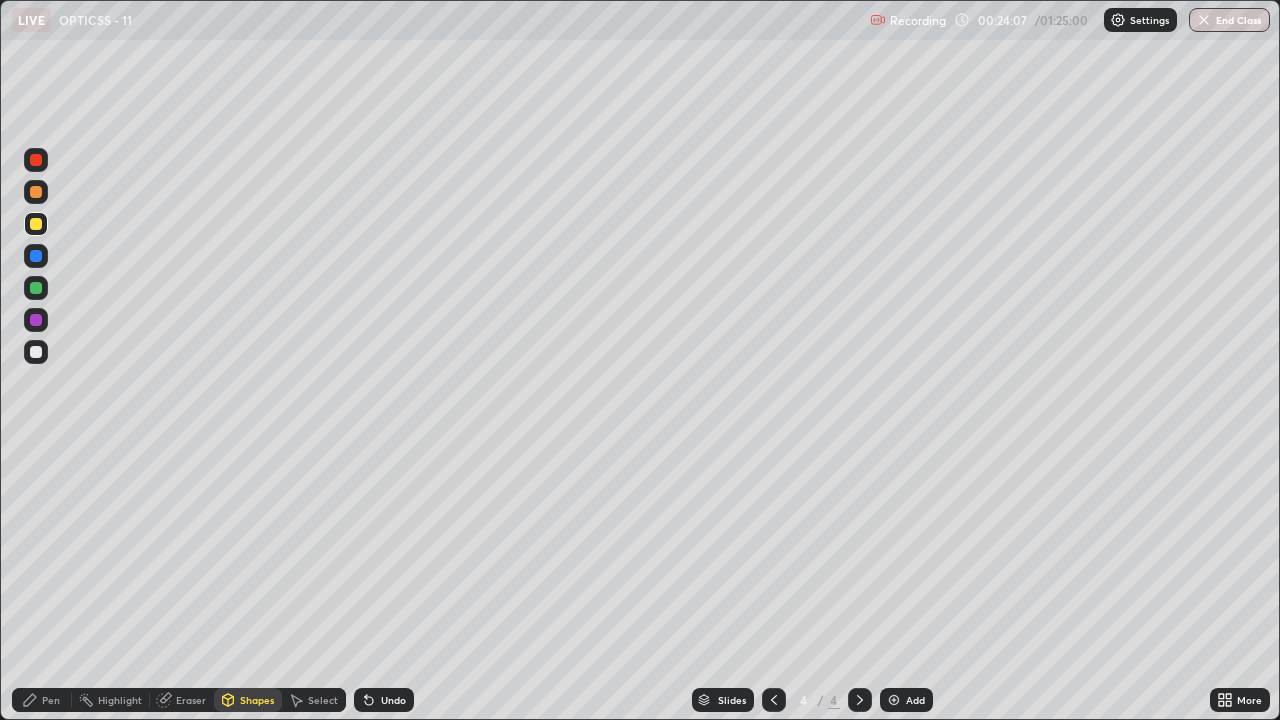 click on "Undo" at bounding box center (393, 700) 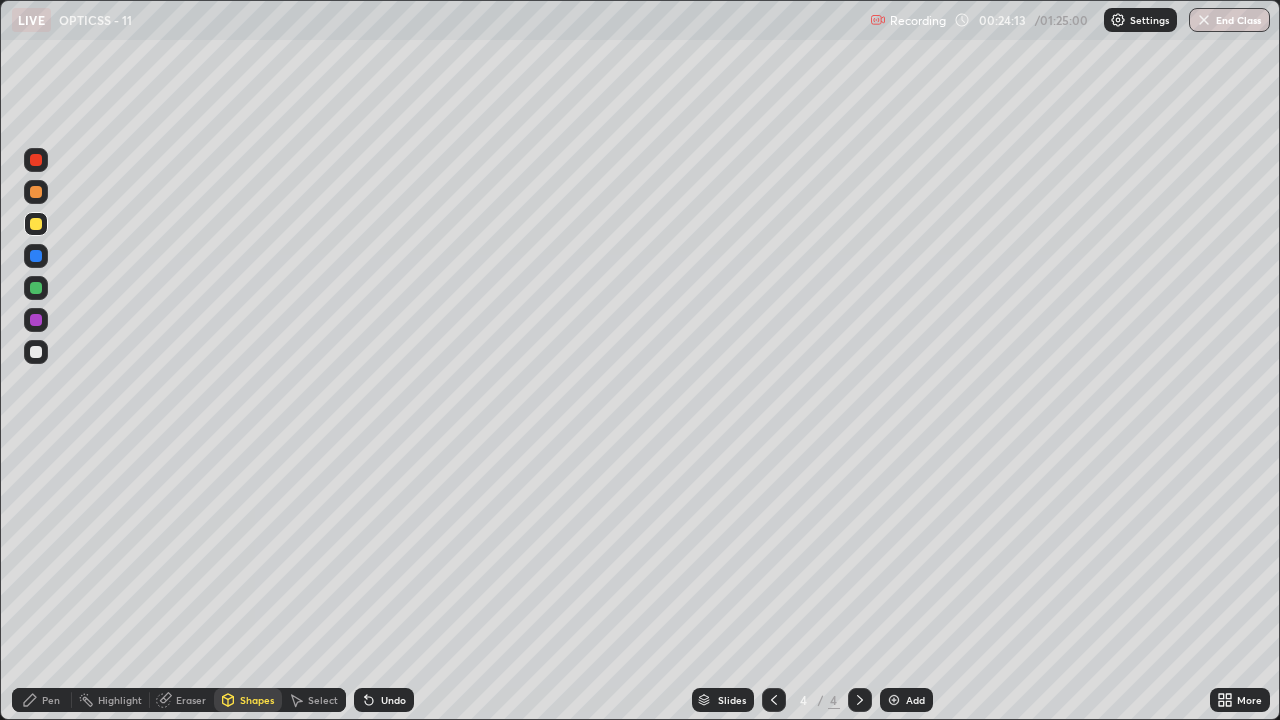 click on "Pen" at bounding box center (42, 700) 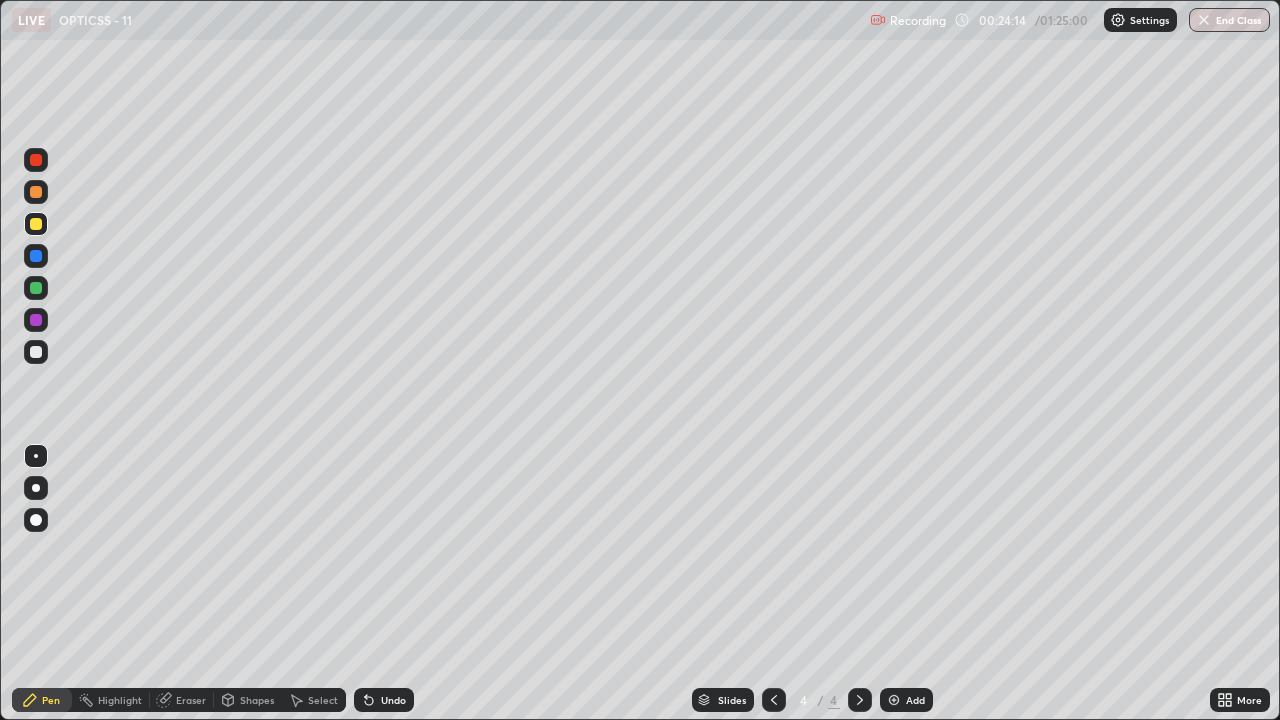 click at bounding box center [36, 352] 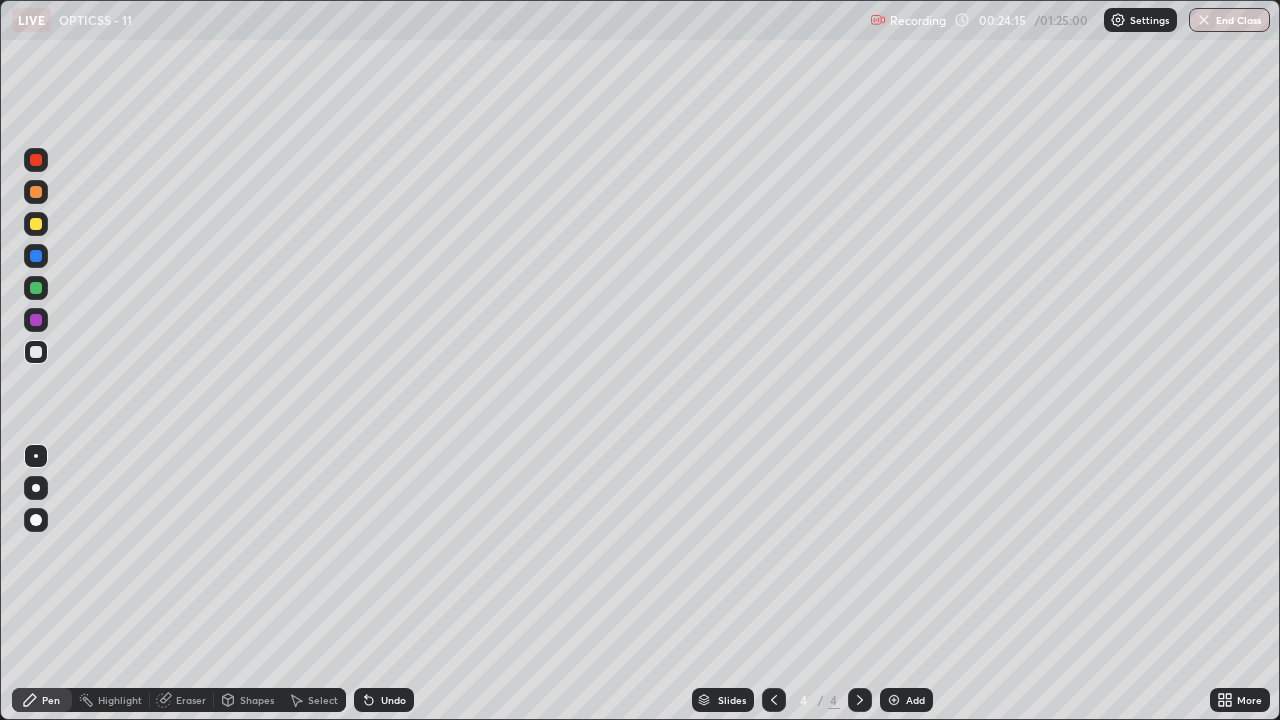 click at bounding box center [36, 224] 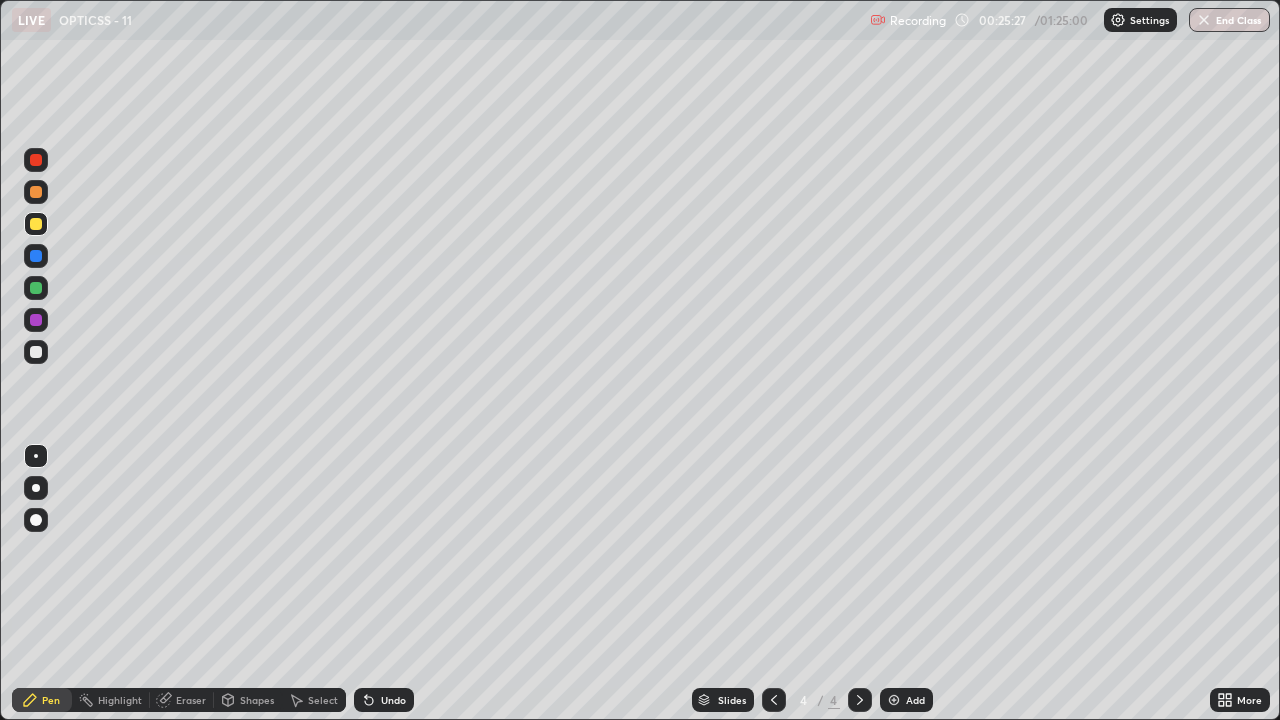 click at bounding box center (36, 320) 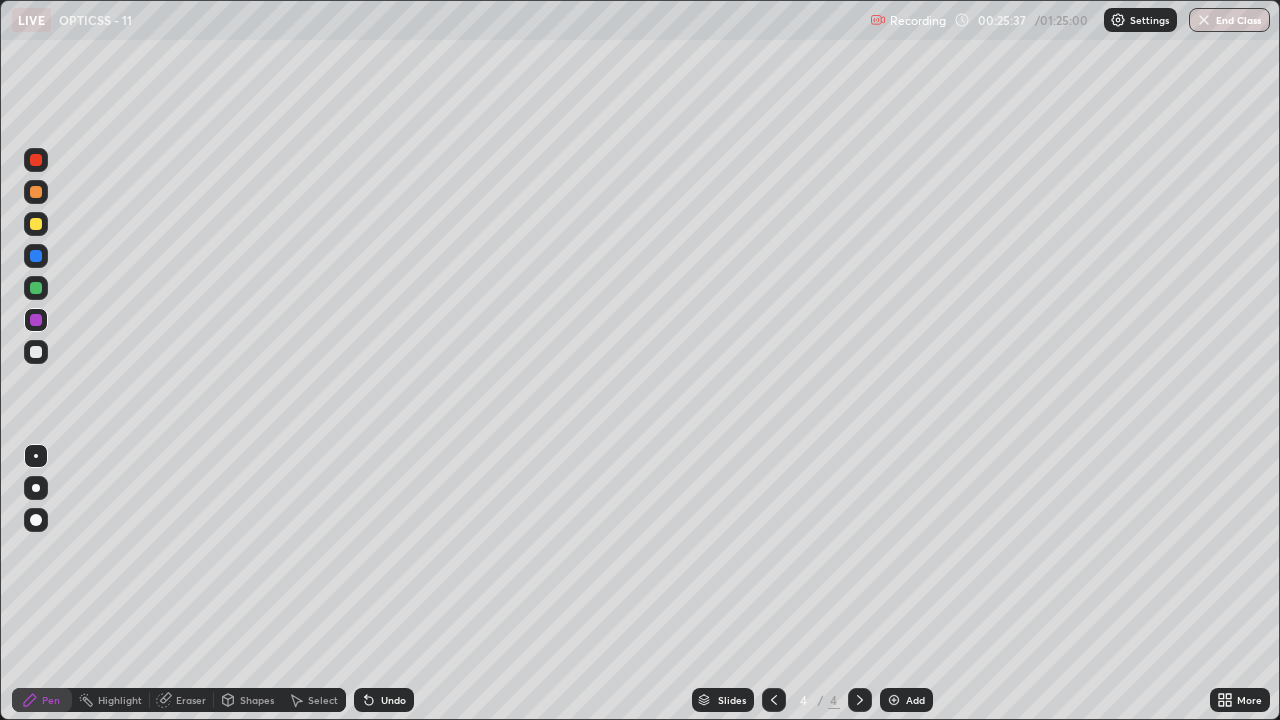 click at bounding box center (36, 352) 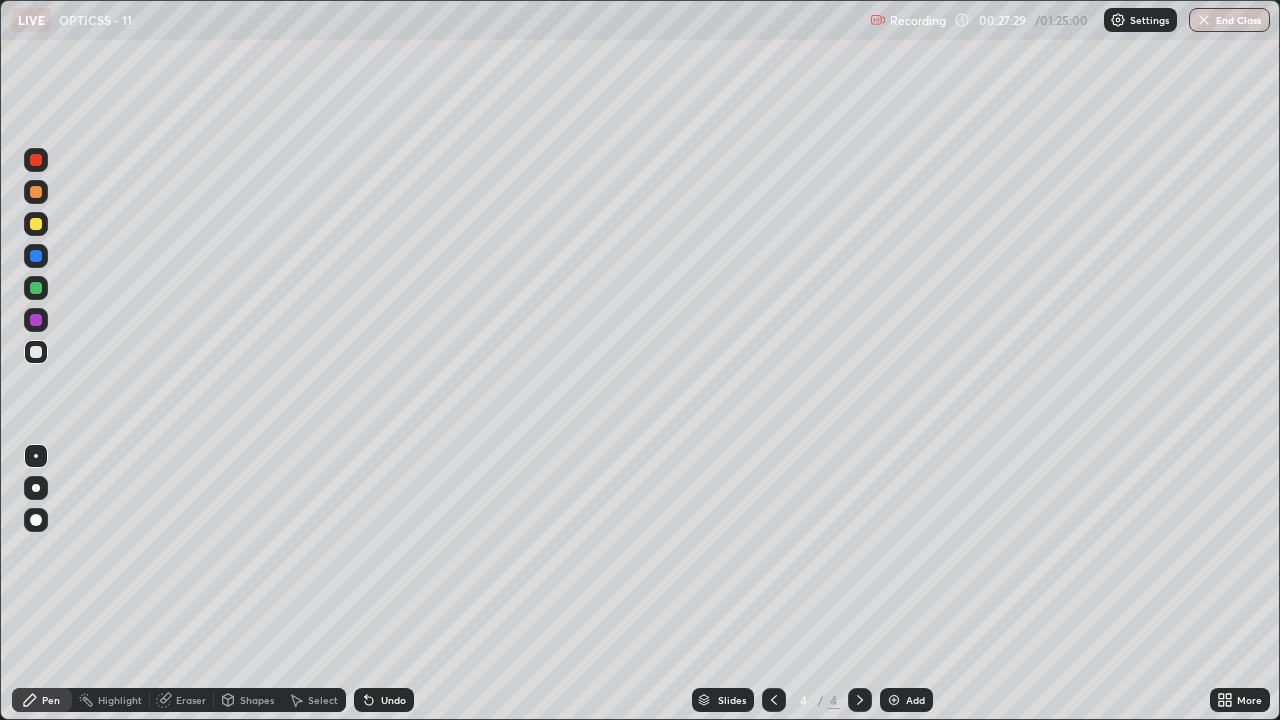 click at bounding box center (36, 224) 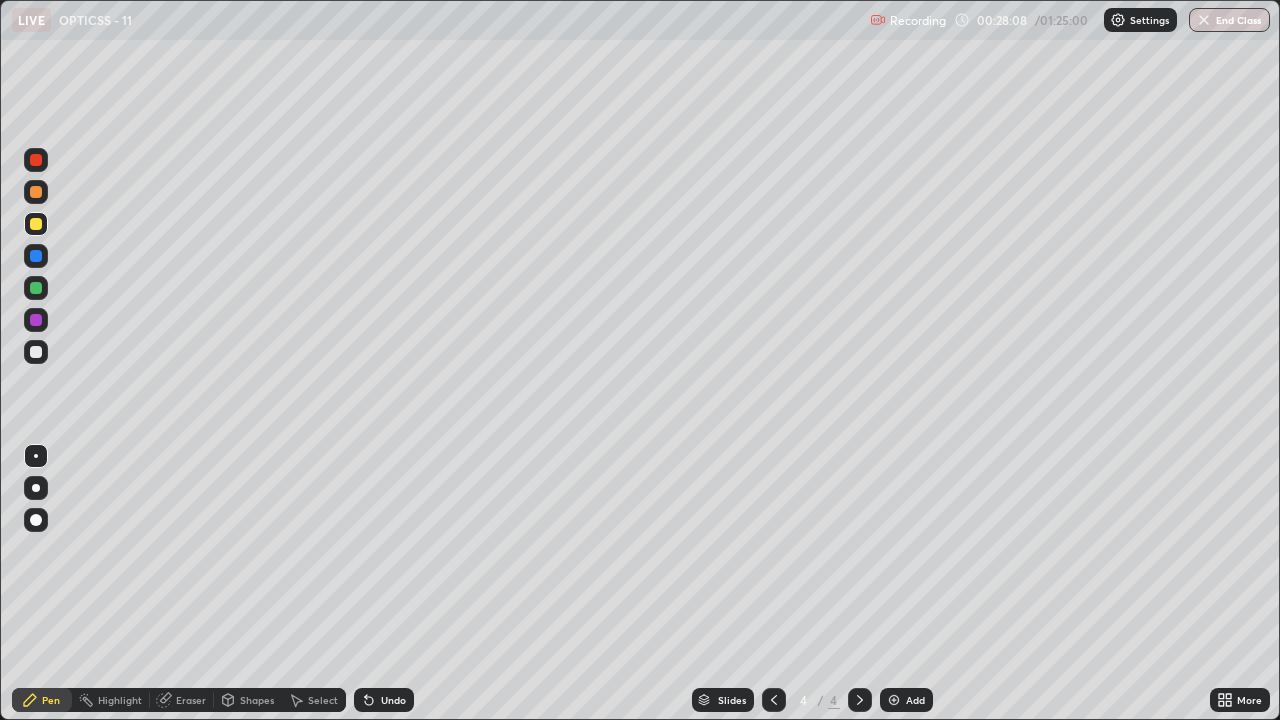 click at bounding box center (36, 352) 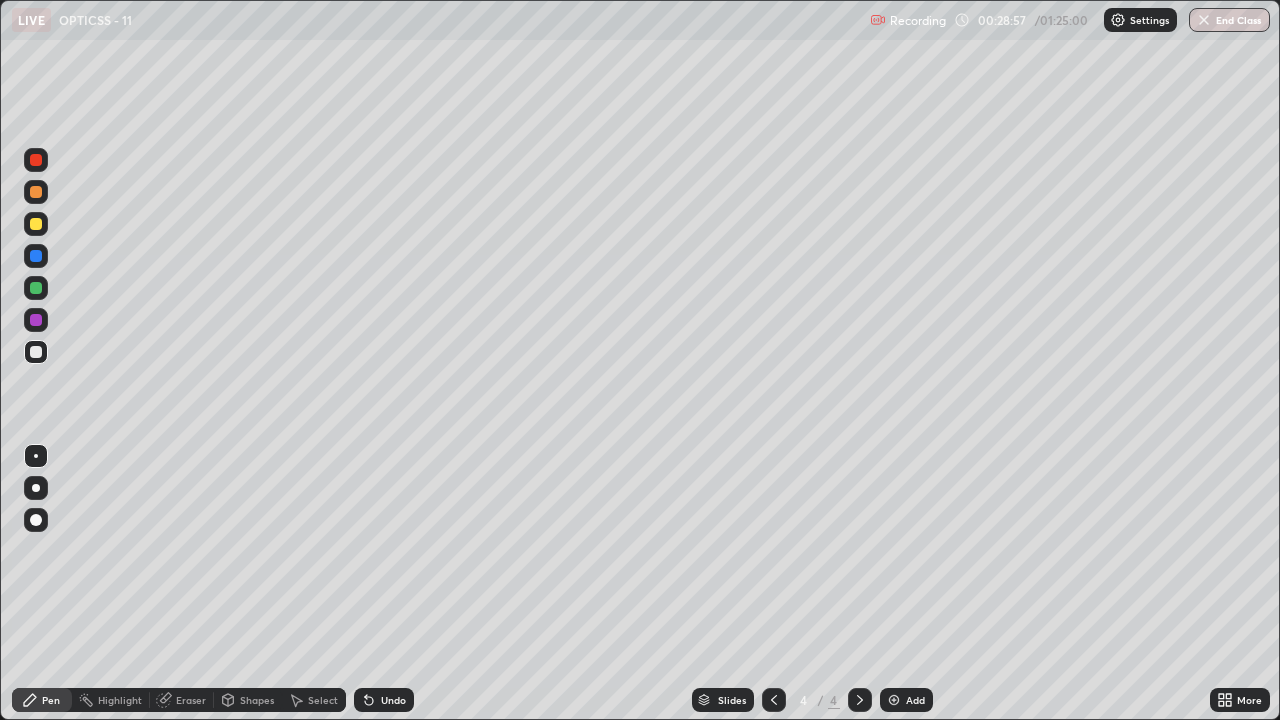 click on "Eraser" at bounding box center [191, 700] 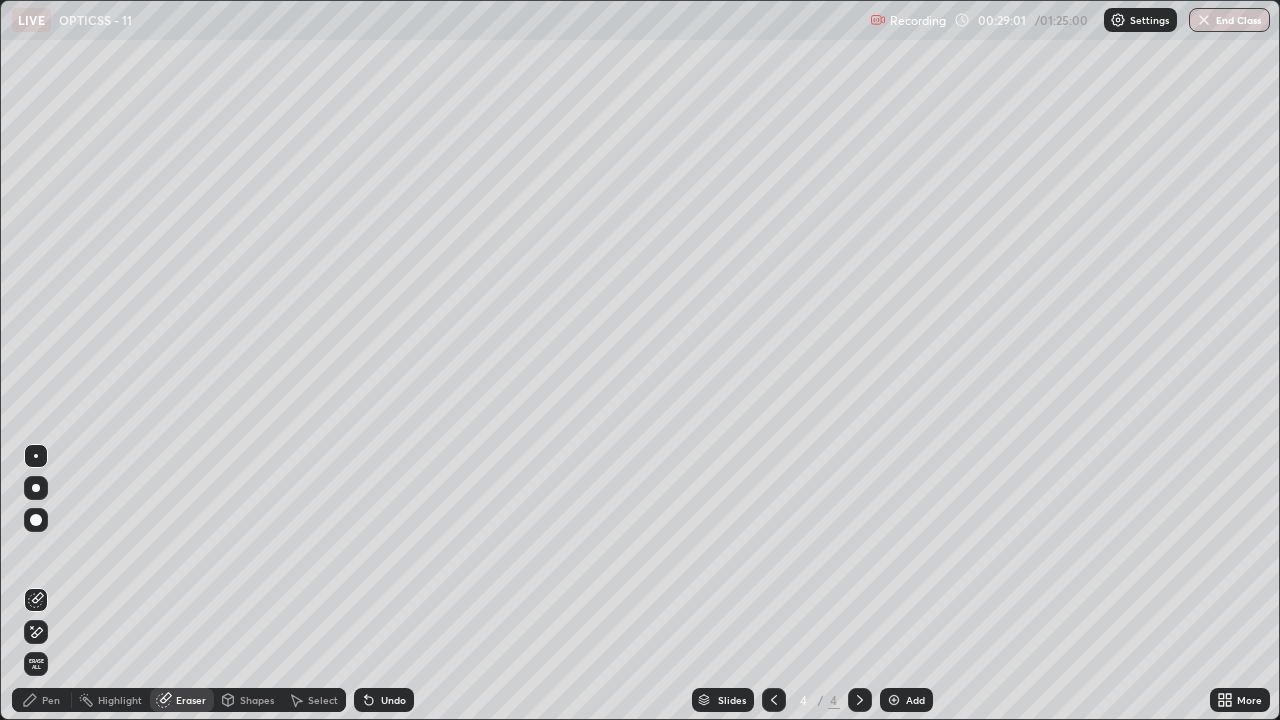 click on "Pen" at bounding box center [51, 700] 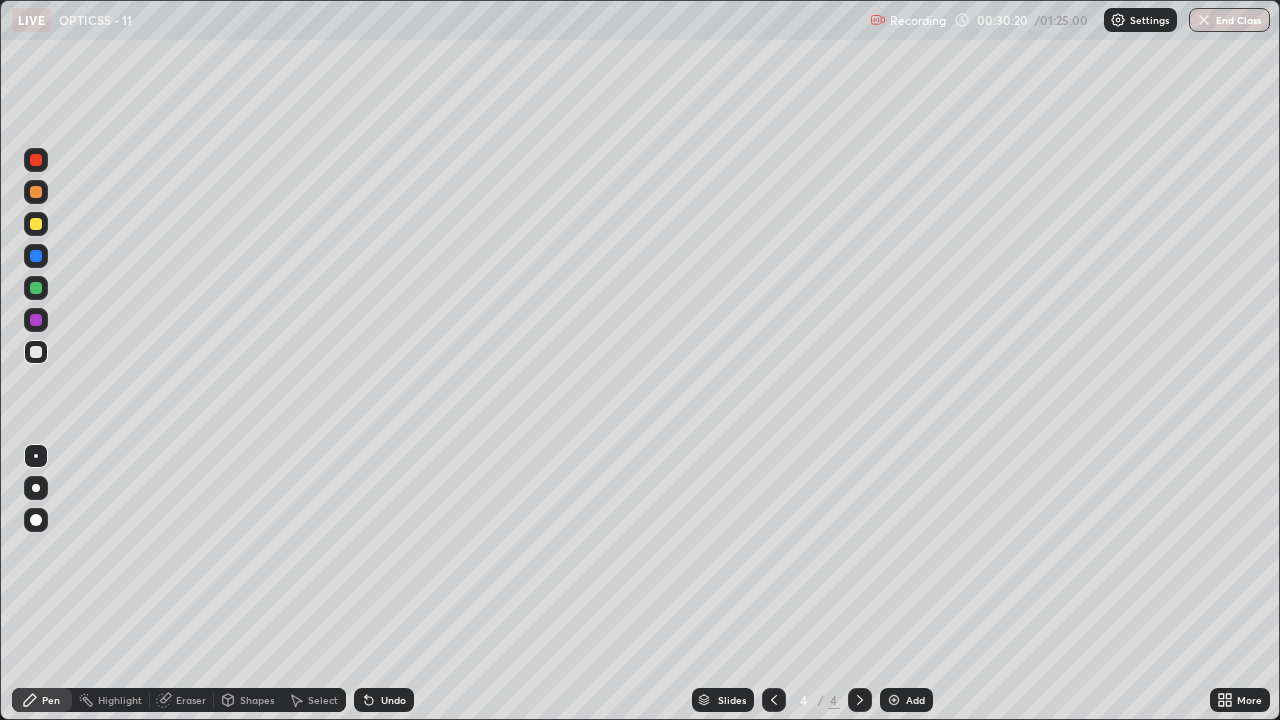 click 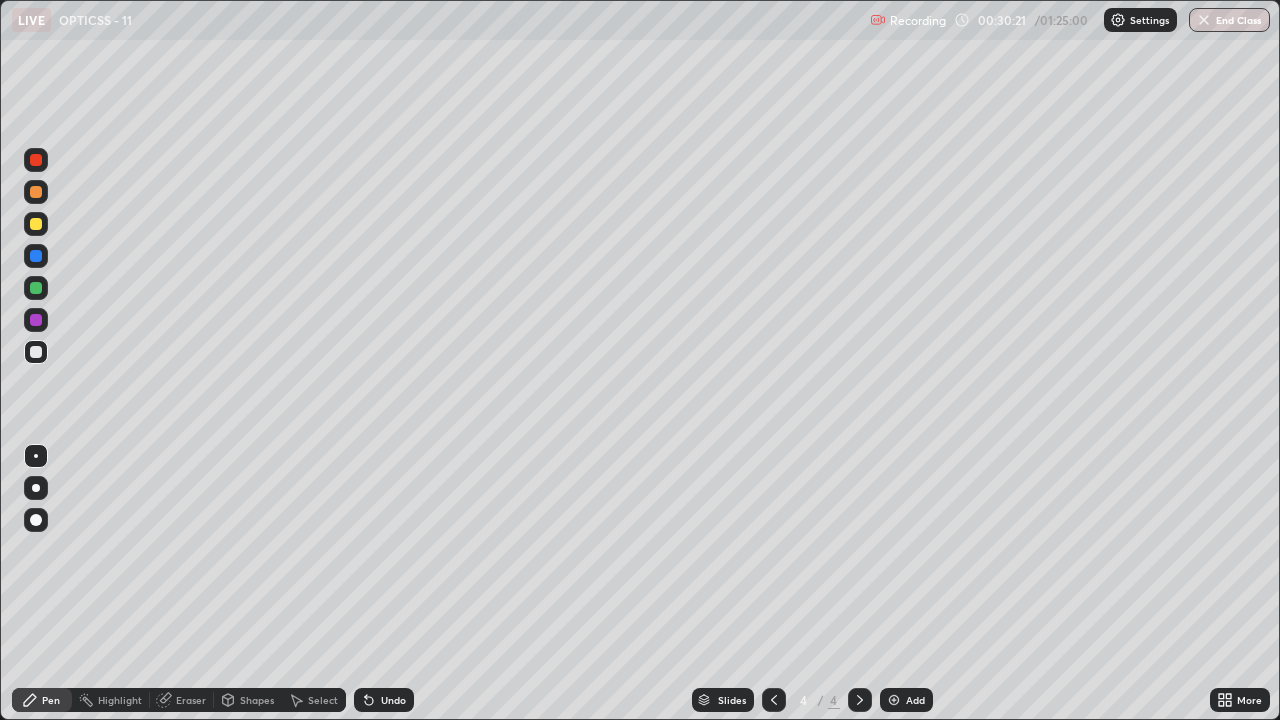 click 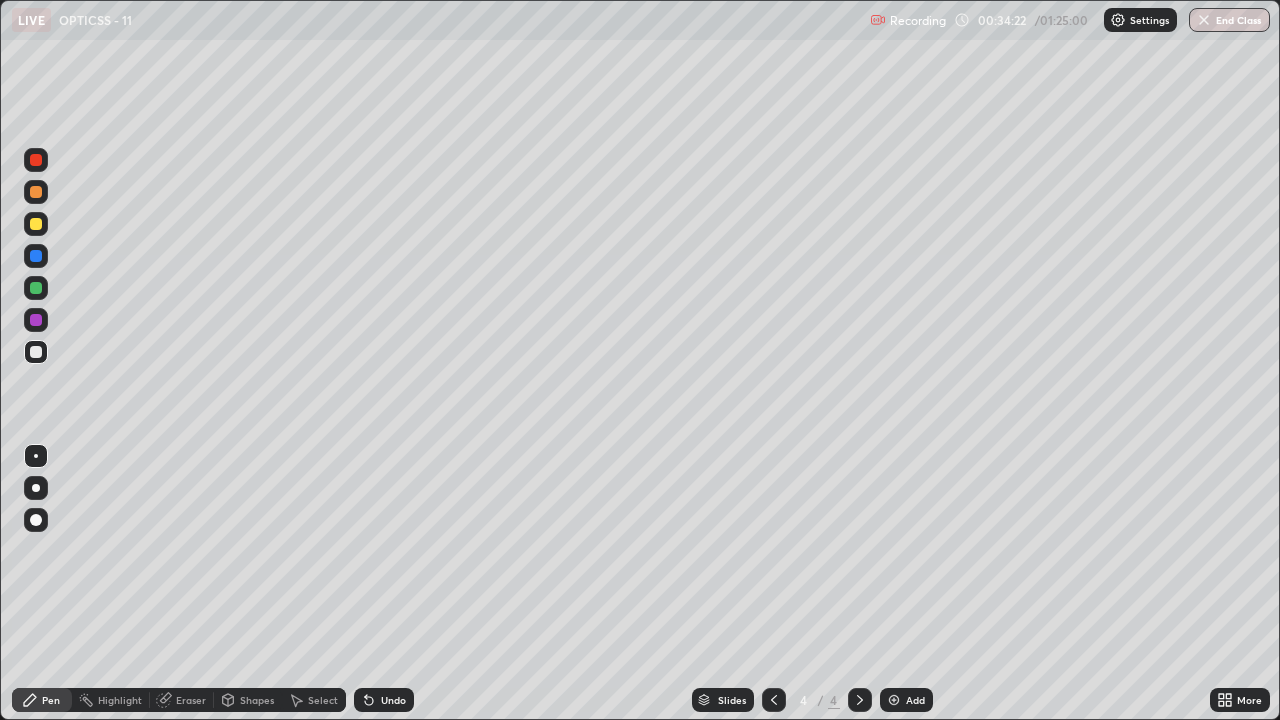 click on "Shapes" at bounding box center (248, 700) 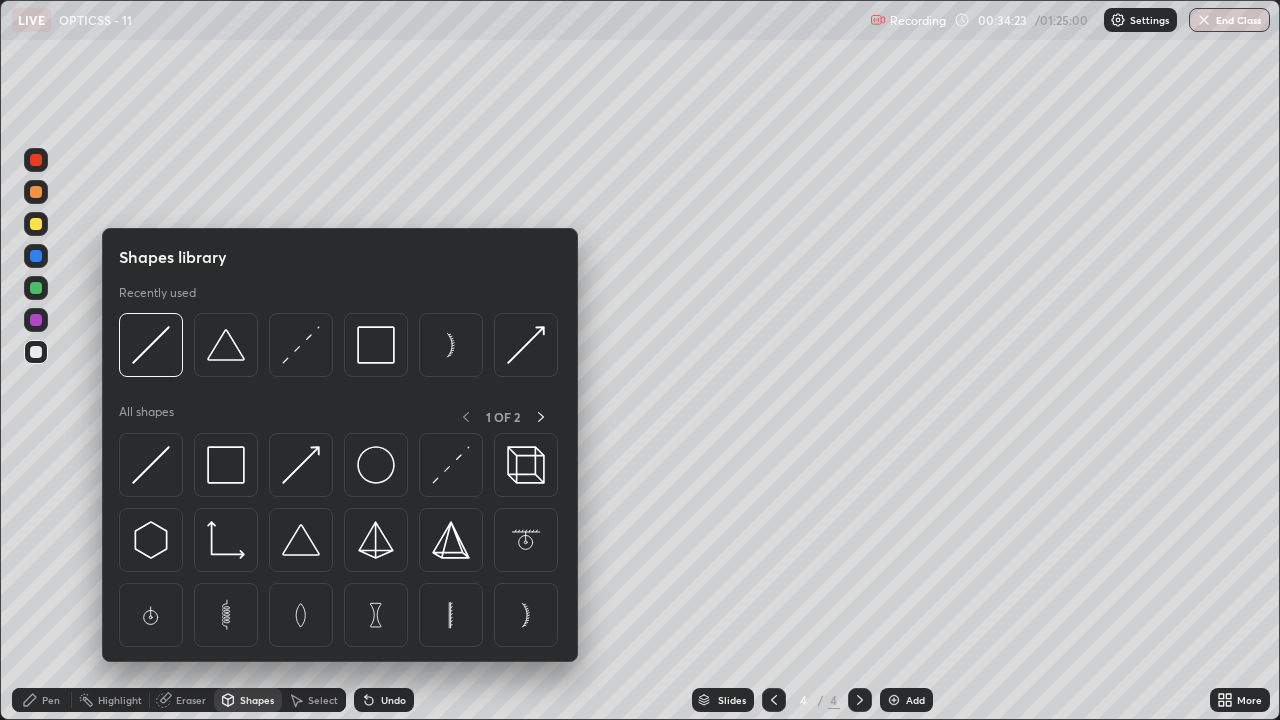 click 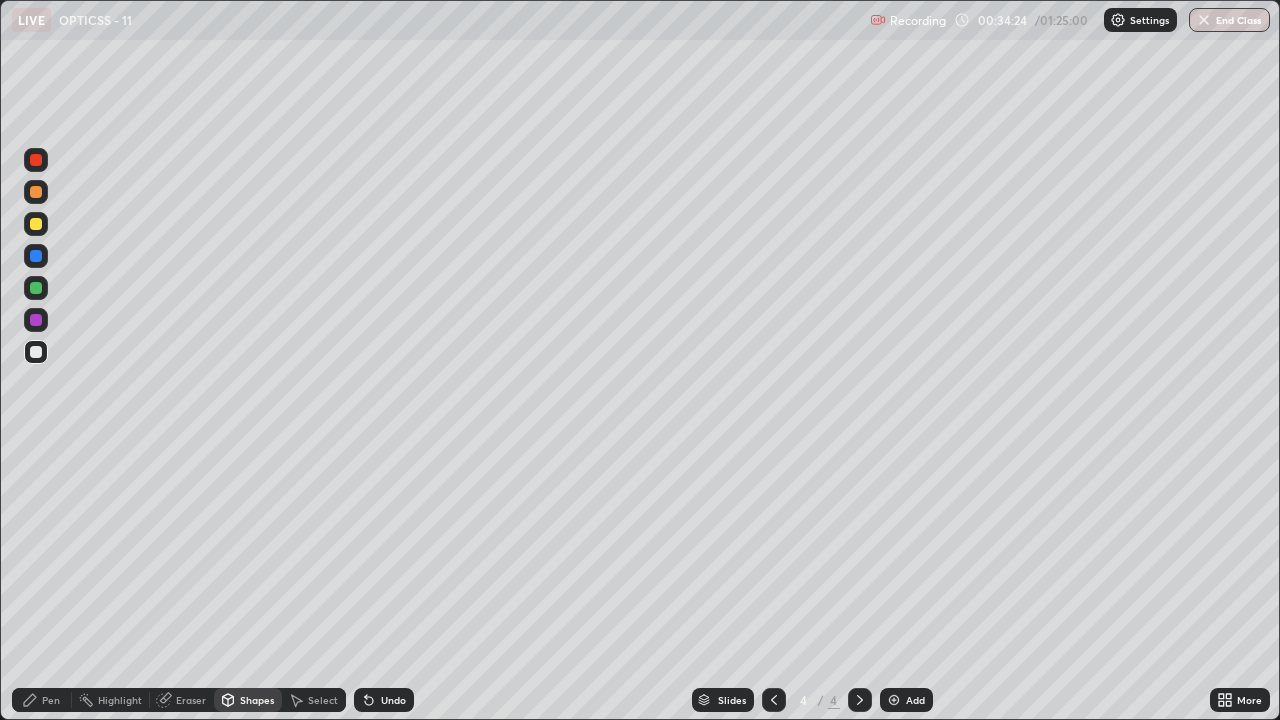 click 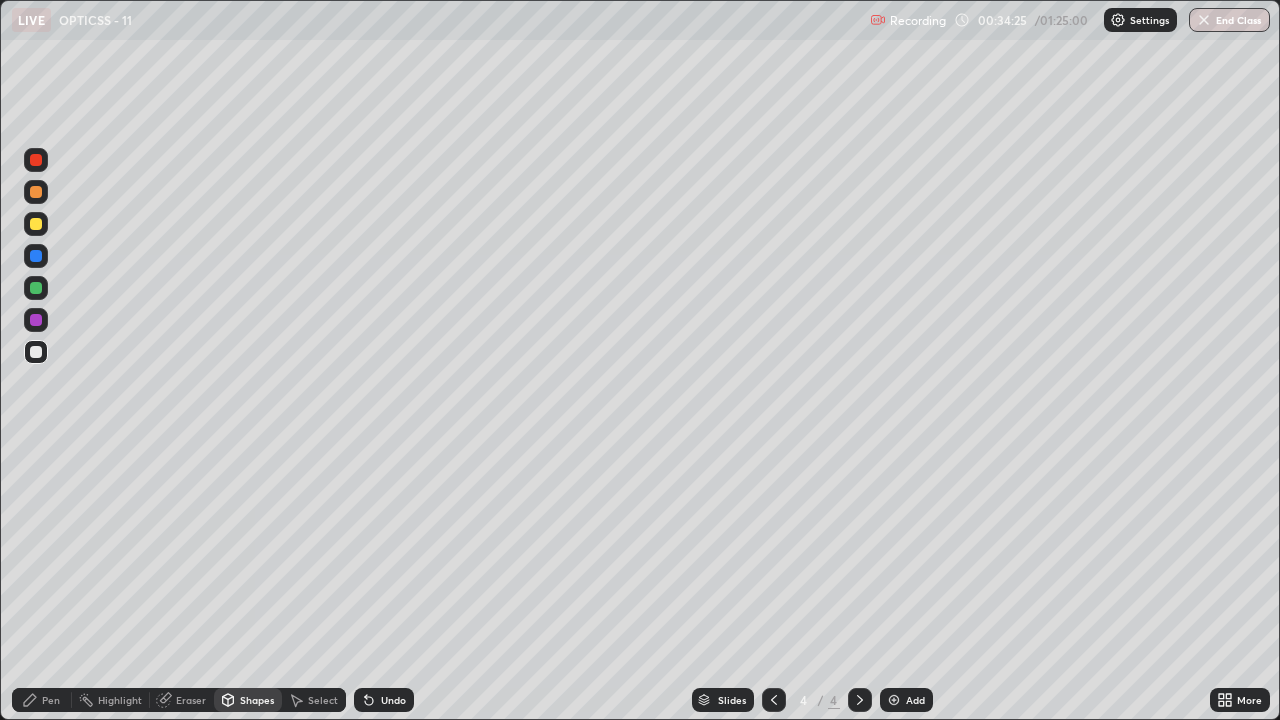 click on "Undo" at bounding box center (384, 700) 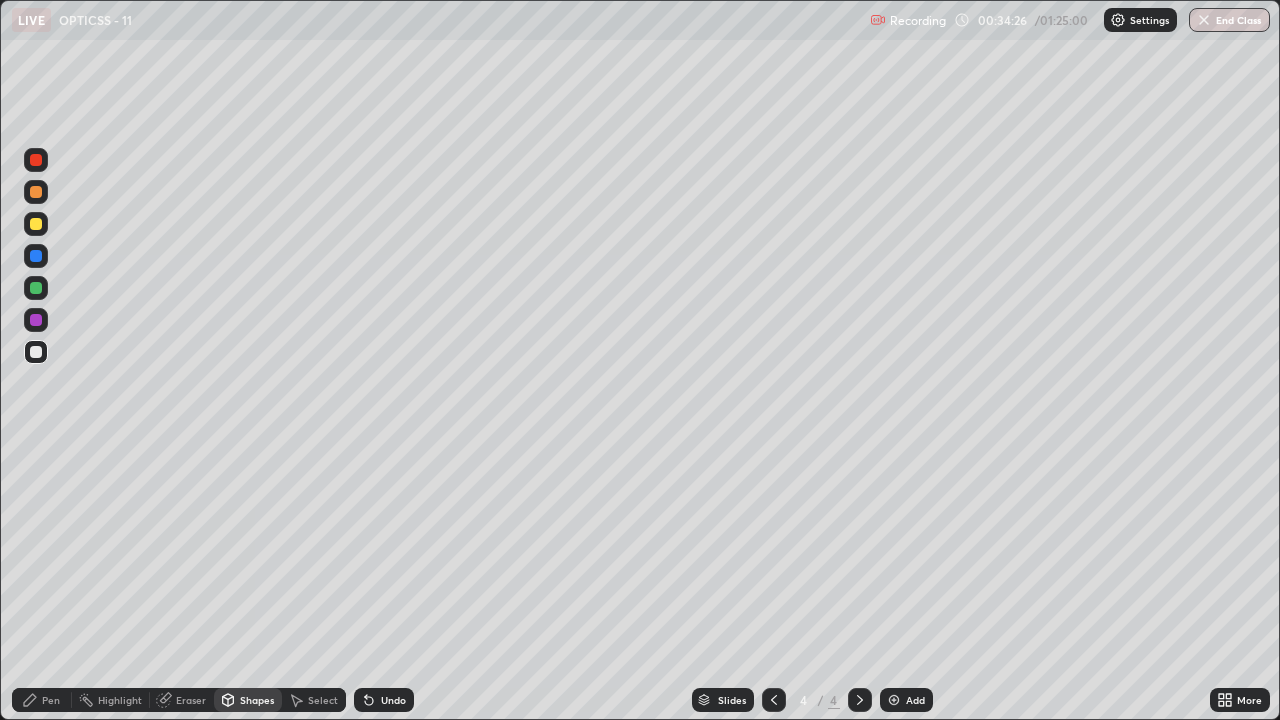 click on "Undo" at bounding box center (384, 700) 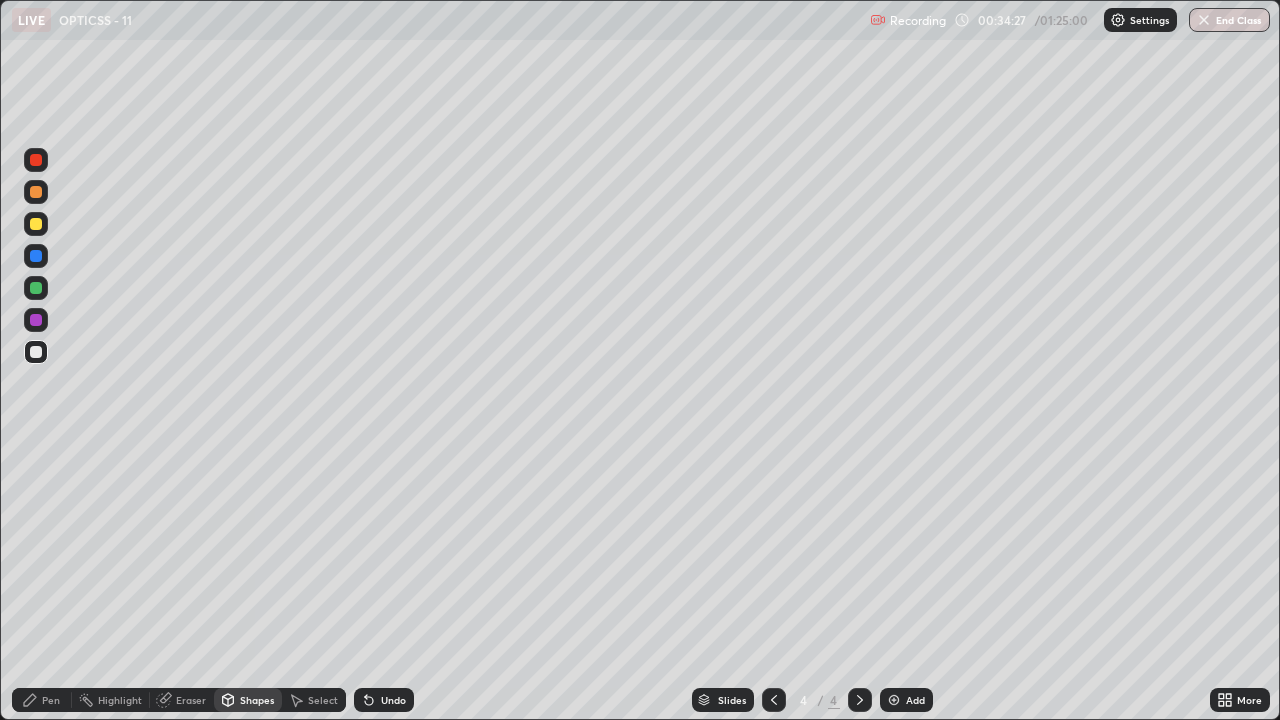 click on "Undo" at bounding box center (384, 700) 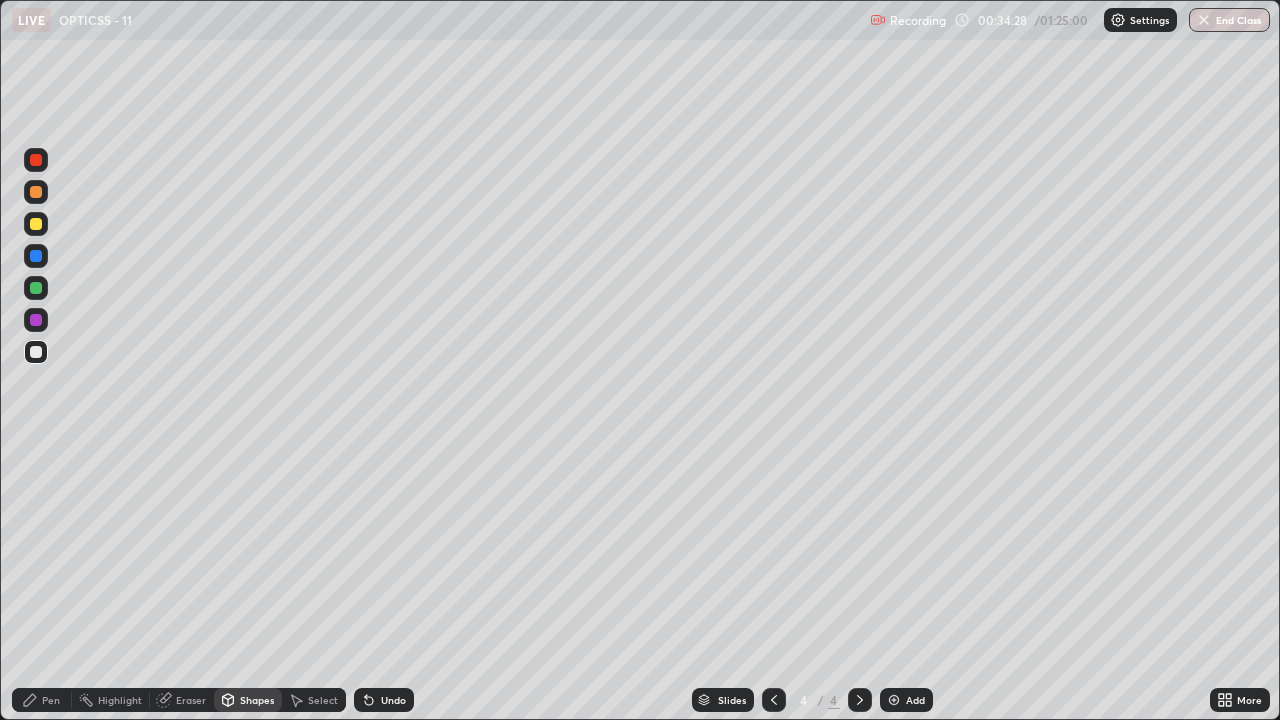 click 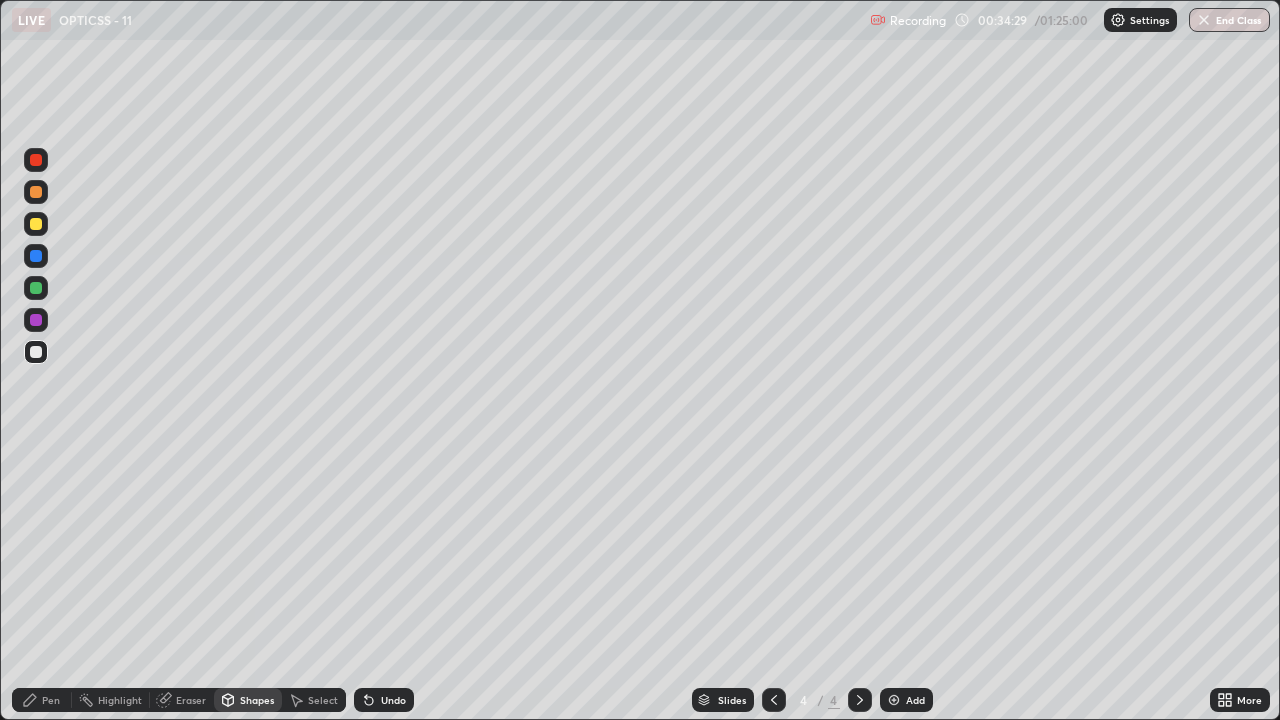 click on "Undo" at bounding box center [384, 700] 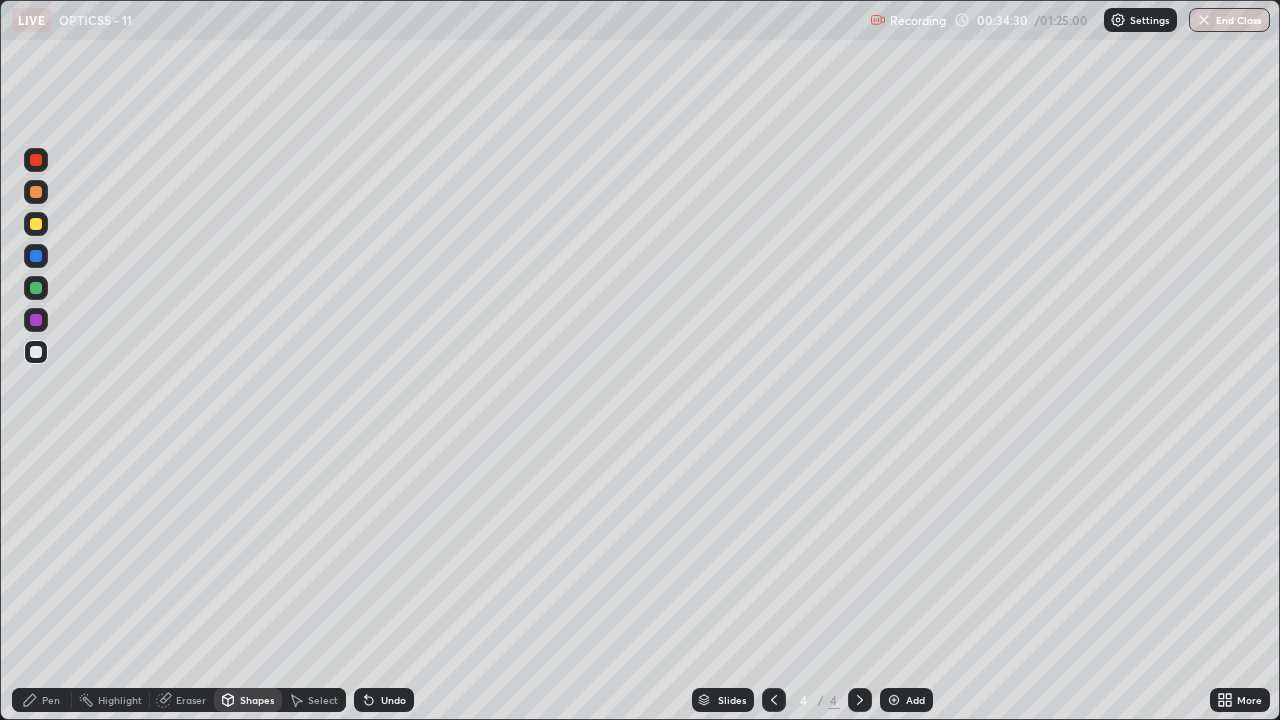 click 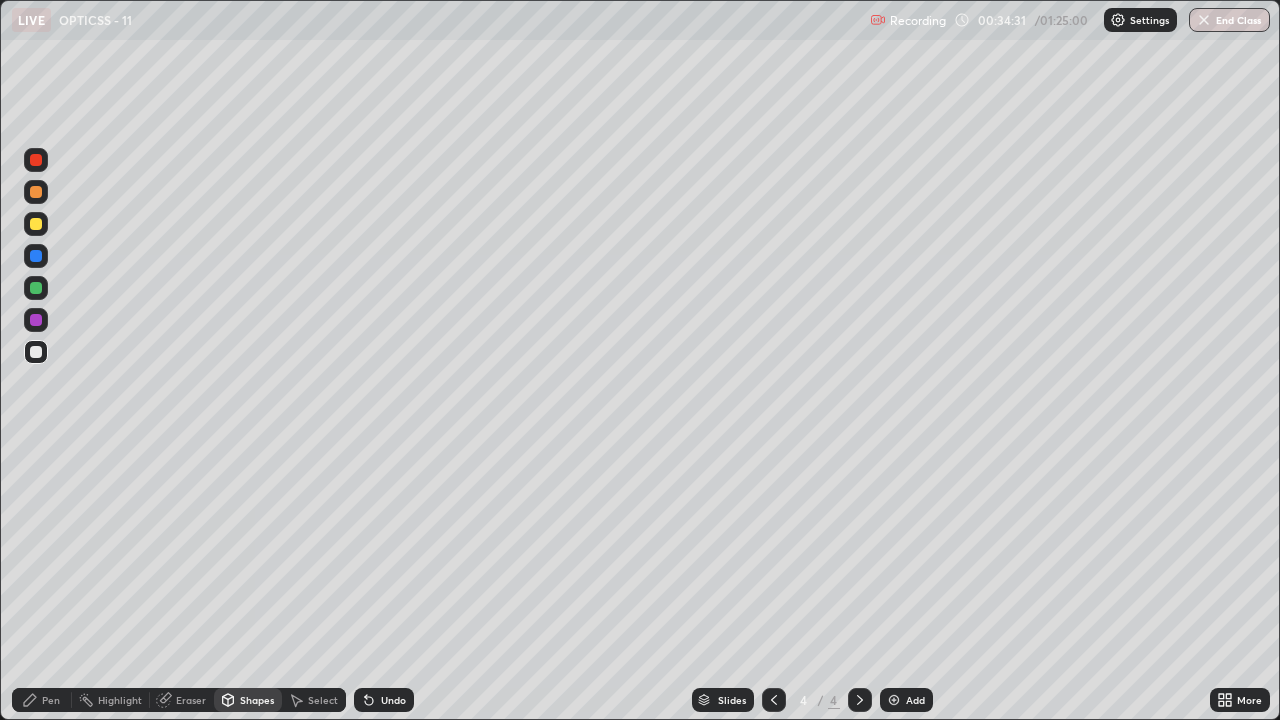 click 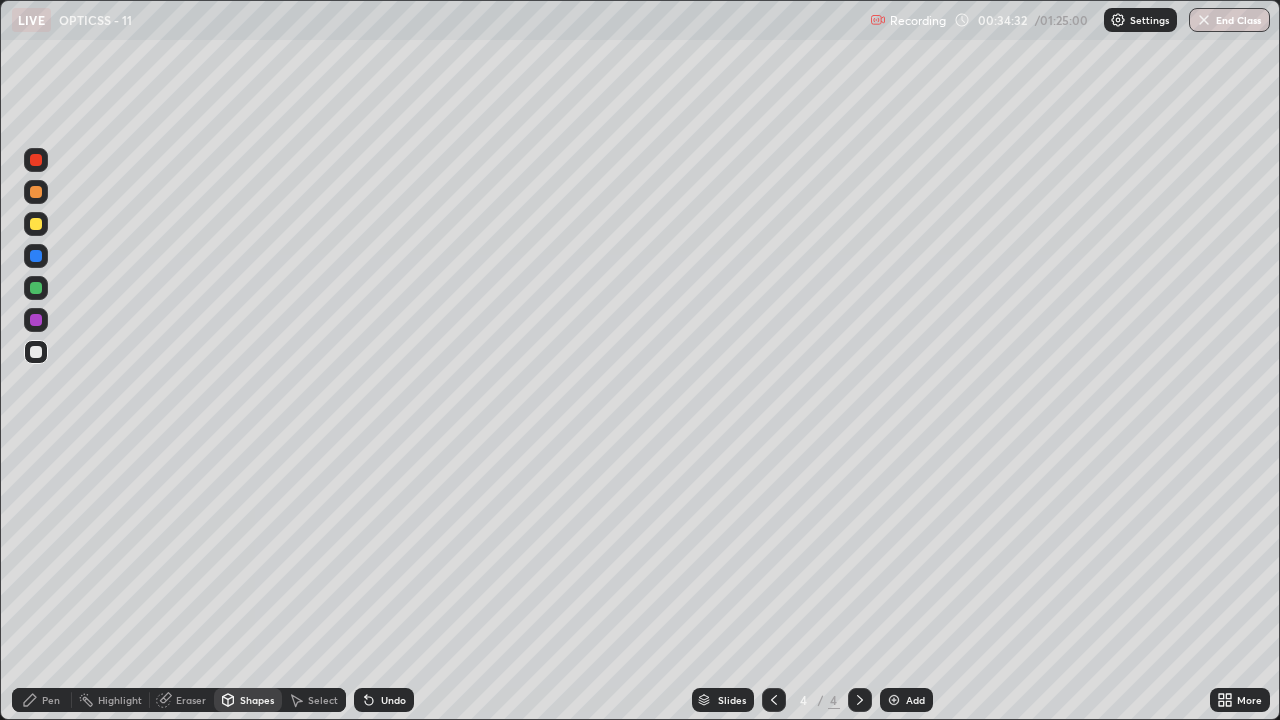 click 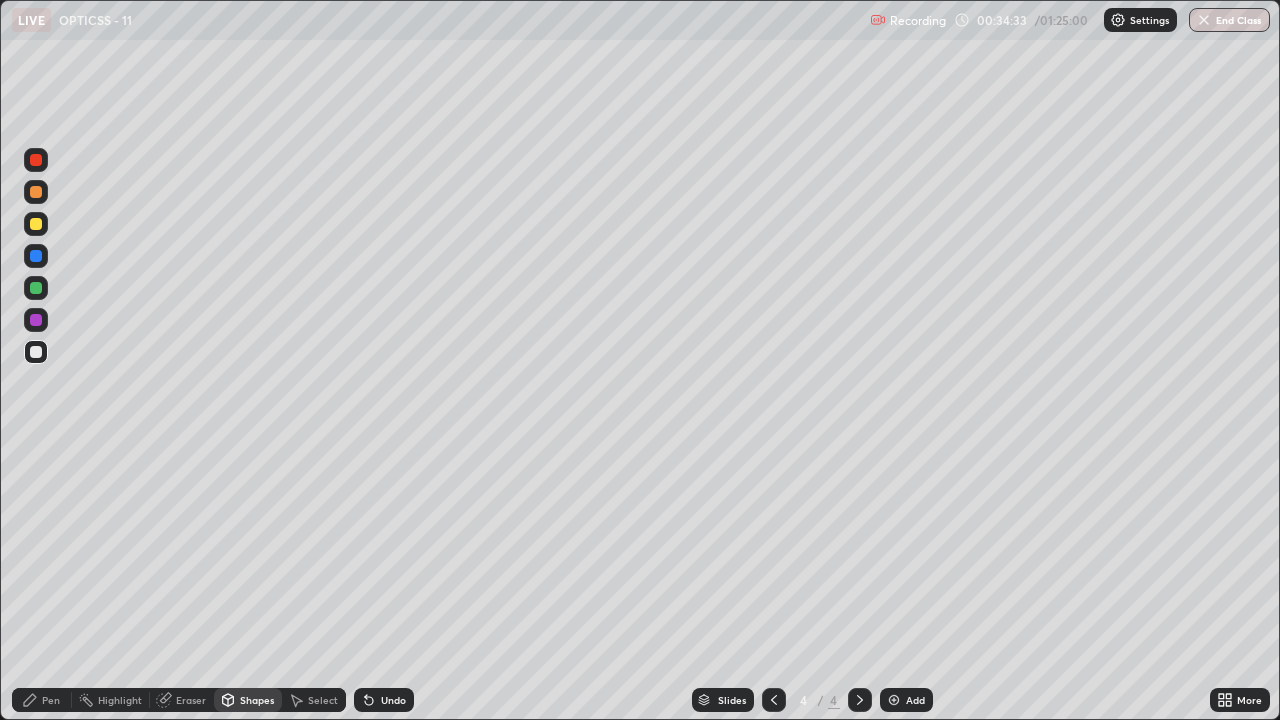 click 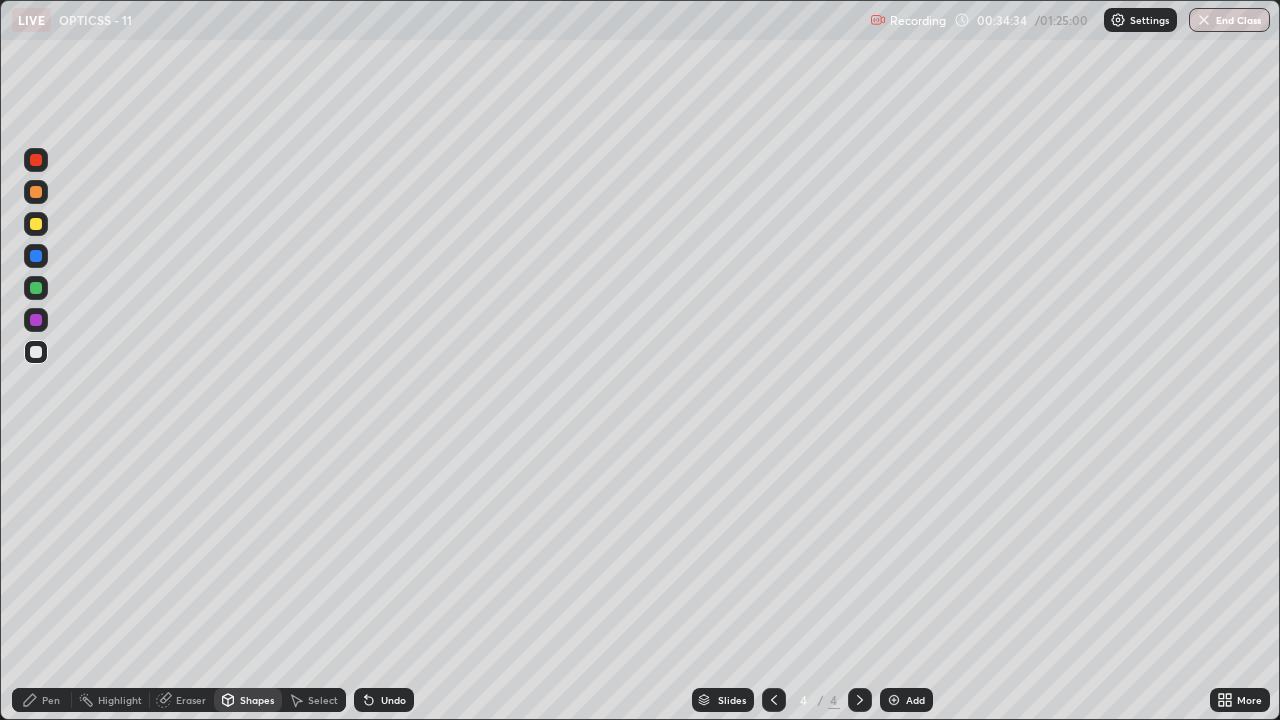click on "Undo" at bounding box center [384, 700] 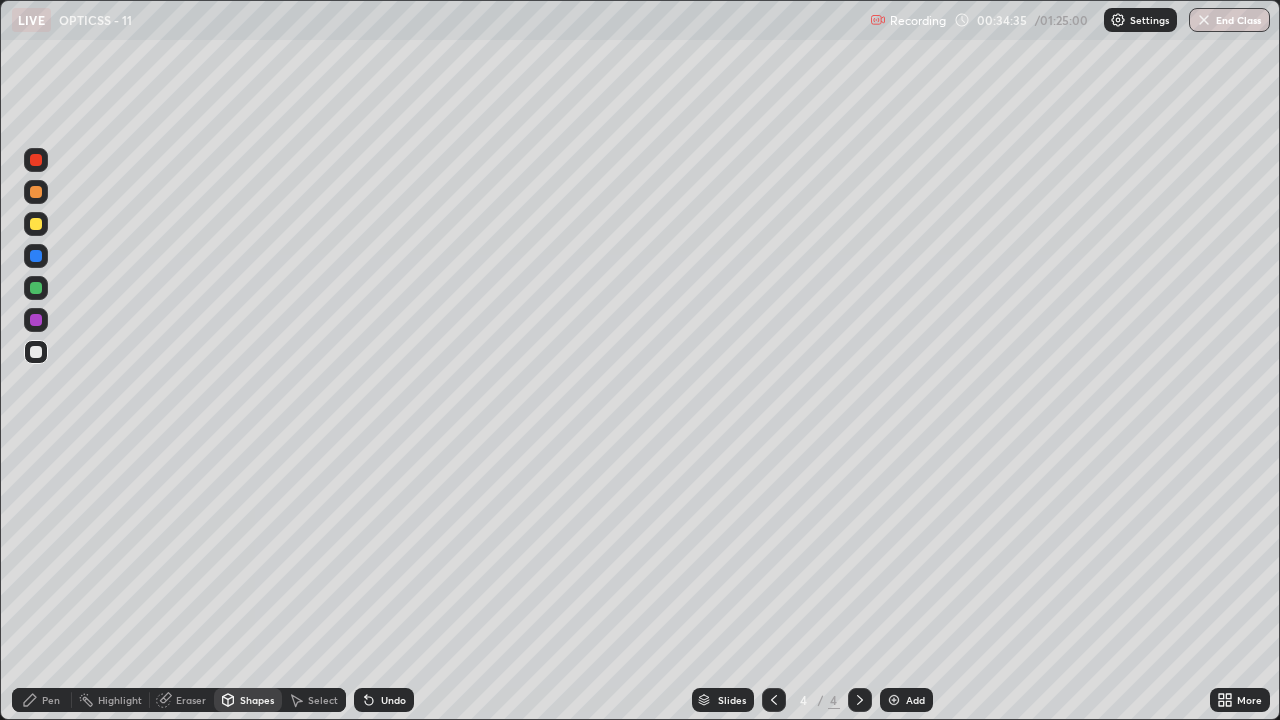 click on "Undo" at bounding box center [384, 700] 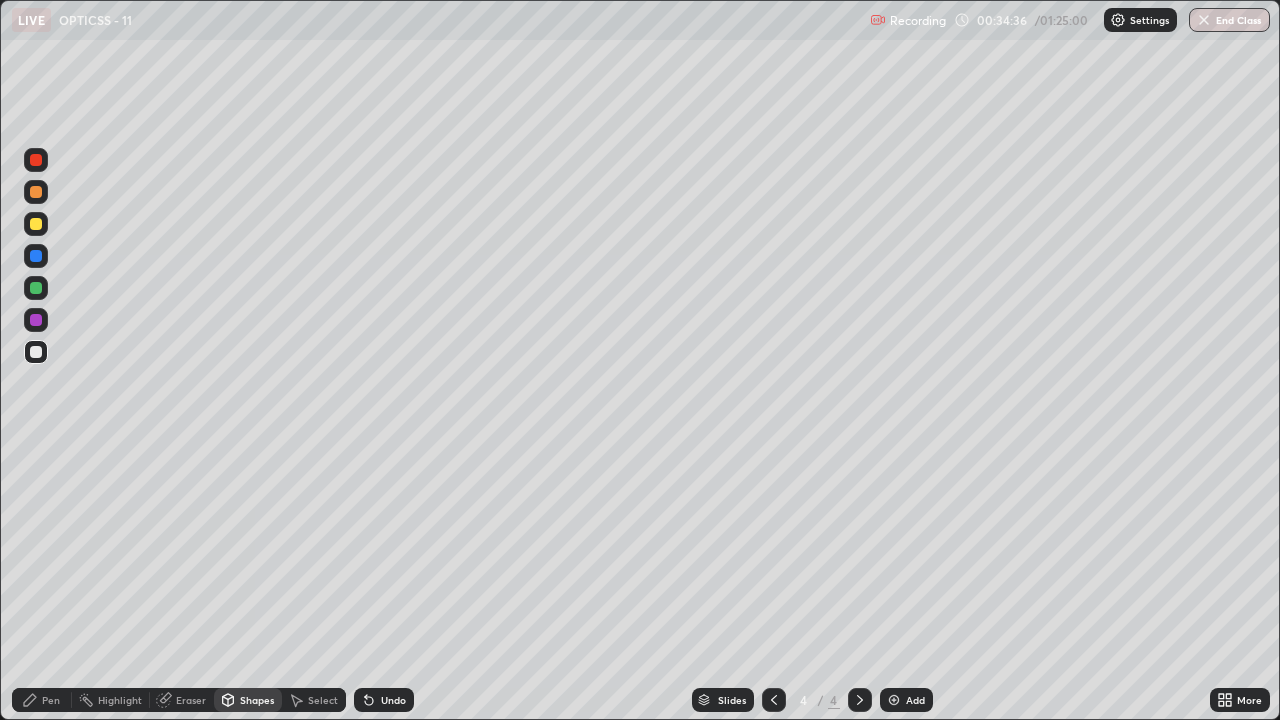 click 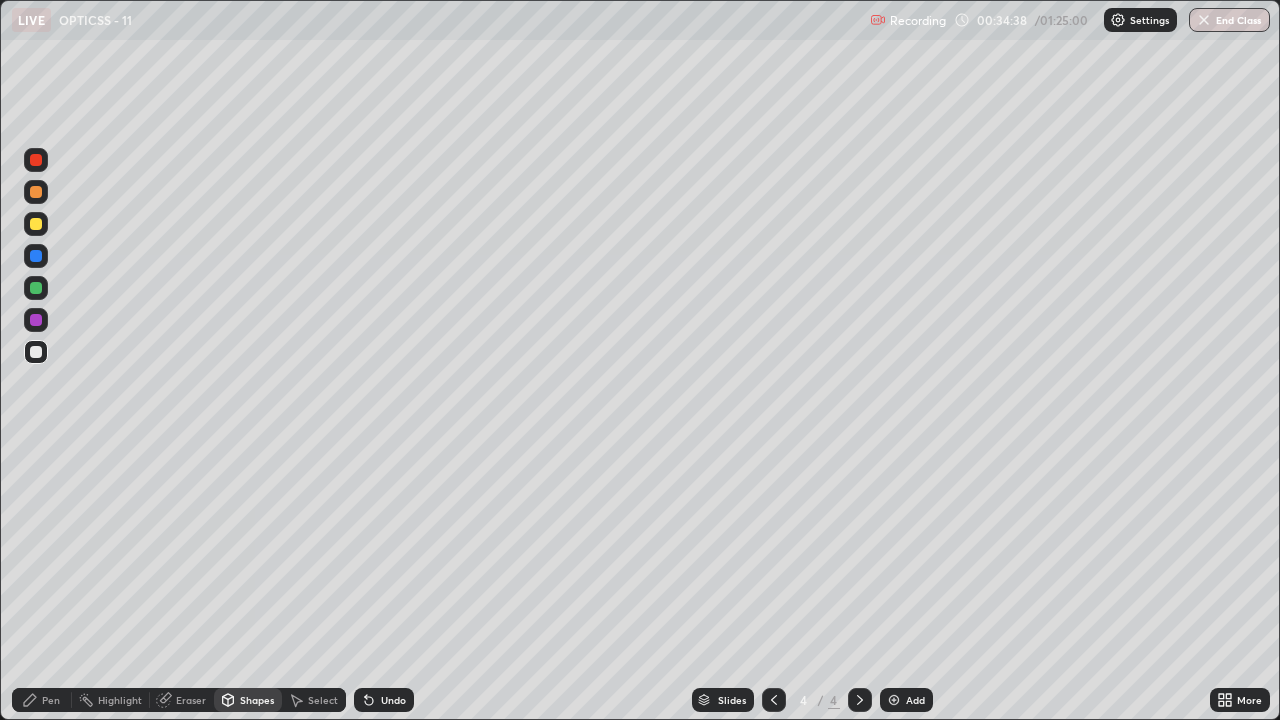 click 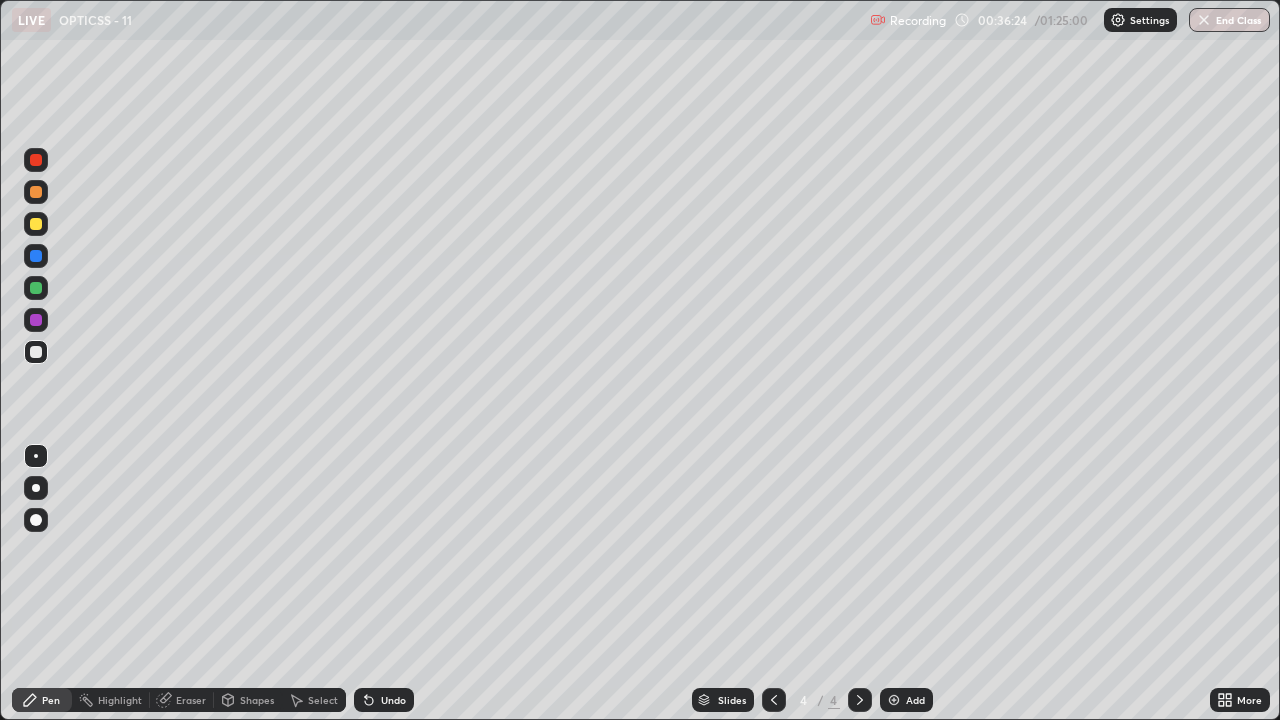 click on "Undo" at bounding box center (393, 700) 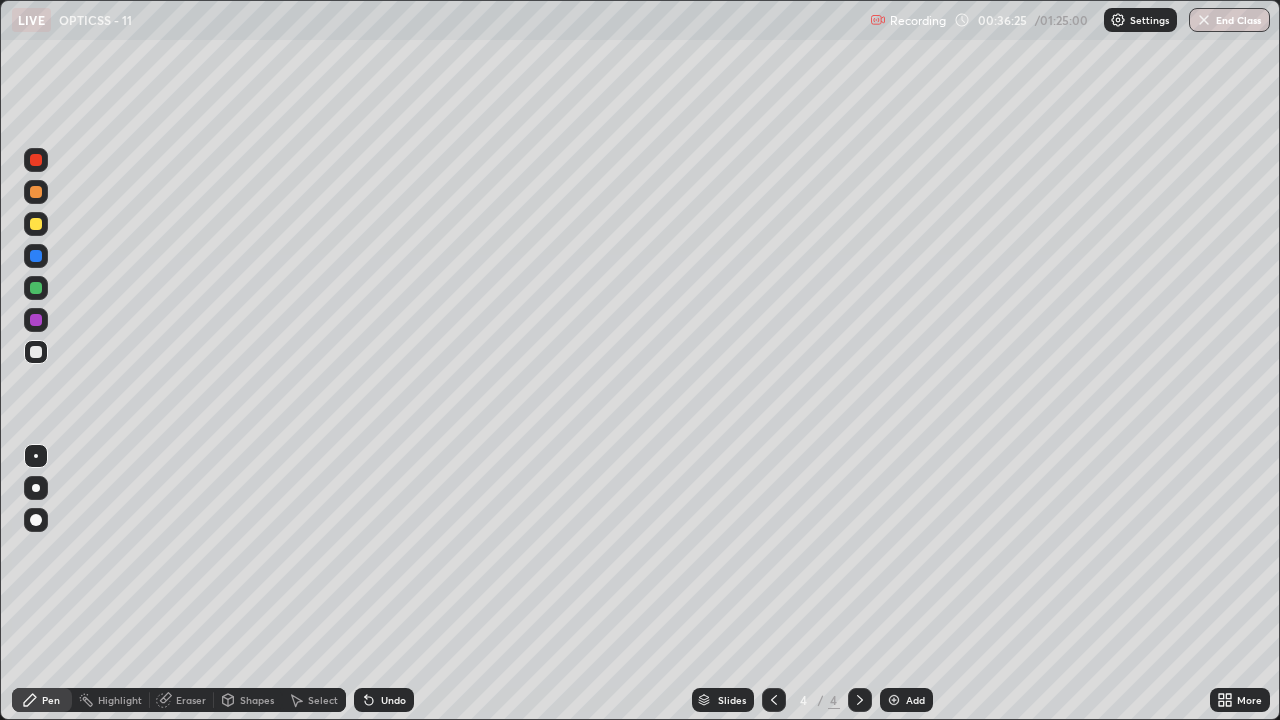 click on "Undo" at bounding box center (393, 700) 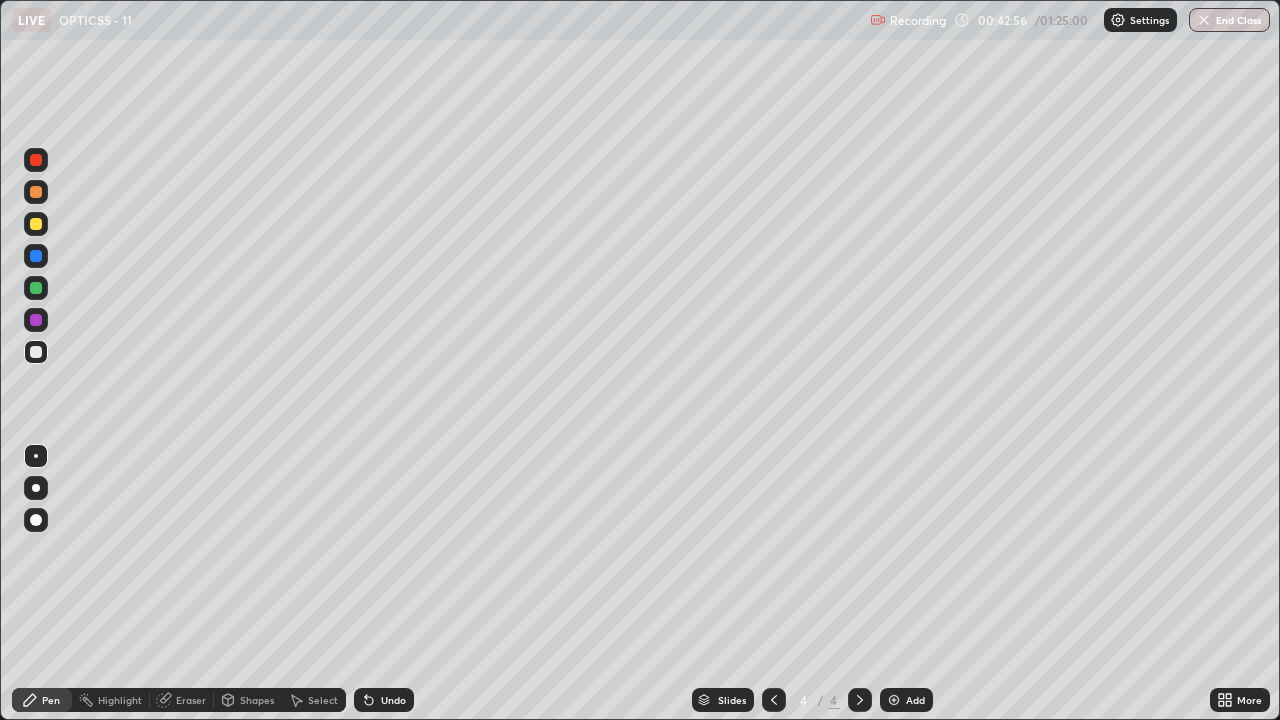 click on "Add" at bounding box center (915, 700) 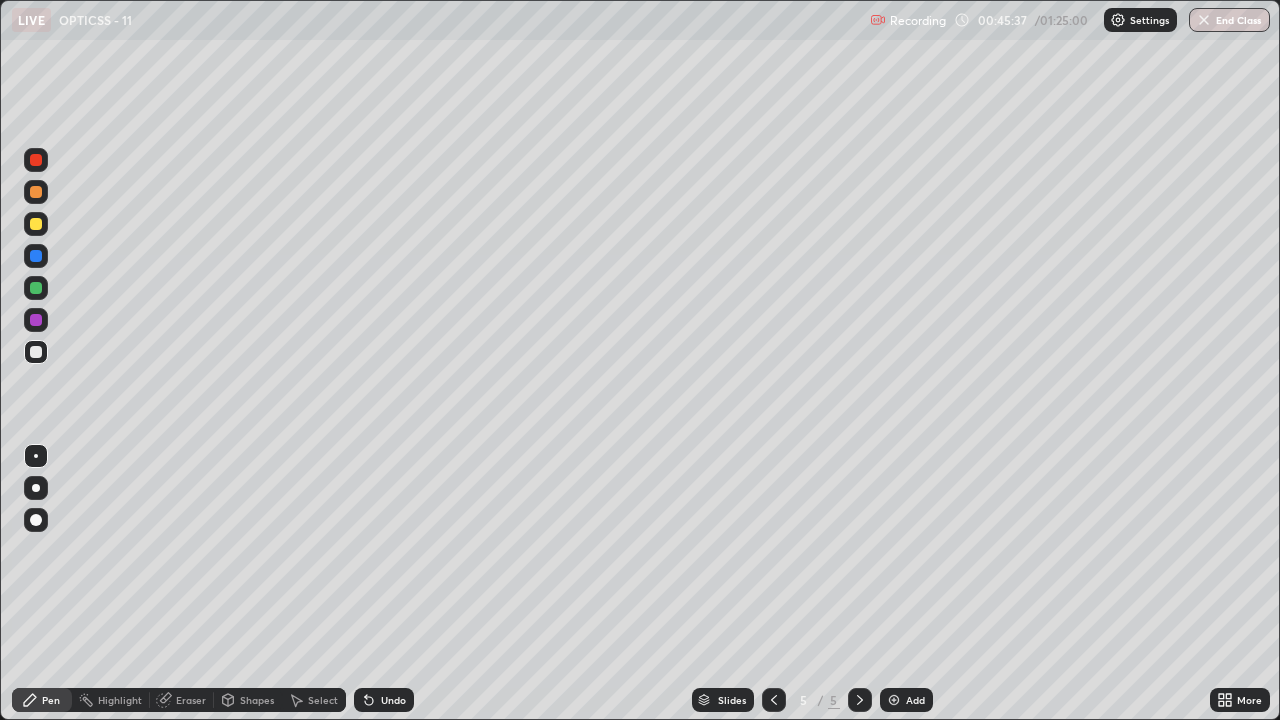 click on "Shapes" at bounding box center [257, 700] 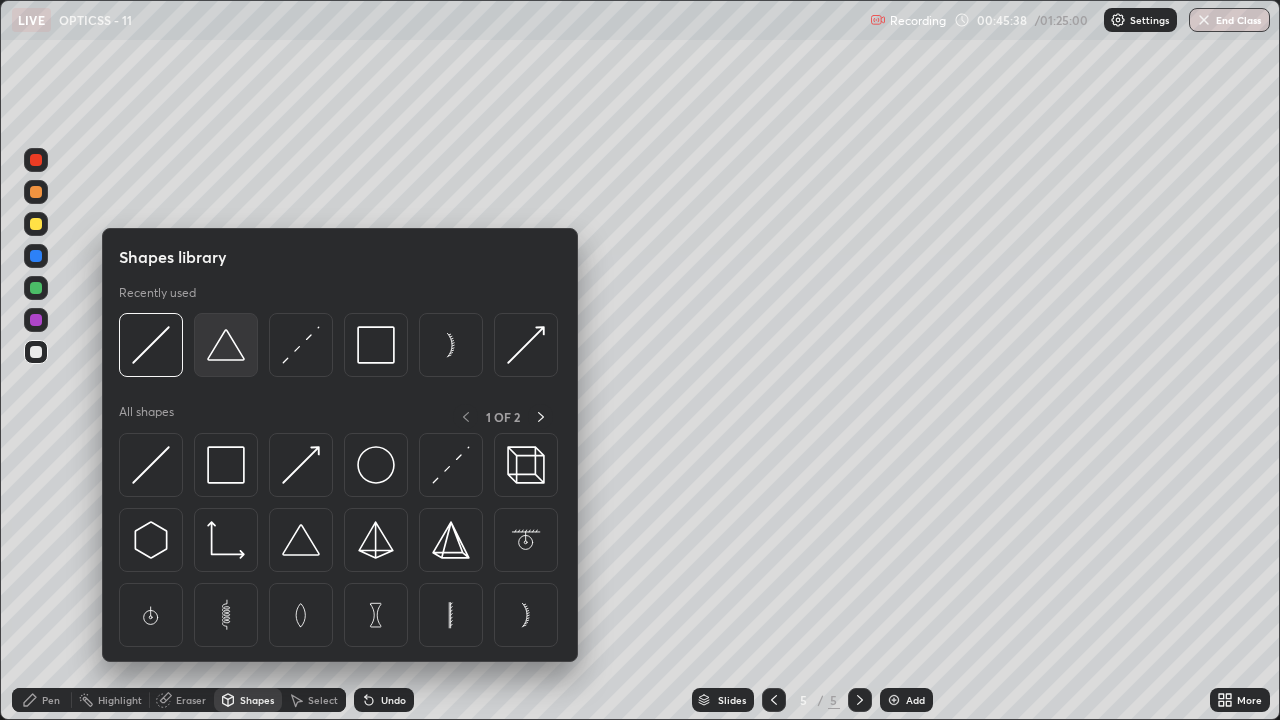 click at bounding box center (226, 345) 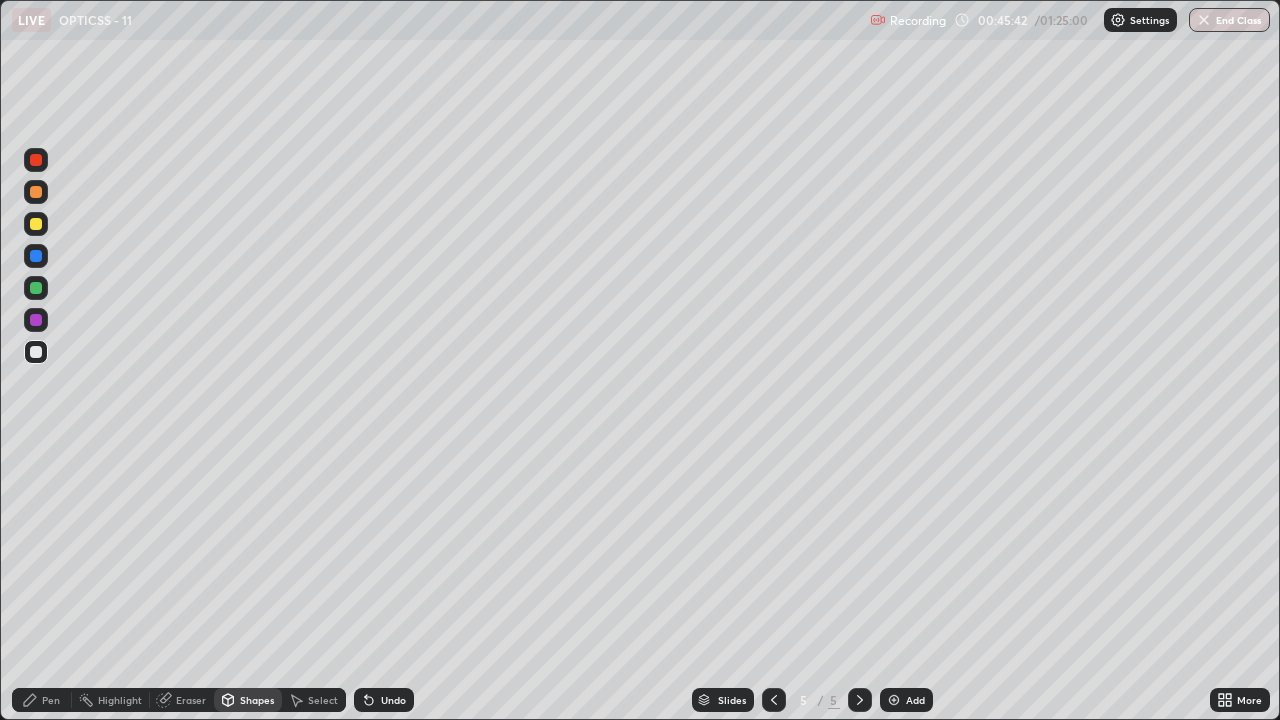 click on "Select" at bounding box center [323, 700] 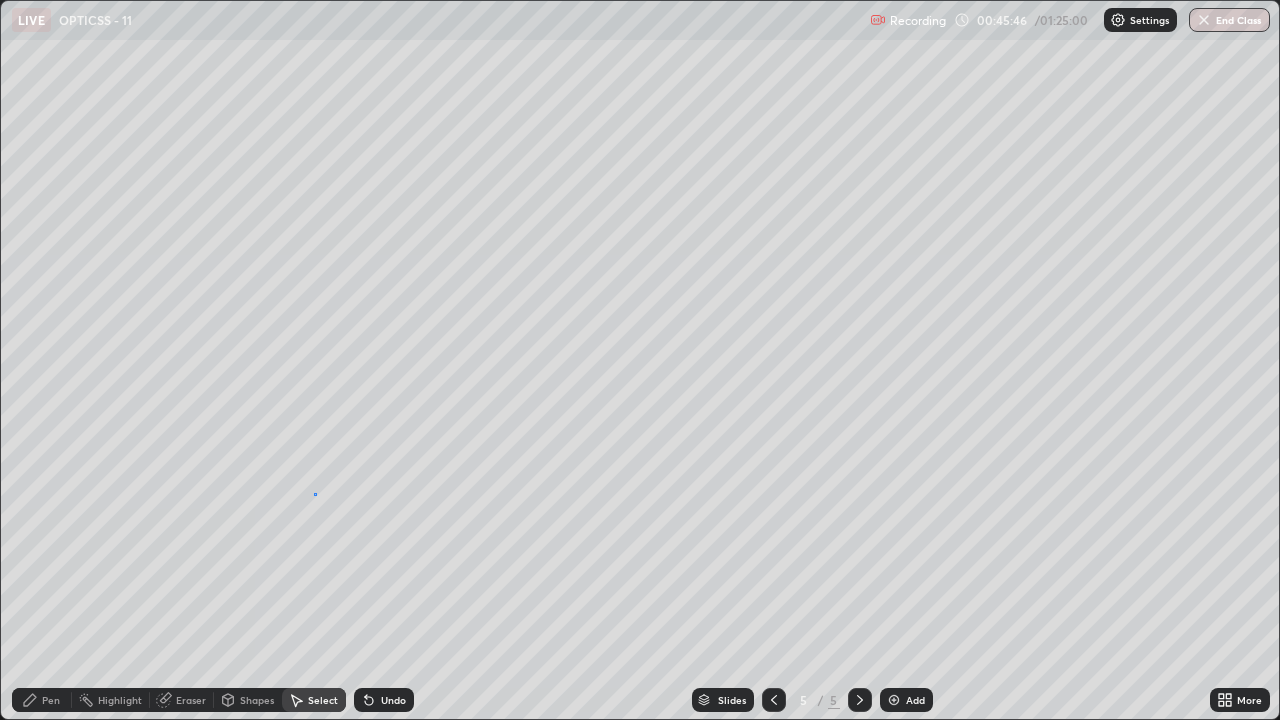click on "0 ° Undo Copy Duplicate Duplicate to new slide Delete" at bounding box center [640, 360] 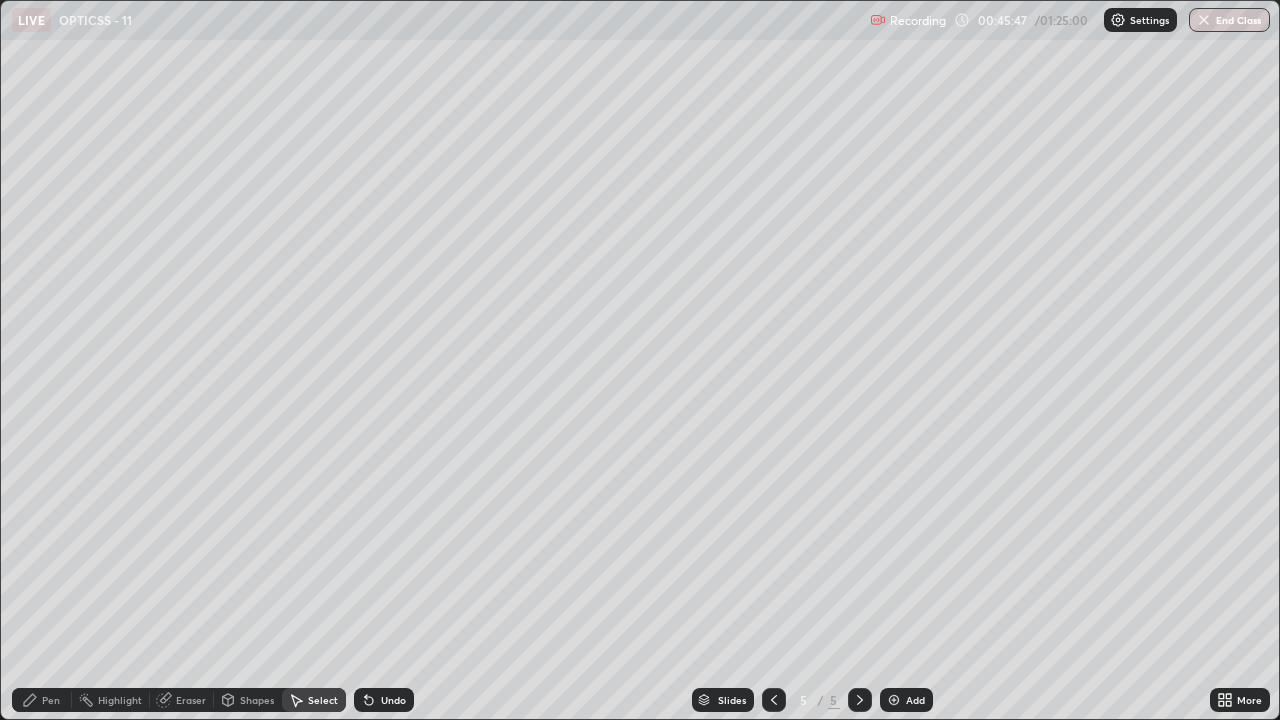 click on "Select" at bounding box center [314, 700] 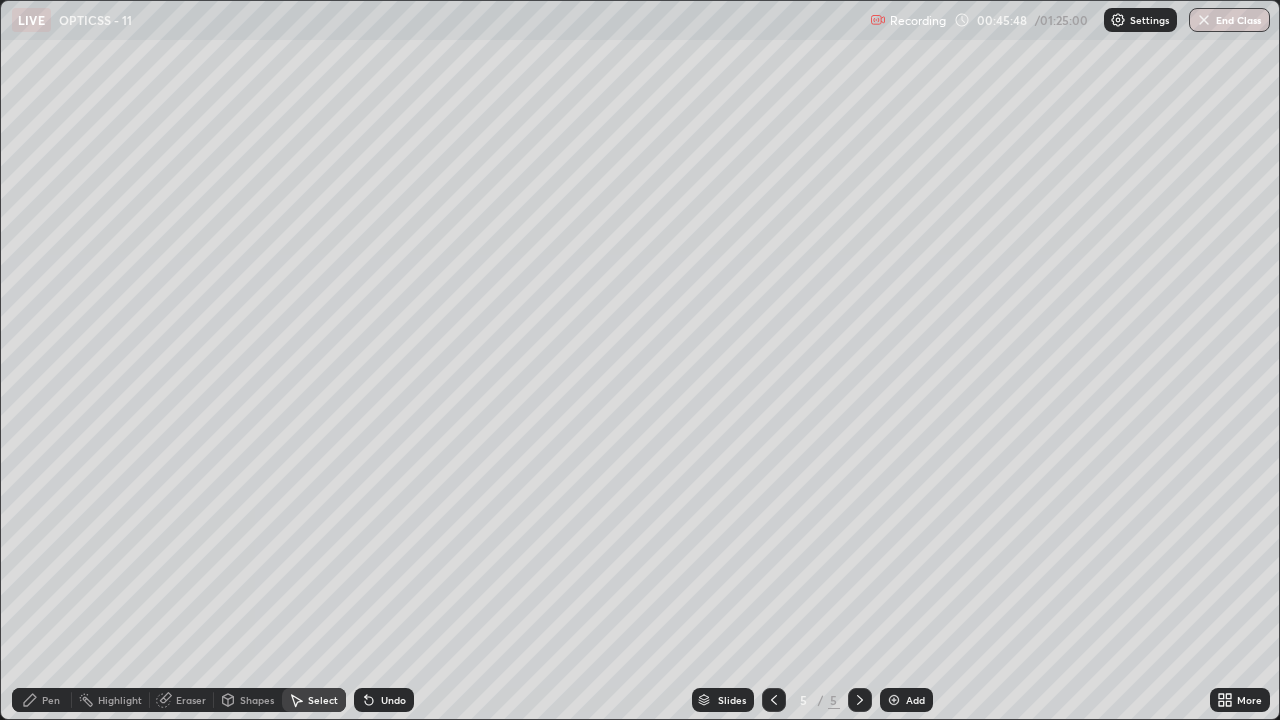 click on "Shapes" at bounding box center (257, 700) 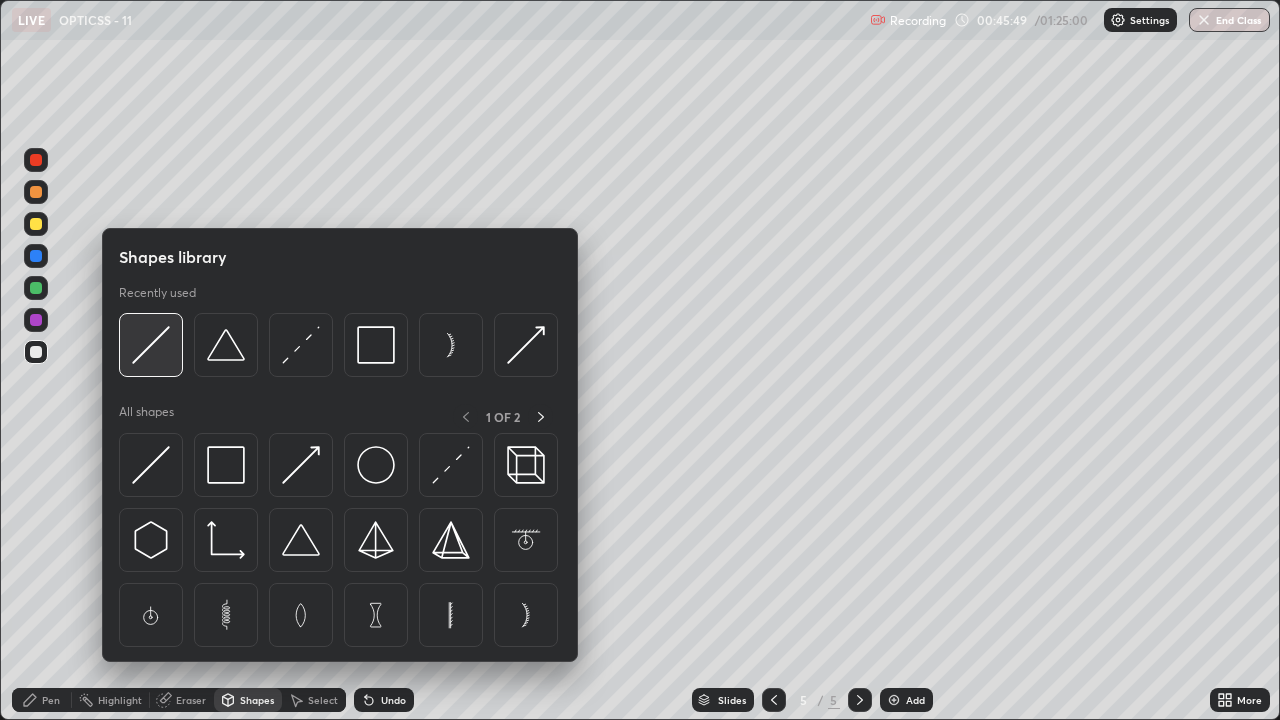 click at bounding box center [151, 345] 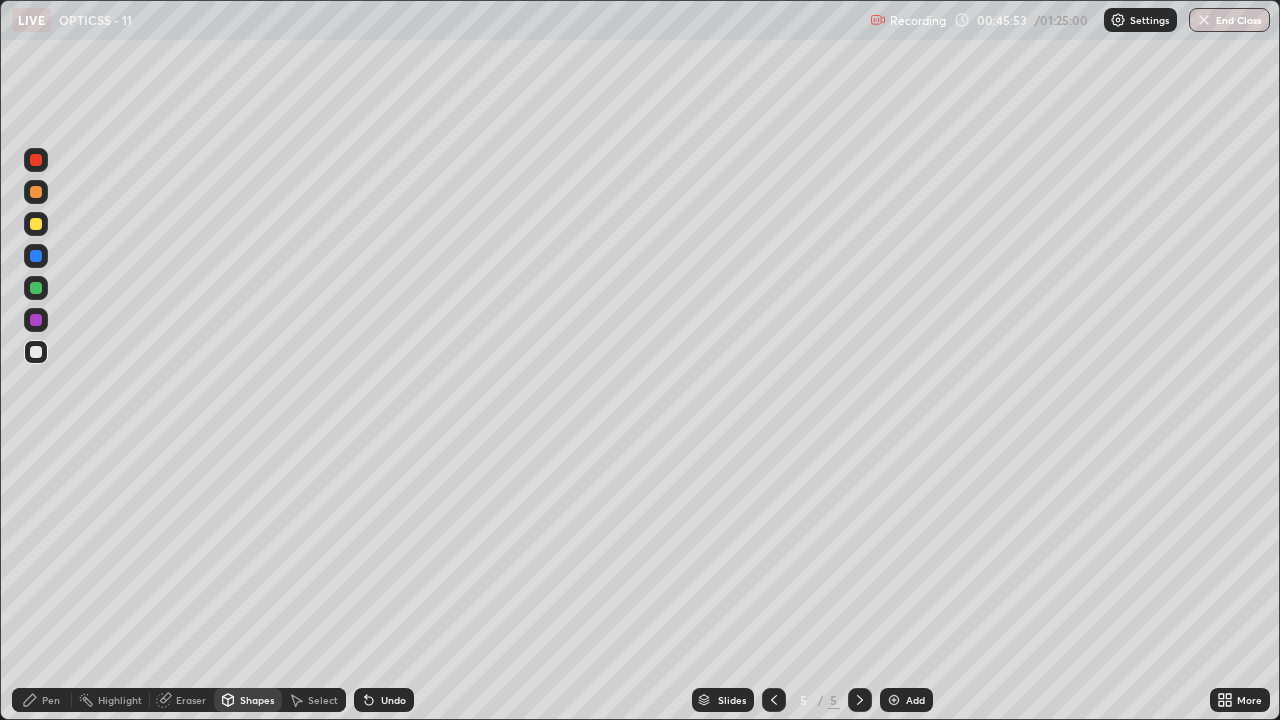 click on "Undo" at bounding box center [384, 700] 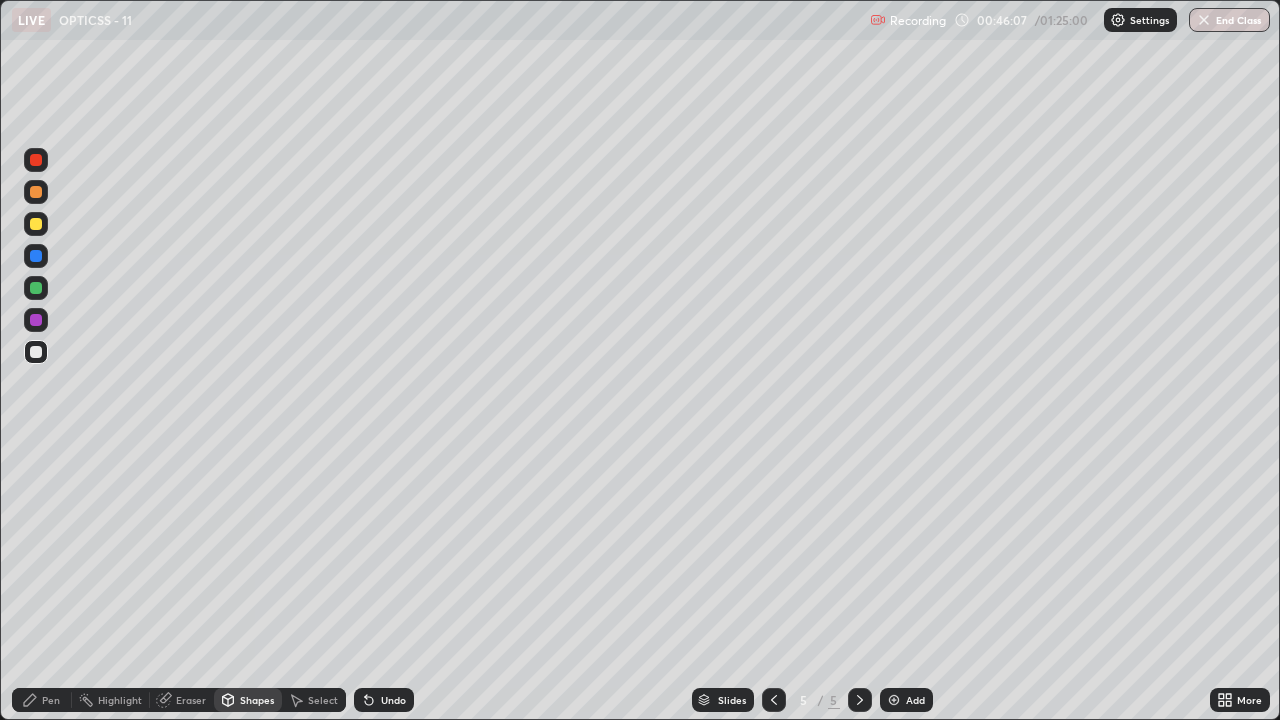 click on "Pen" at bounding box center [42, 700] 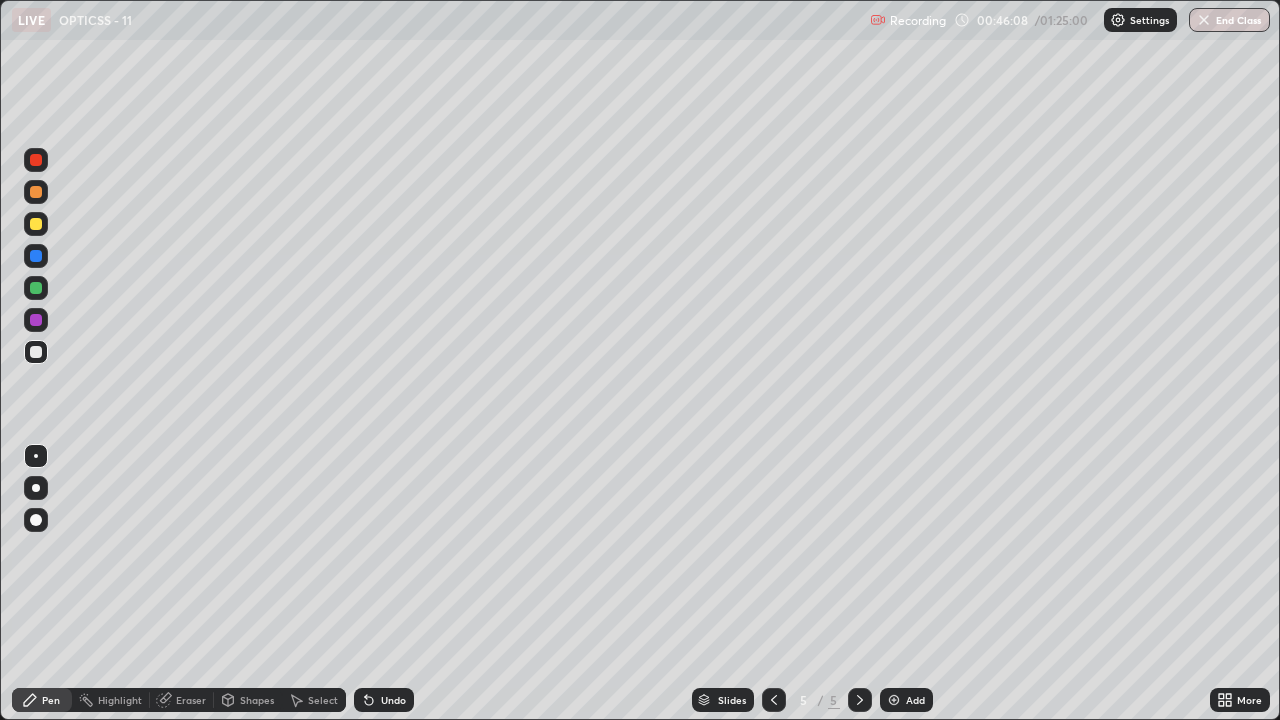 click at bounding box center [36, 224] 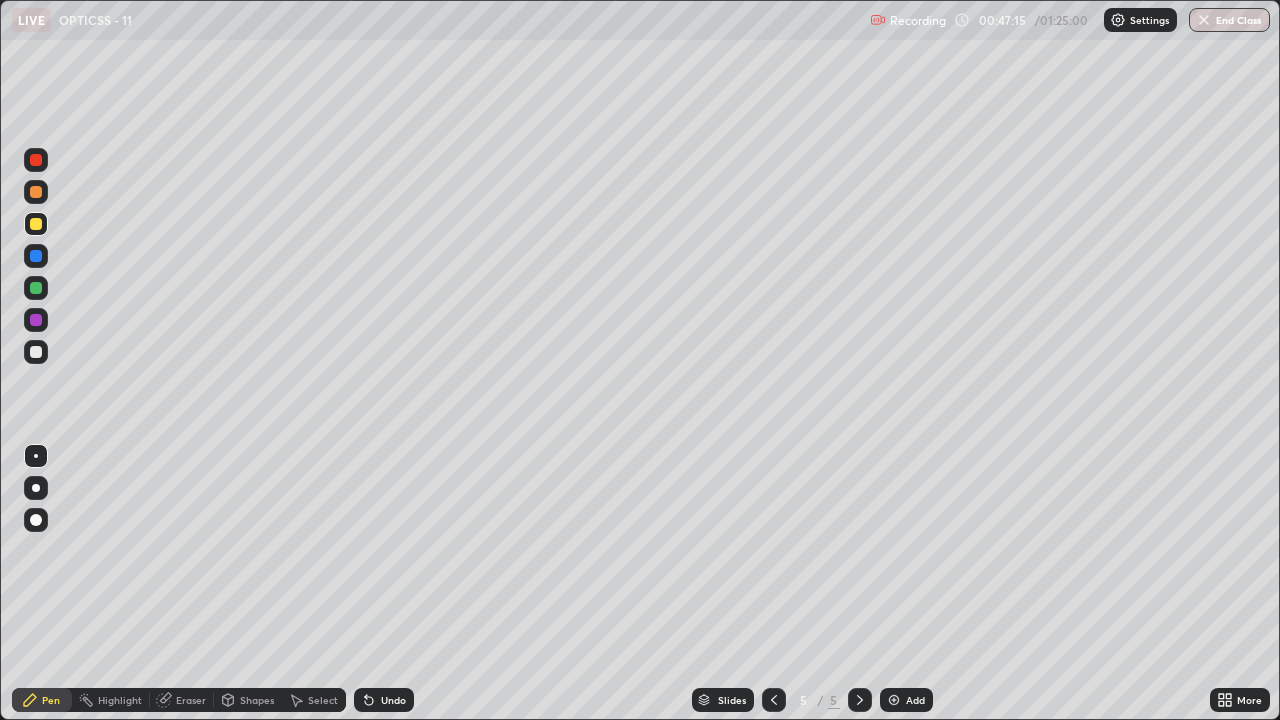 click at bounding box center [36, 288] 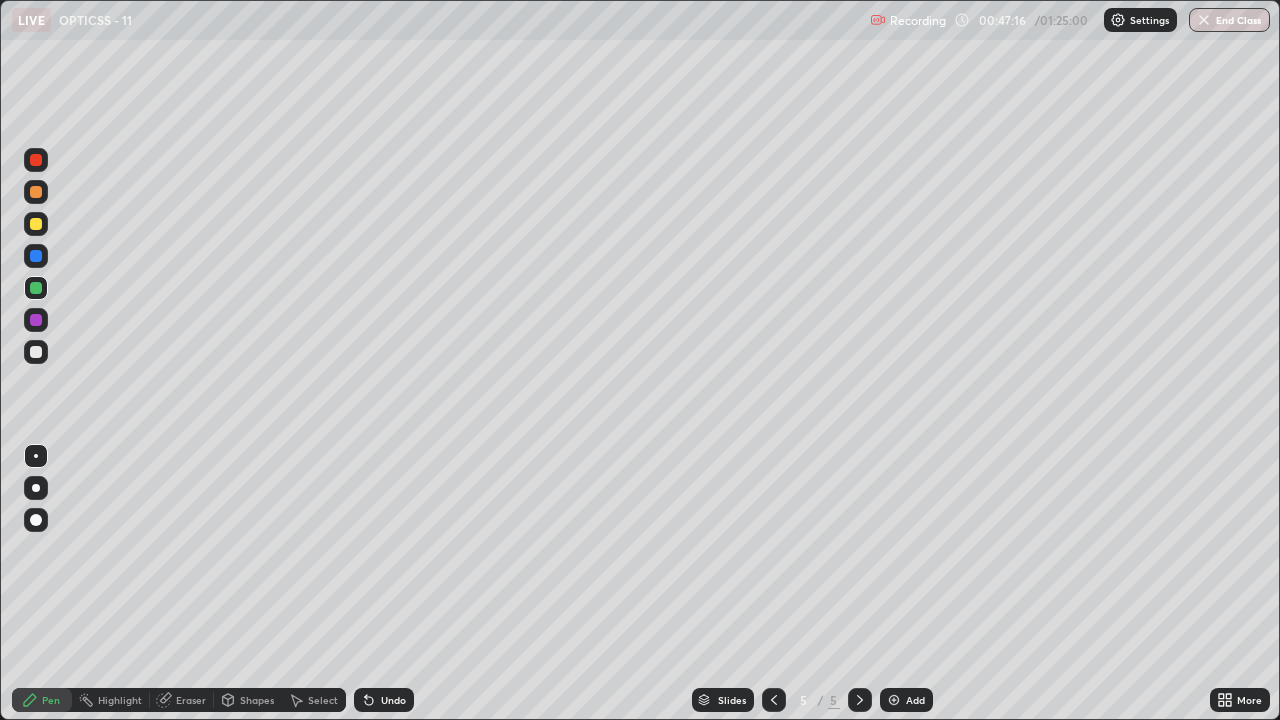 click at bounding box center (36, 160) 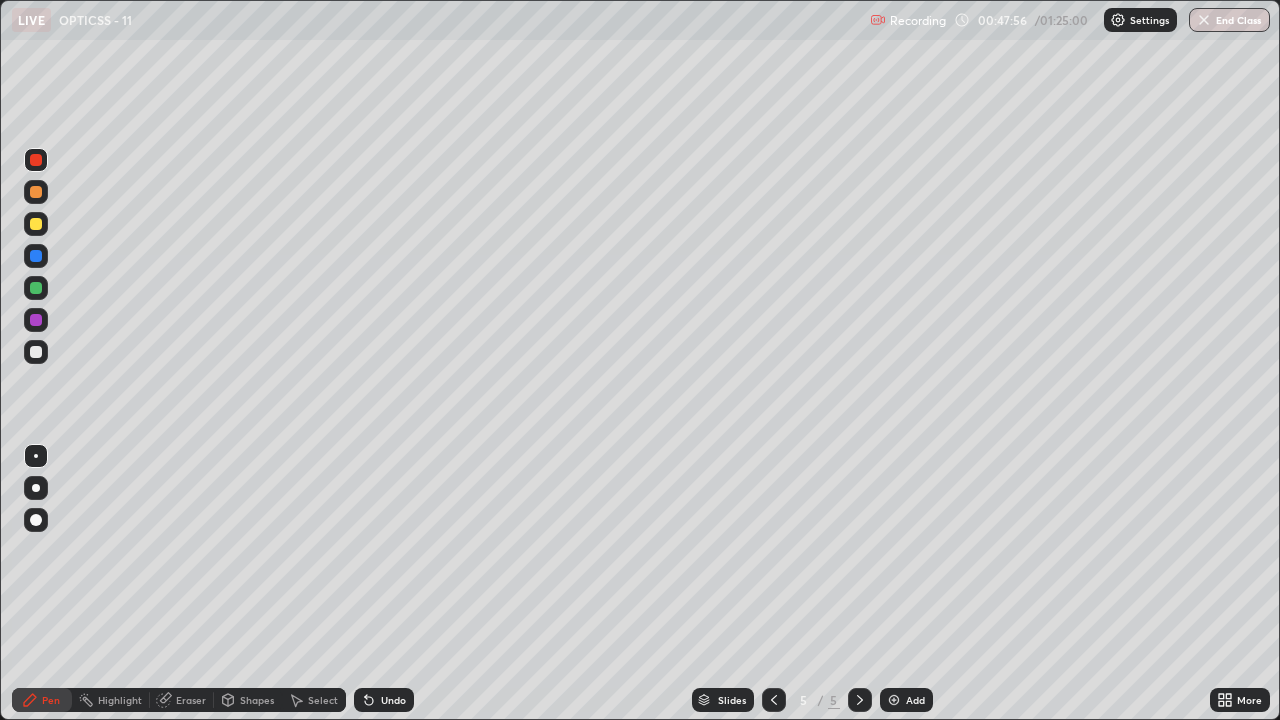 click at bounding box center [36, 352] 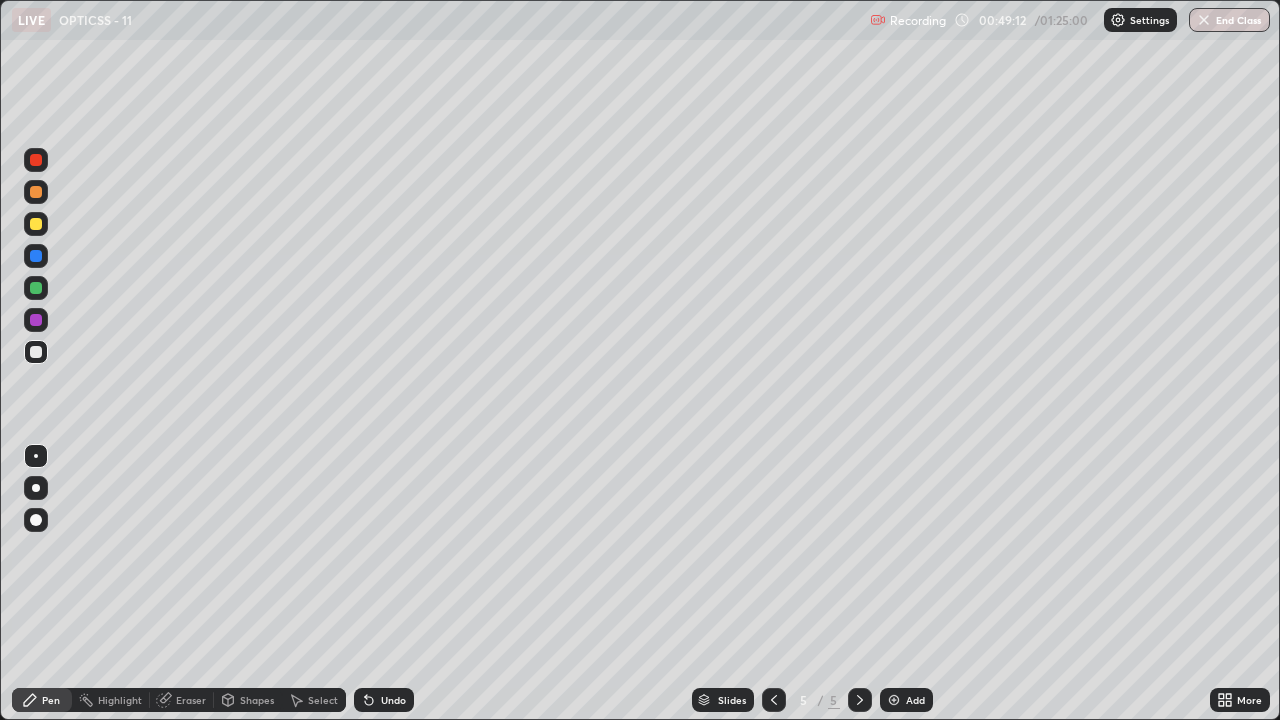 click at bounding box center [36, 160] 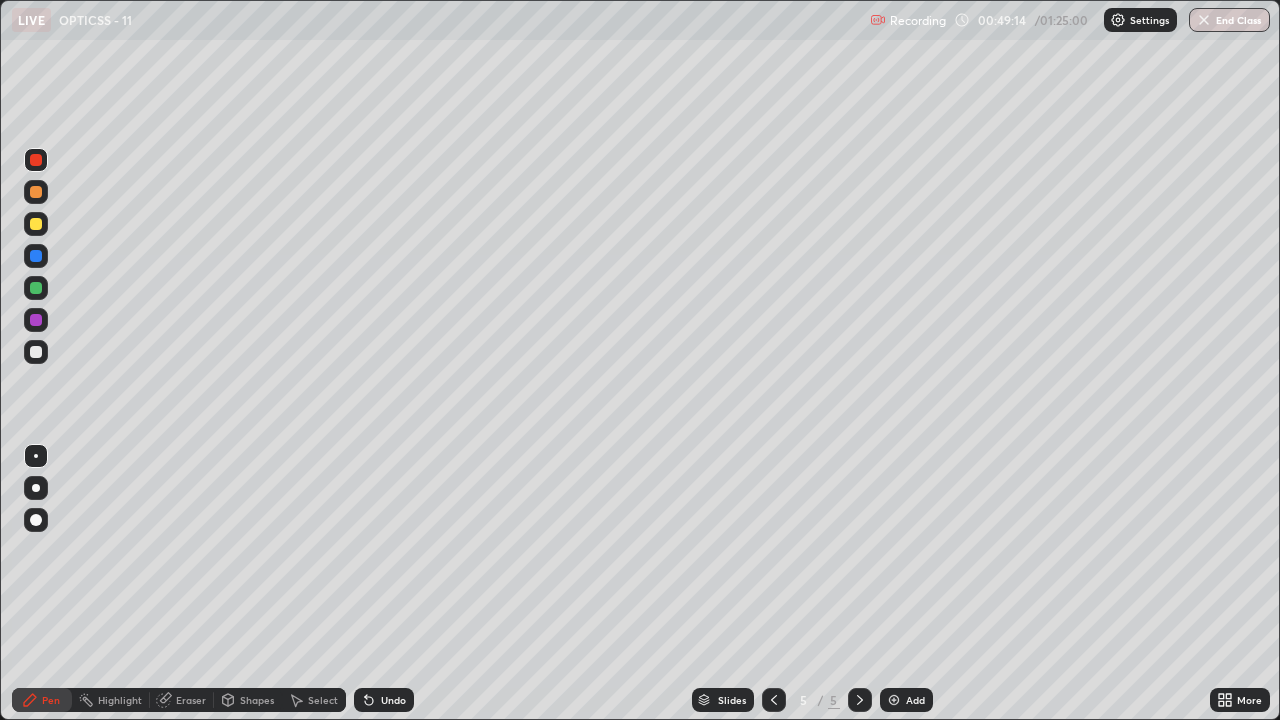click at bounding box center [36, 288] 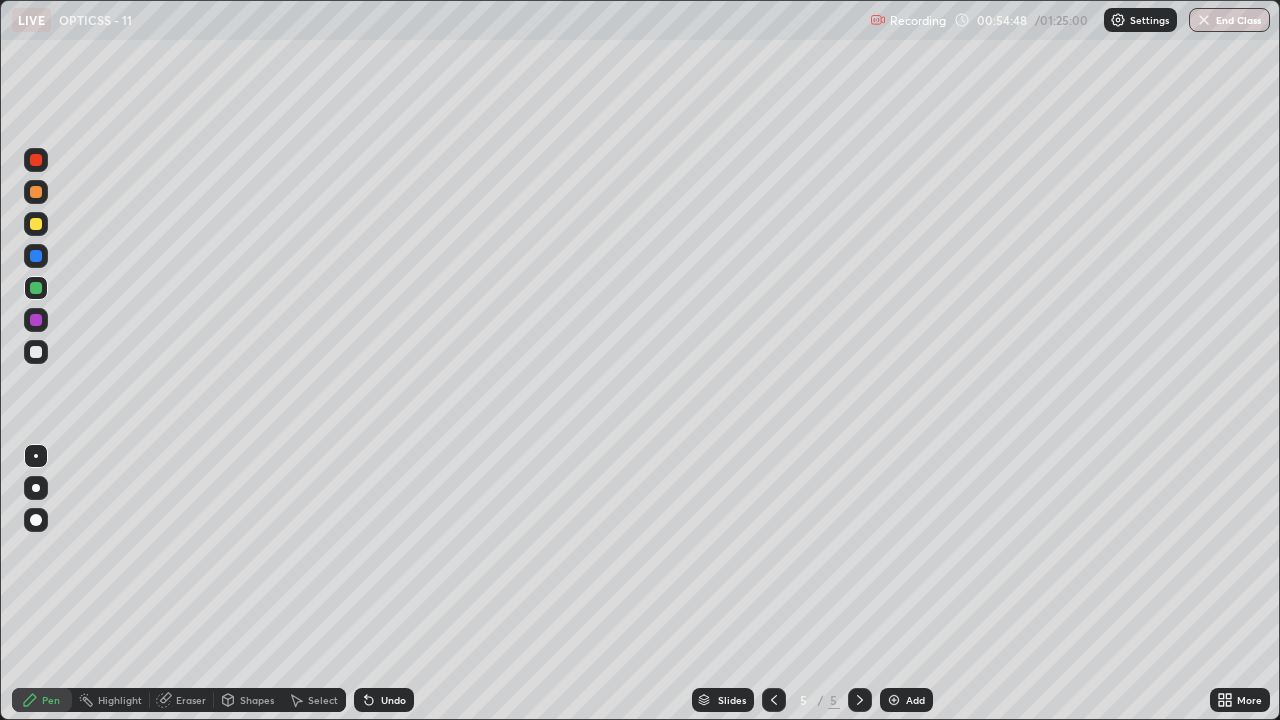 click at bounding box center (894, 700) 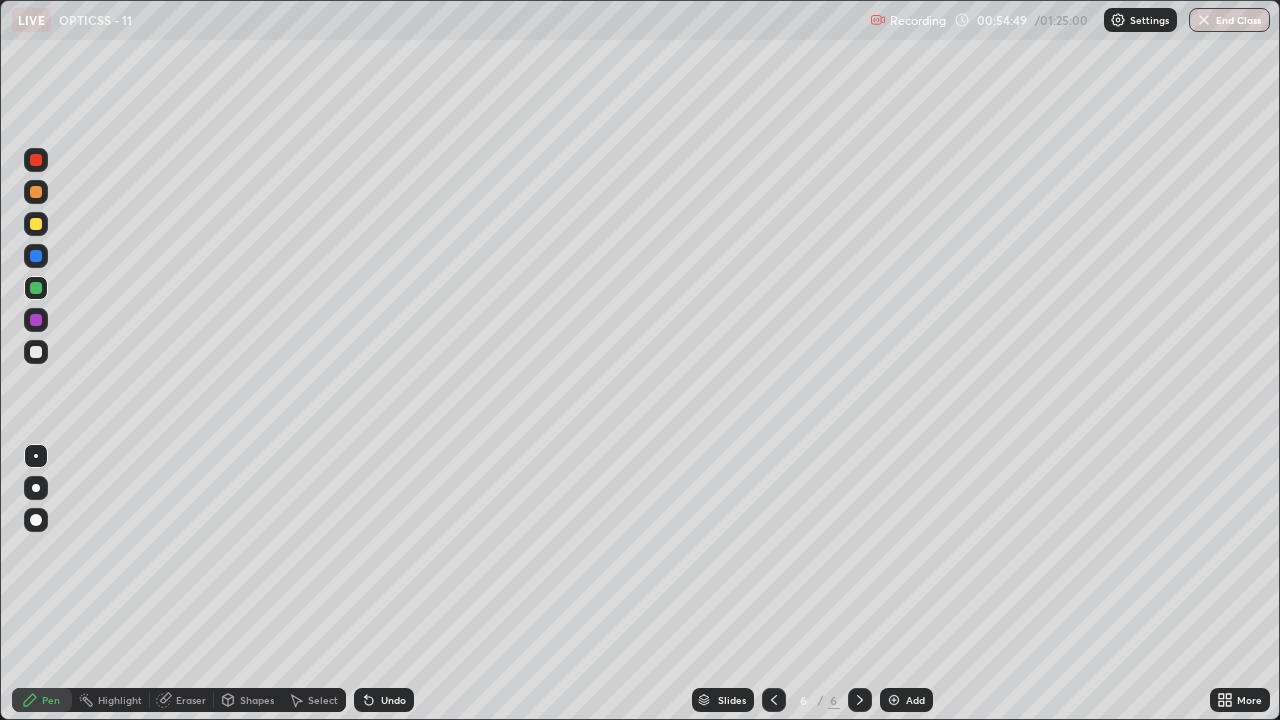 click on "Shapes" at bounding box center [257, 700] 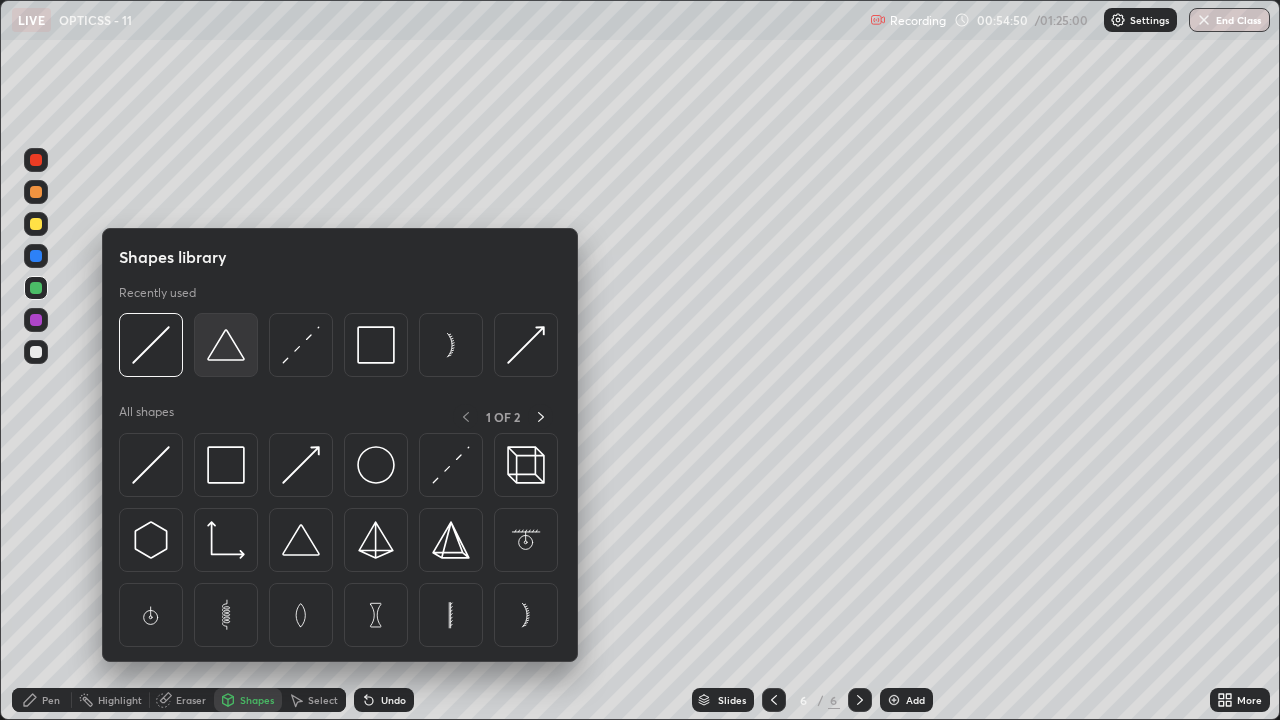 click at bounding box center [226, 345] 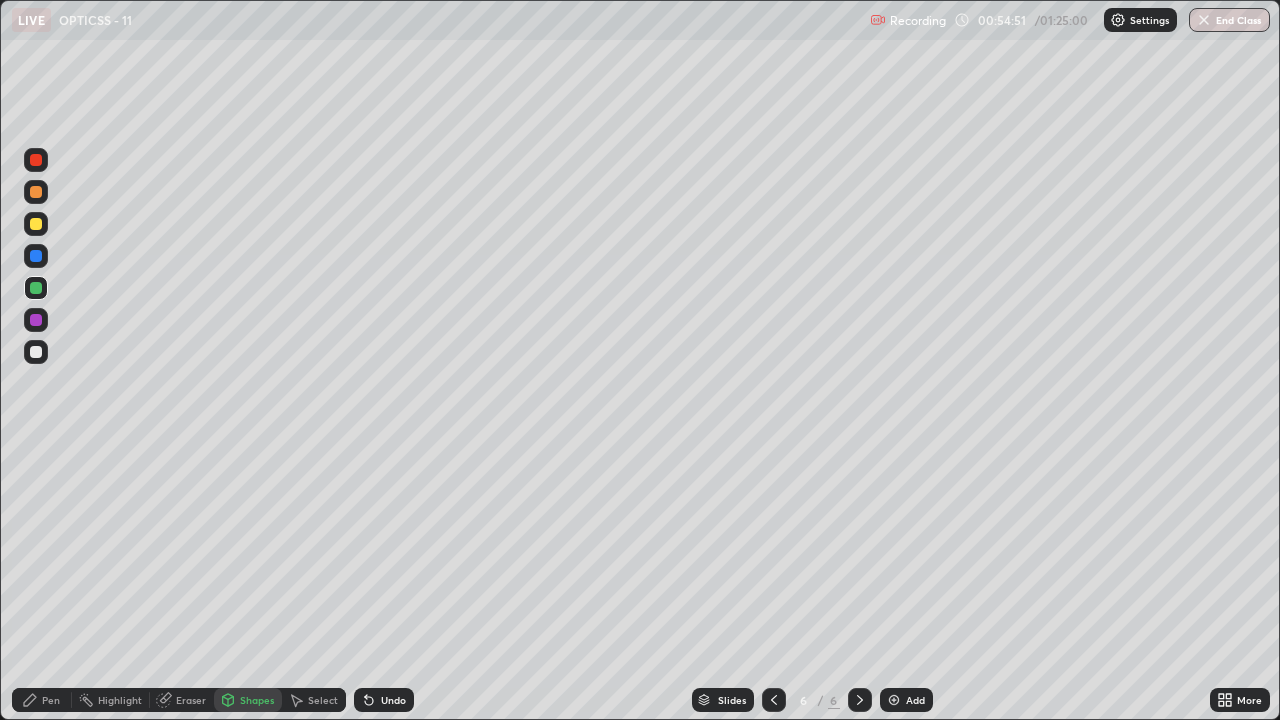click at bounding box center [36, 352] 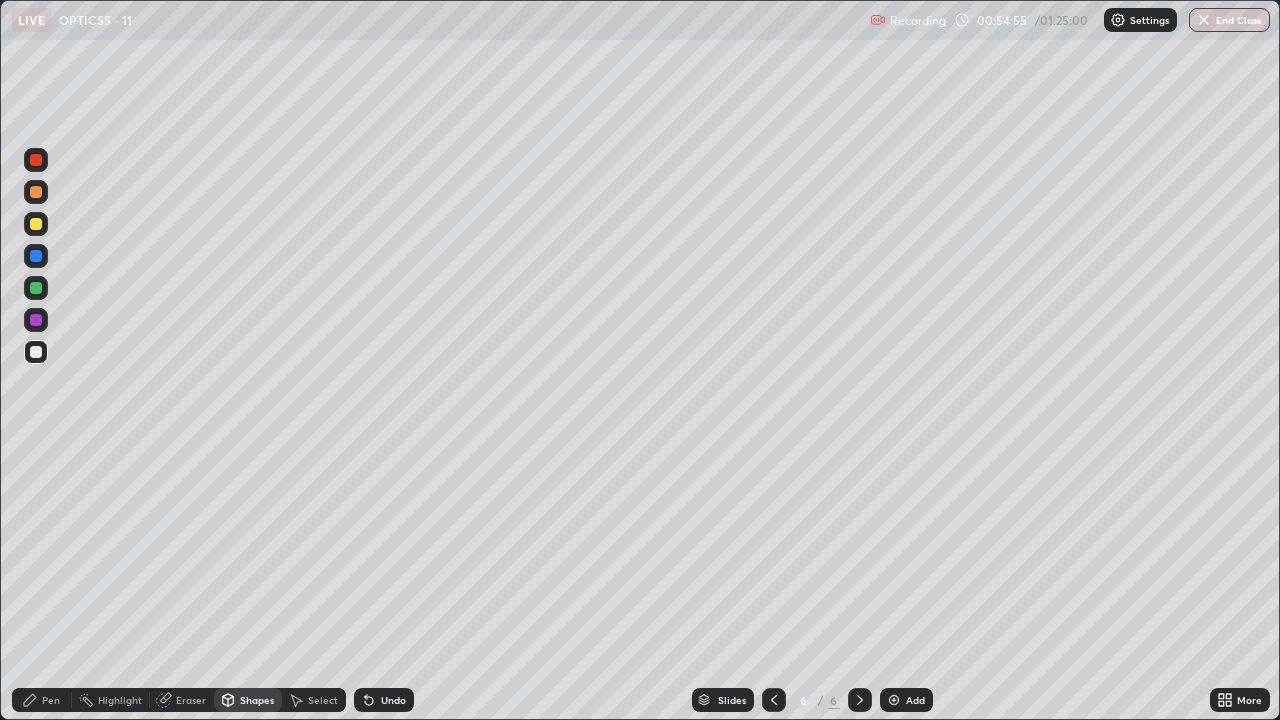 click on "Shapes" at bounding box center (257, 700) 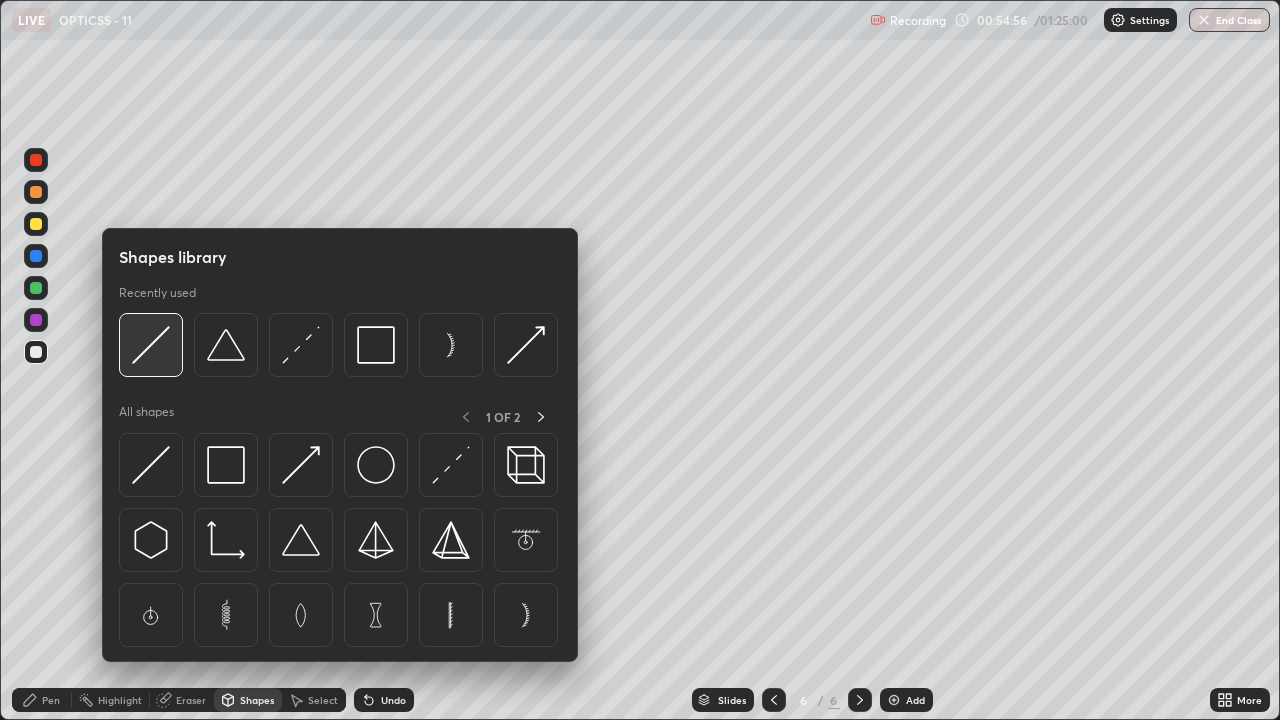 click at bounding box center [151, 345] 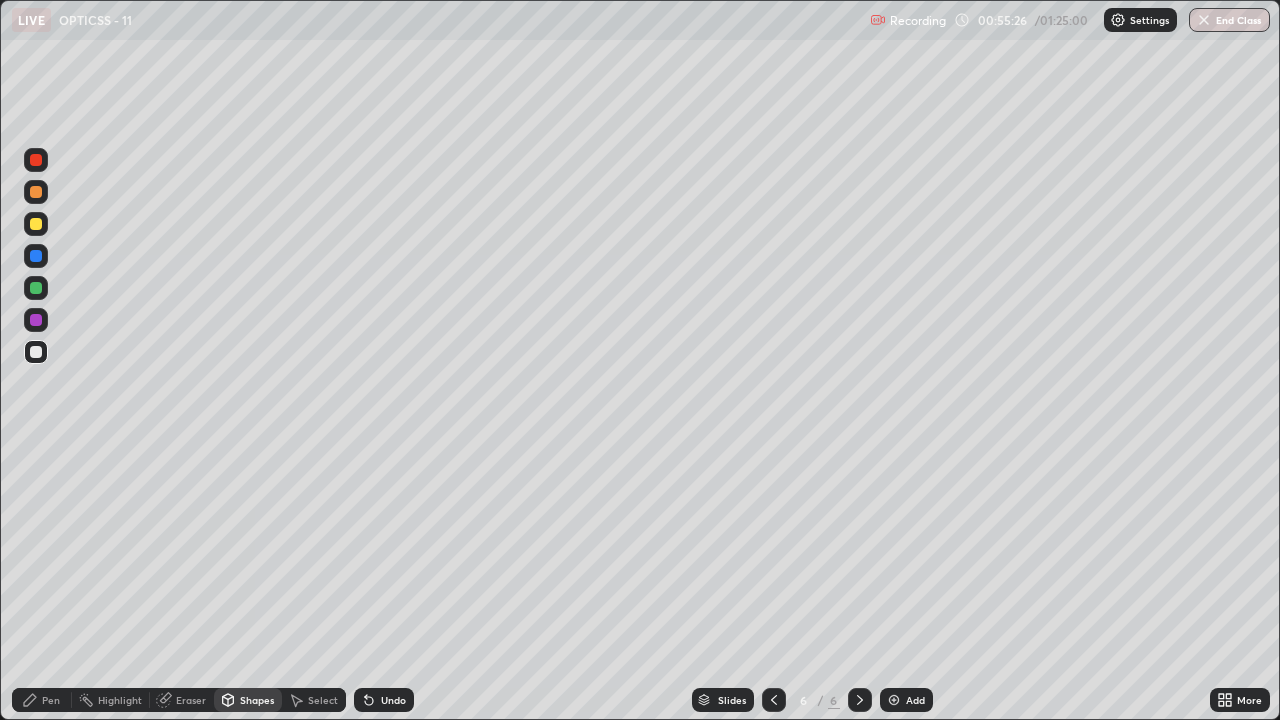 click on "Shapes" at bounding box center (257, 700) 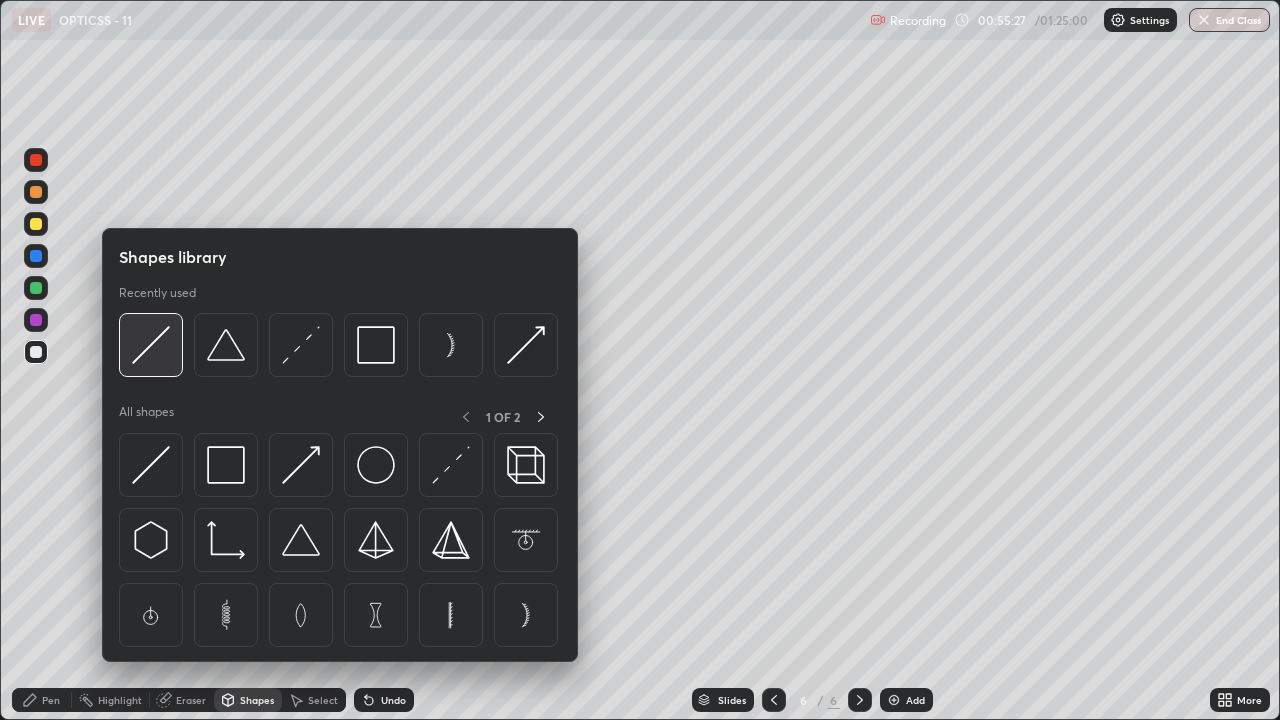 click at bounding box center [151, 345] 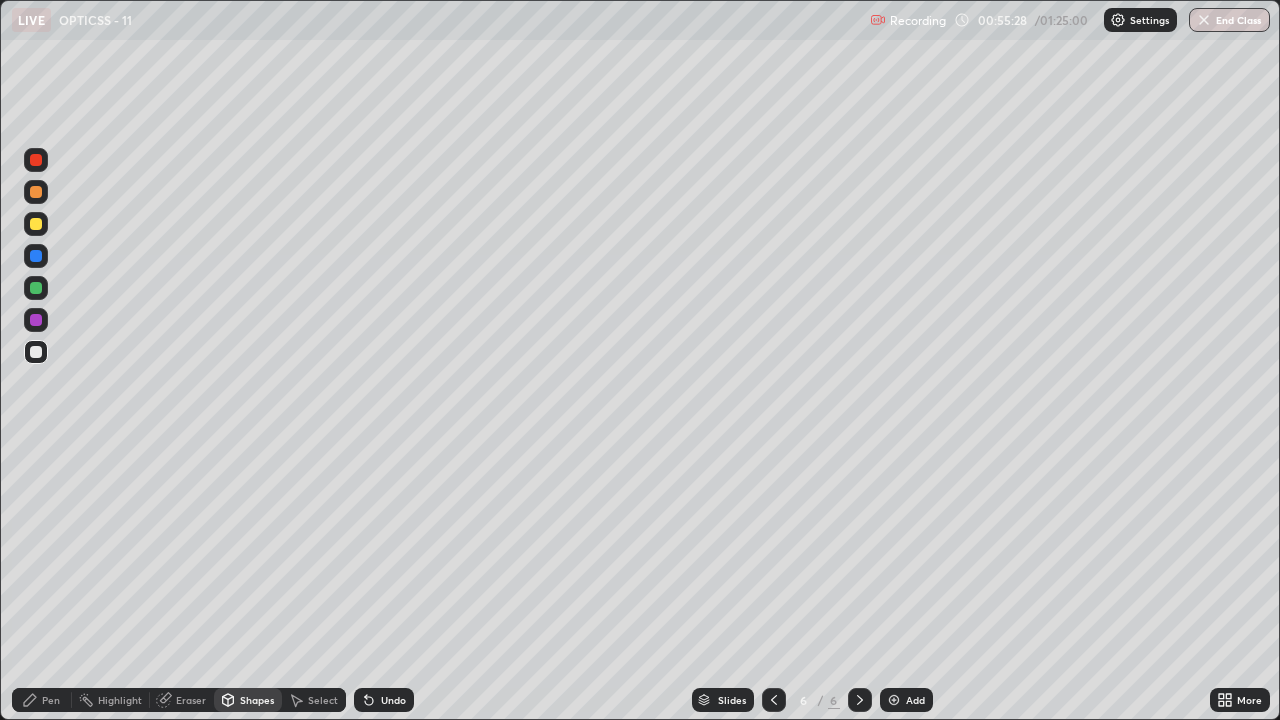 click at bounding box center (36, 224) 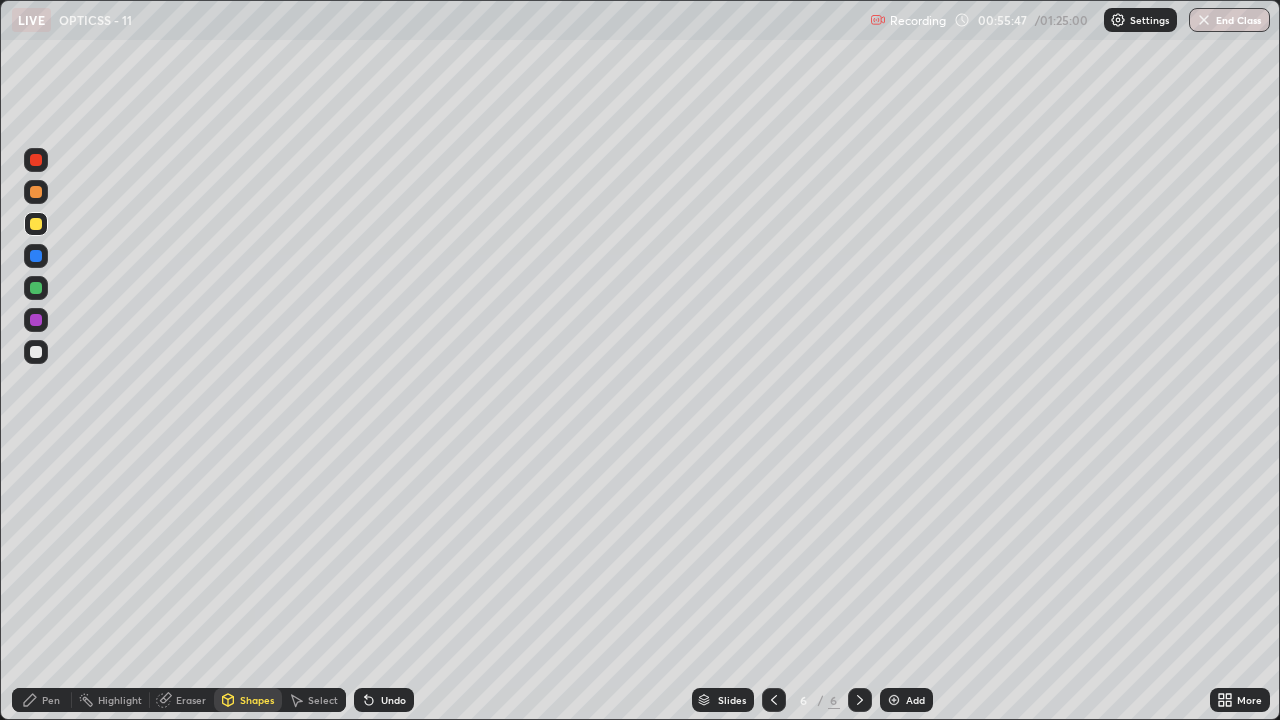 click on "Undo" at bounding box center (393, 700) 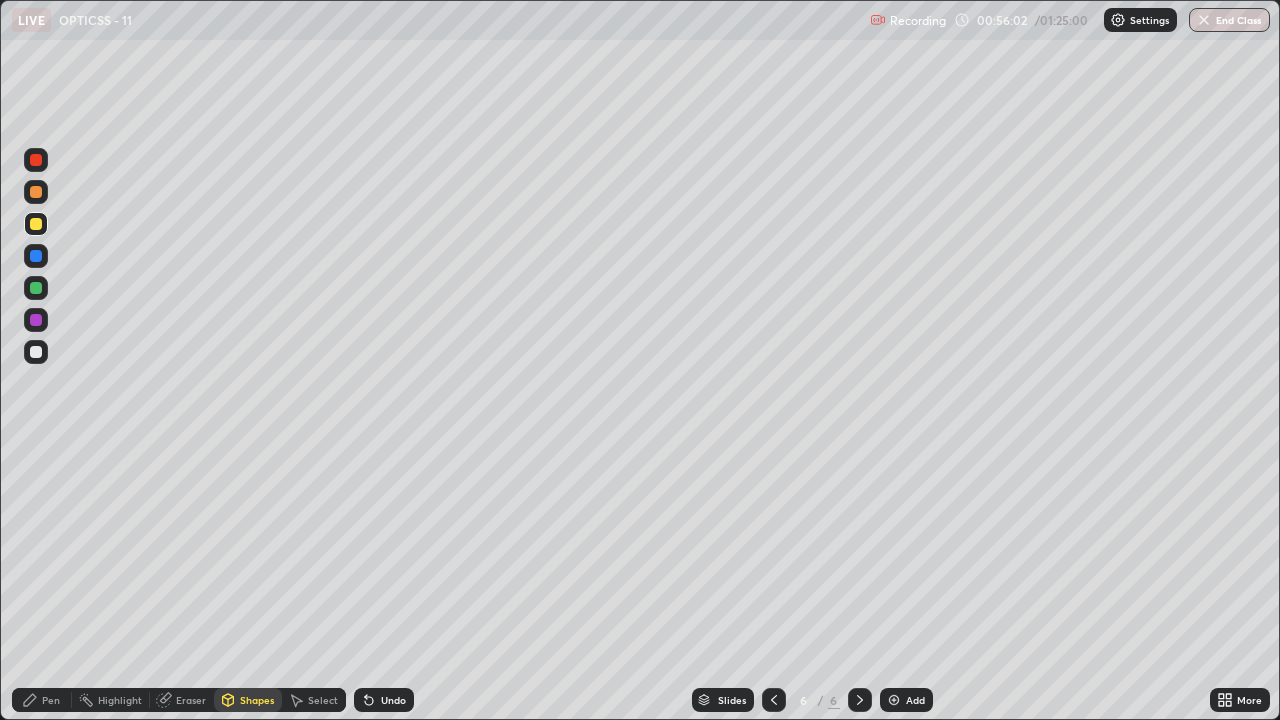 click 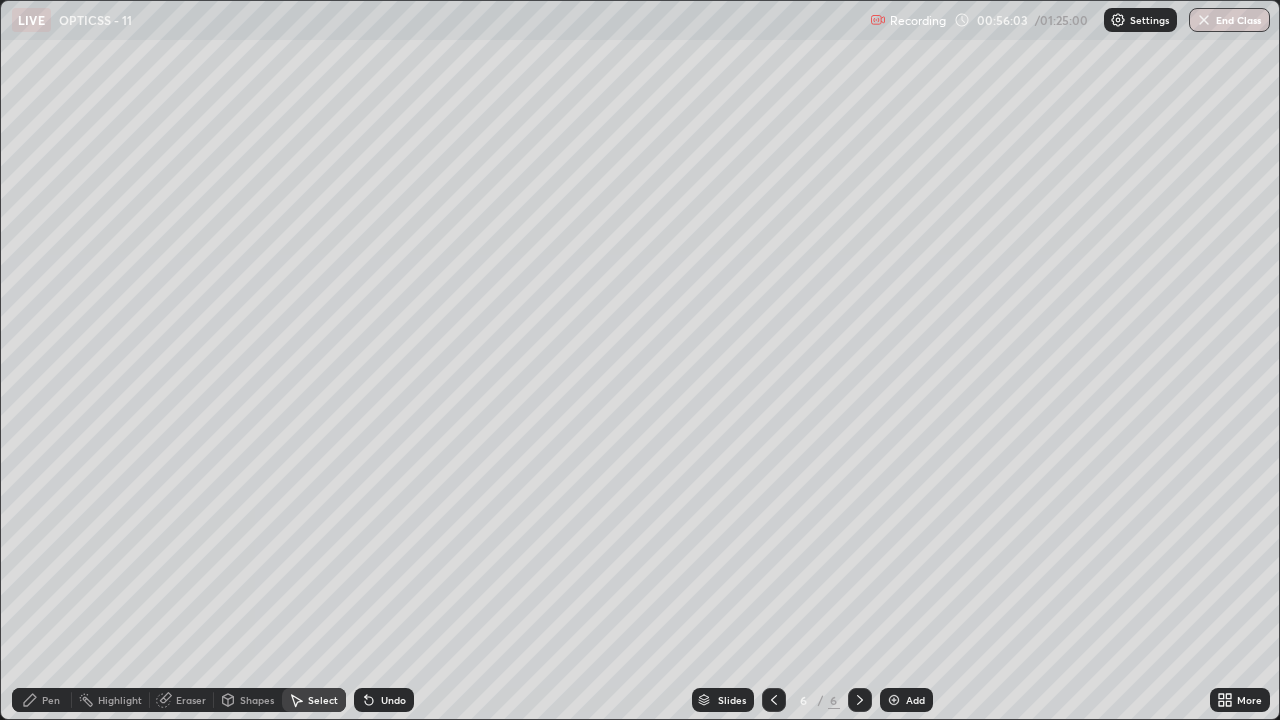 click on "Shapes" at bounding box center [257, 700] 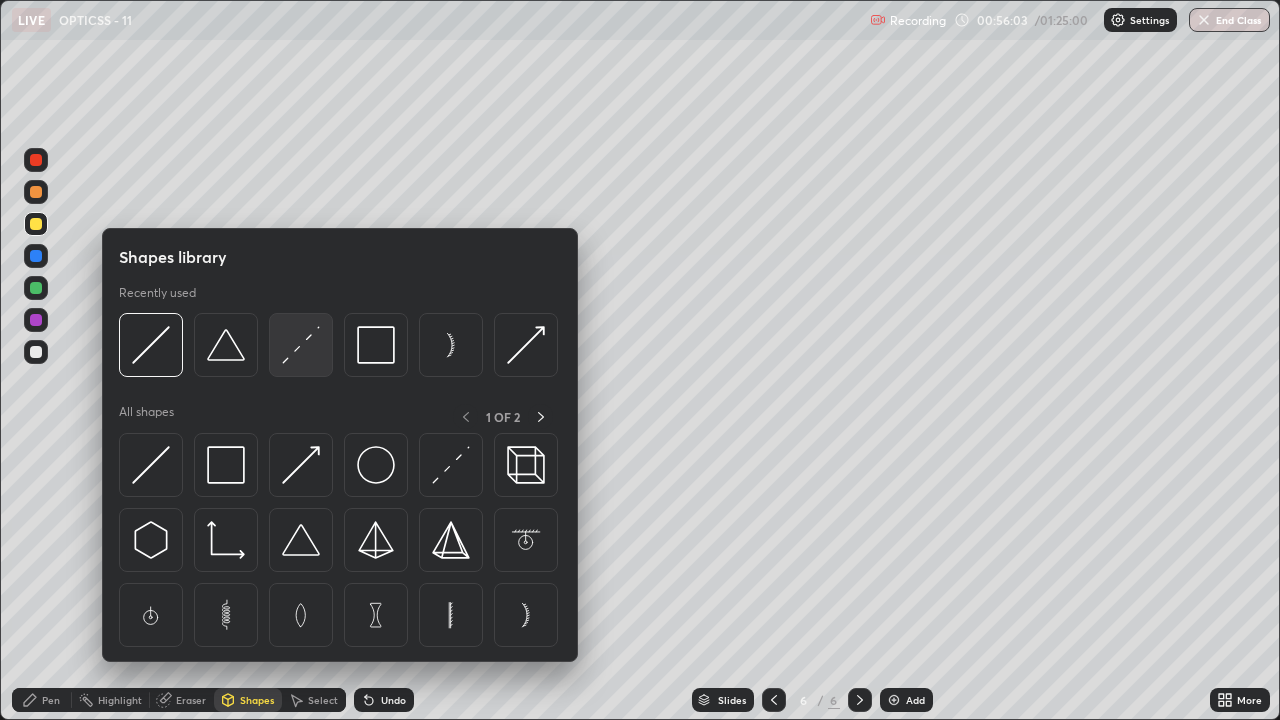 click at bounding box center [301, 345] 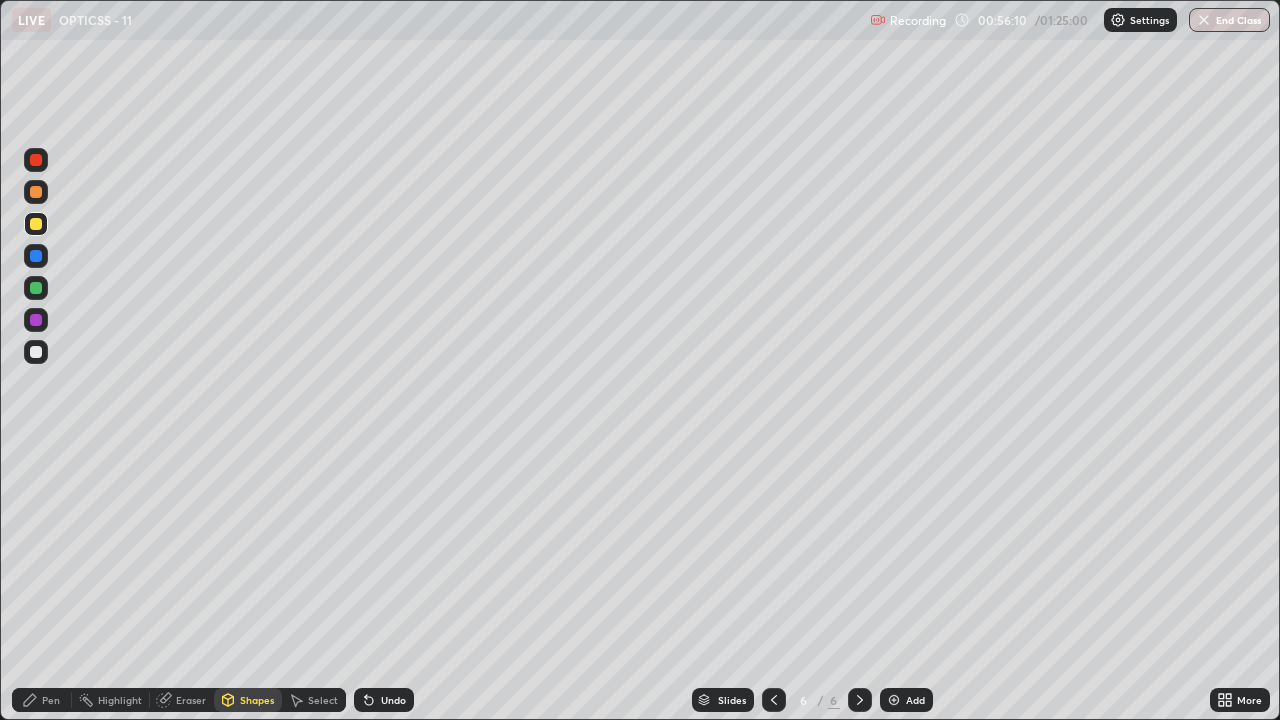 click on "Pen" at bounding box center [42, 700] 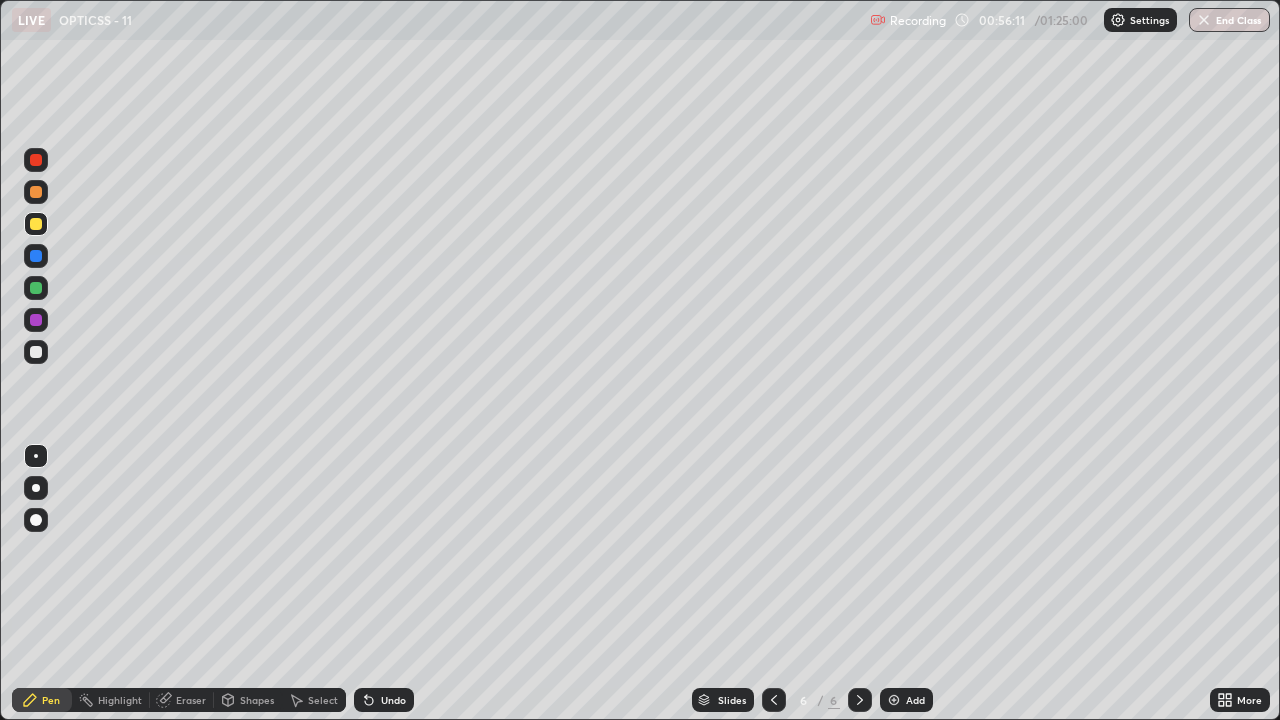 click at bounding box center (36, 352) 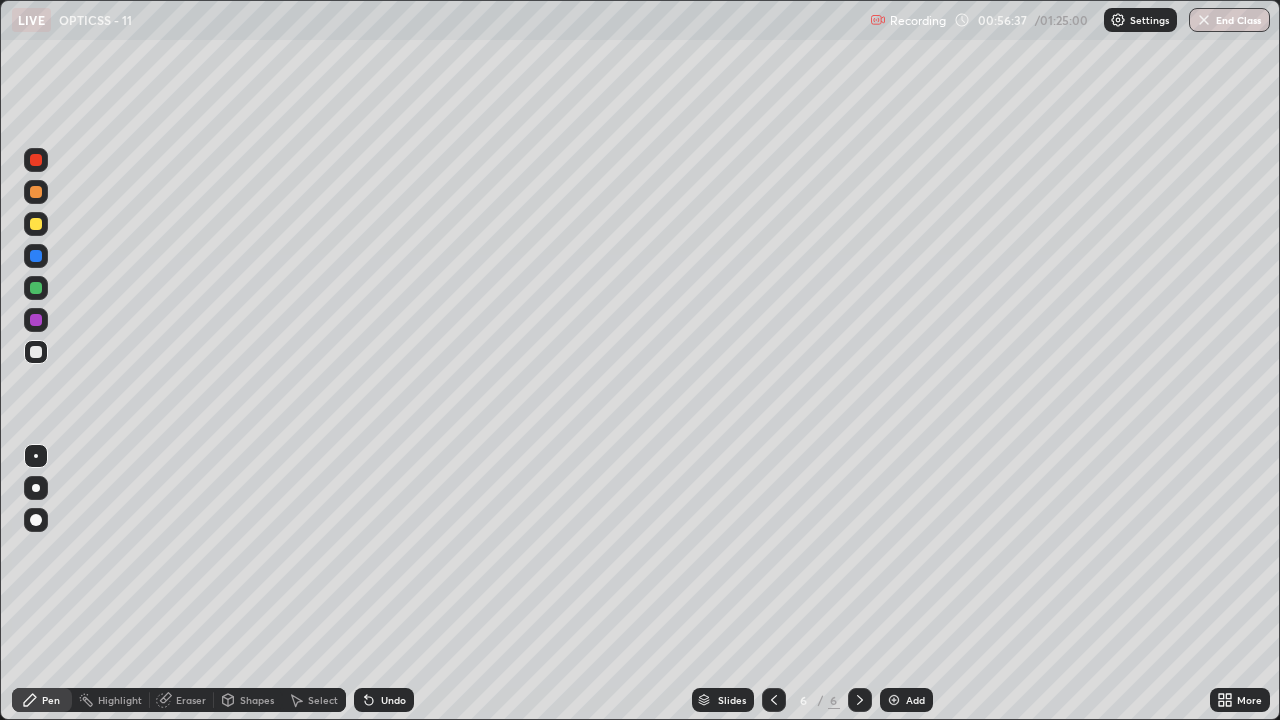 click at bounding box center [36, 160] 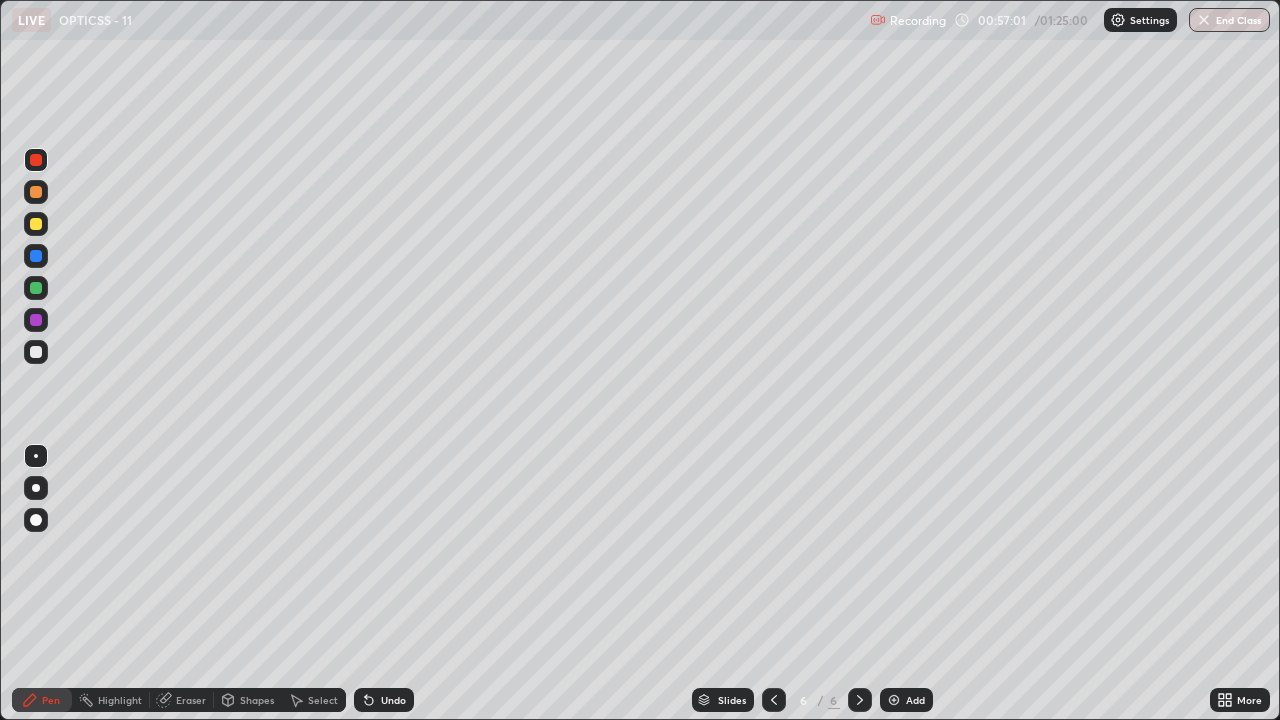 click at bounding box center [36, 288] 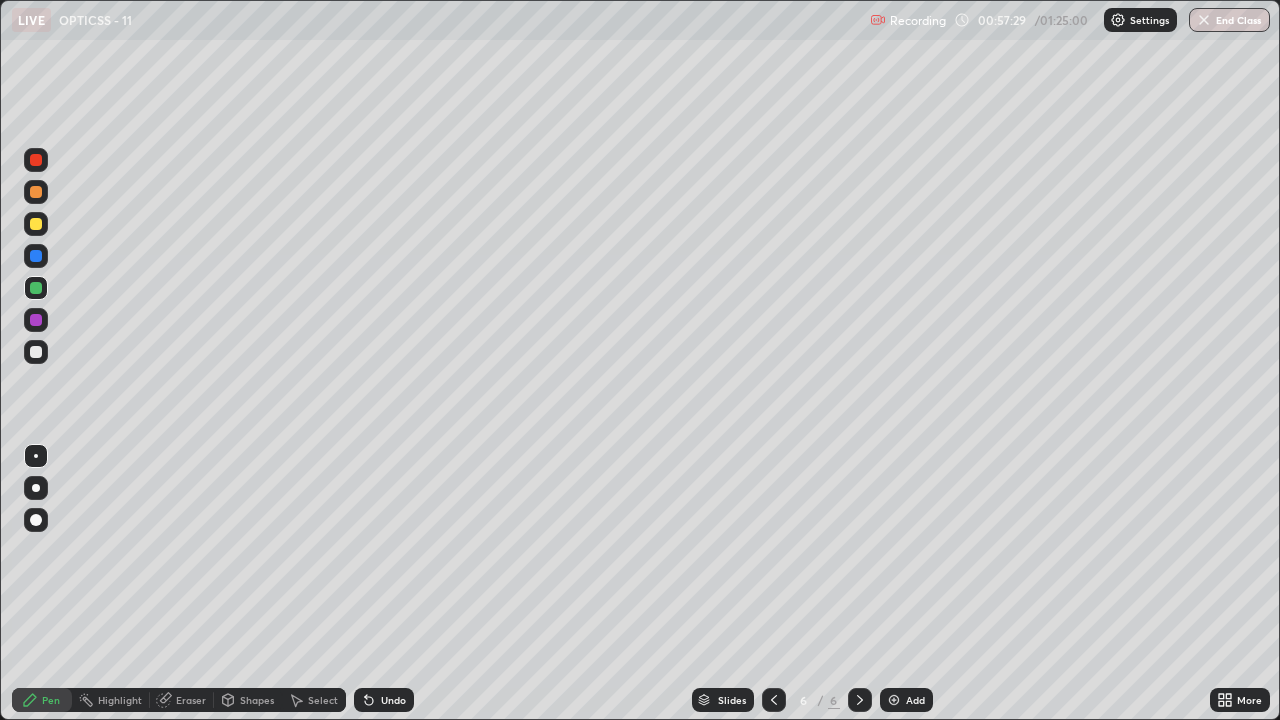 click on "Eraser" at bounding box center [191, 700] 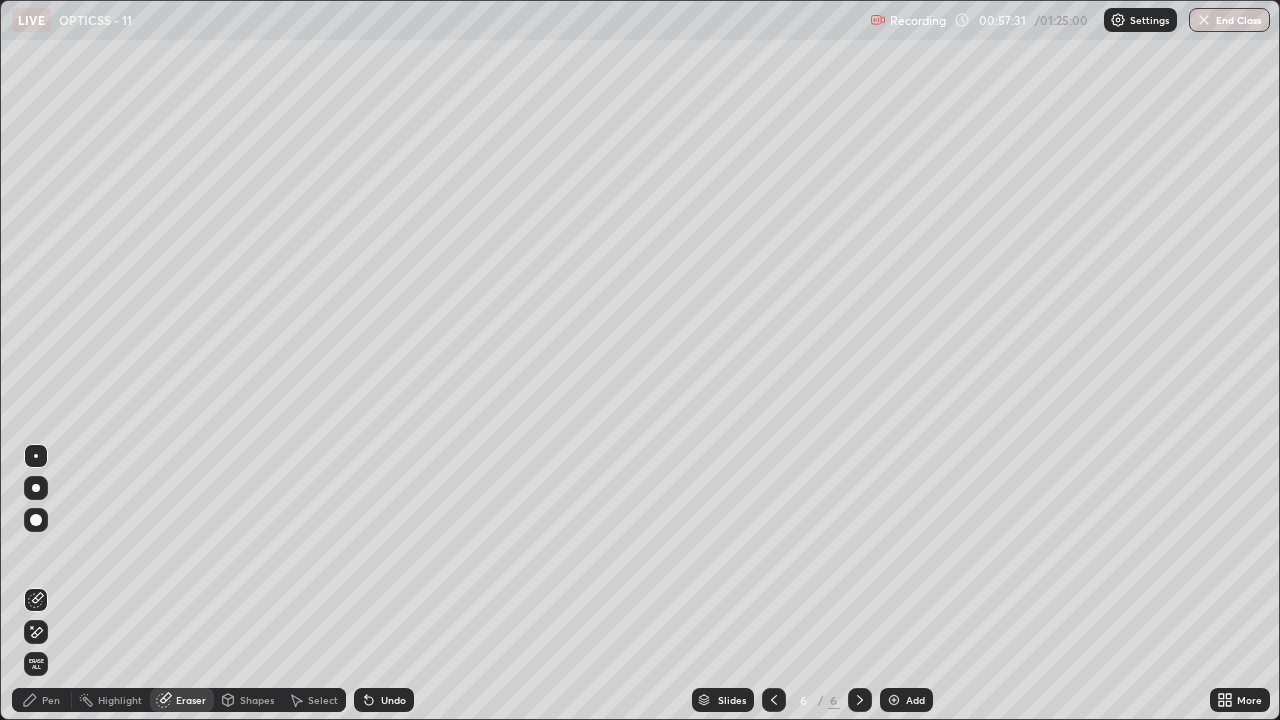 click on "Pen" at bounding box center [42, 700] 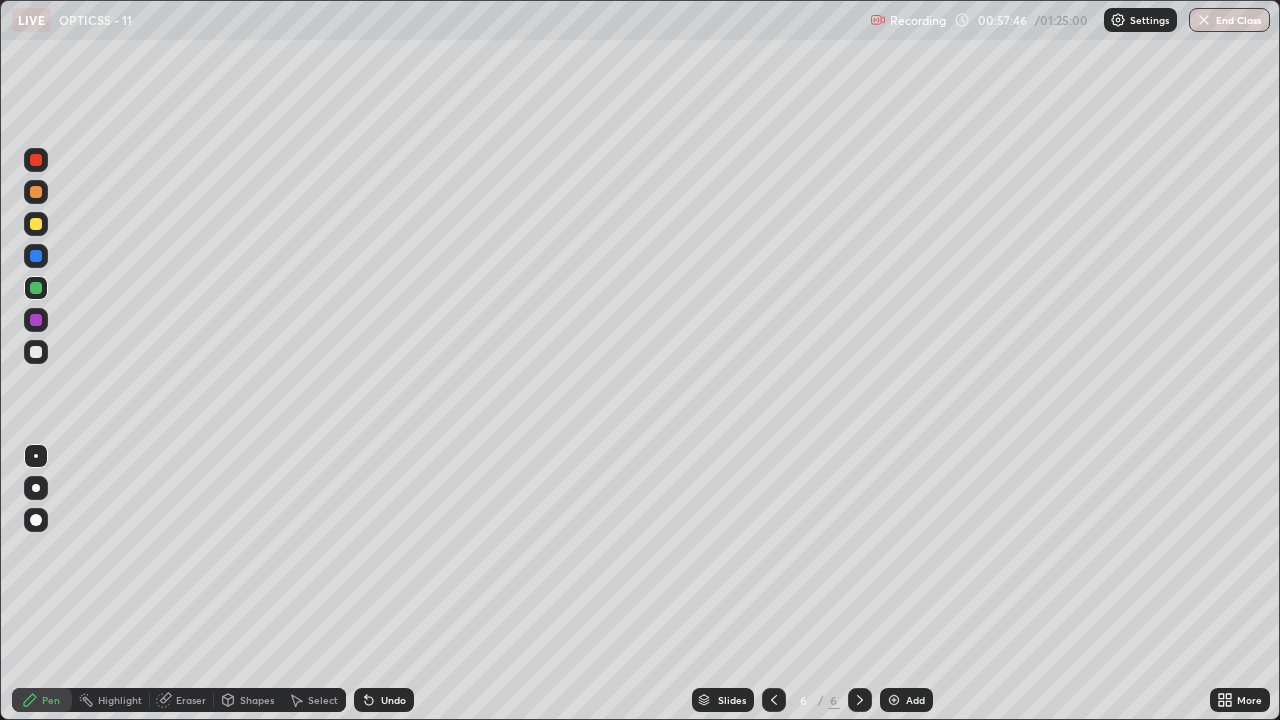 click at bounding box center (36, 256) 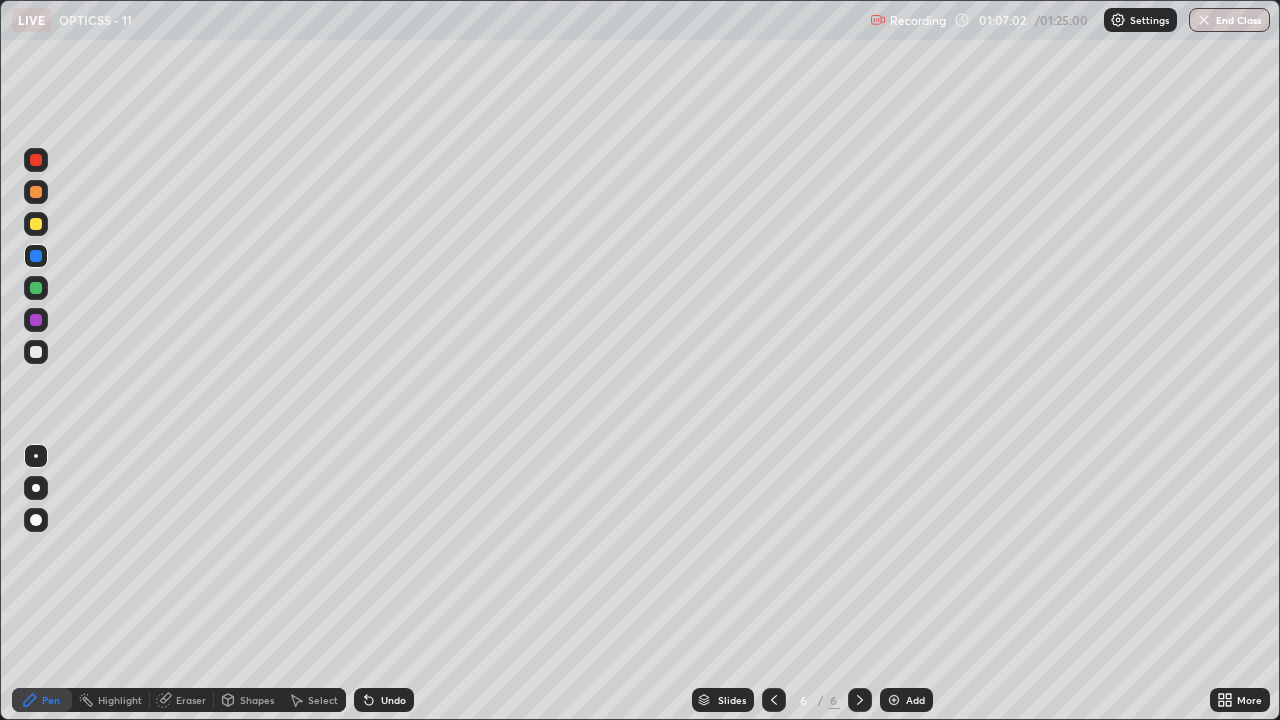 click on "Add" at bounding box center [915, 700] 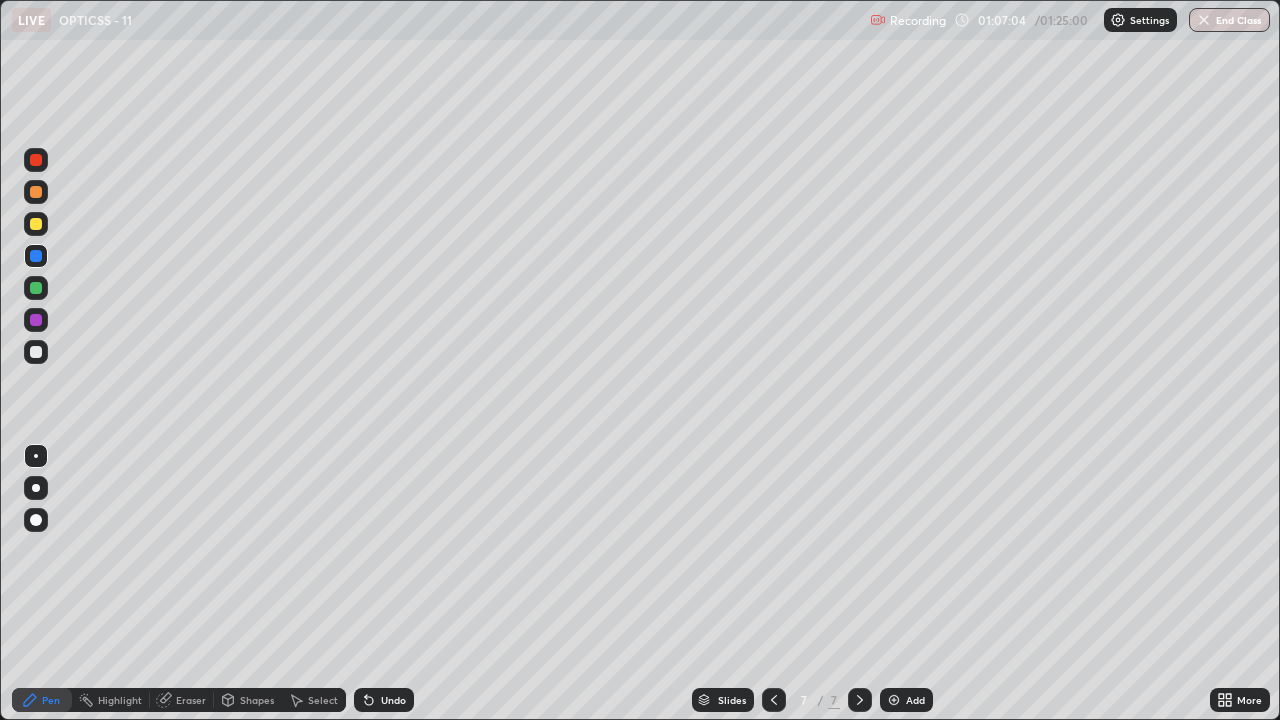 click on "Shapes" at bounding box center (257, 700) 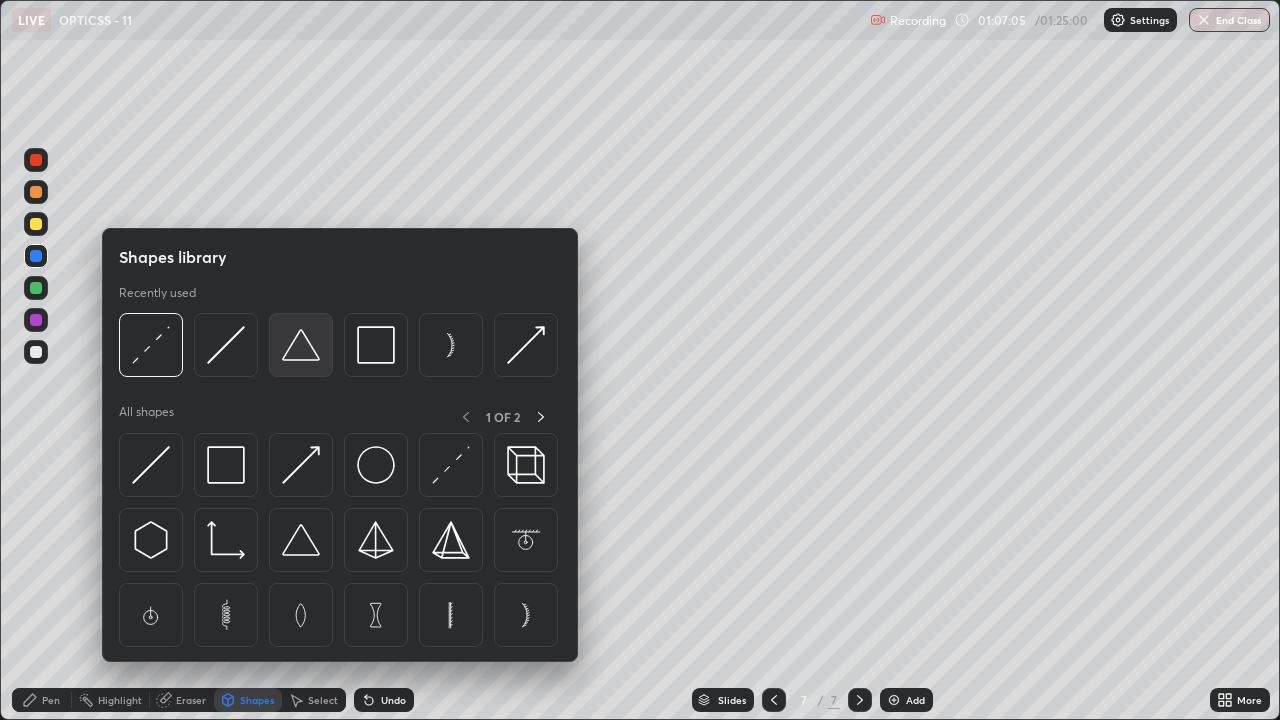click at bounding box center (301, 345) 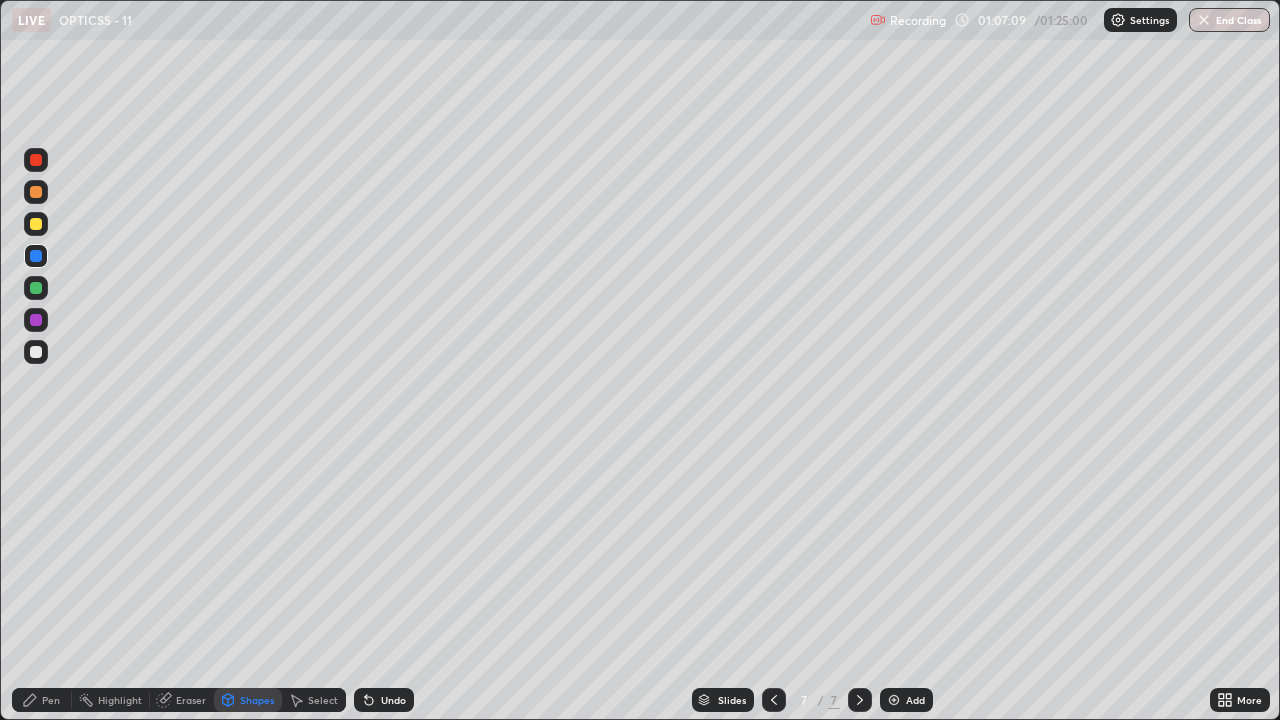 click on "Undo" at bounding box center (393, 700) 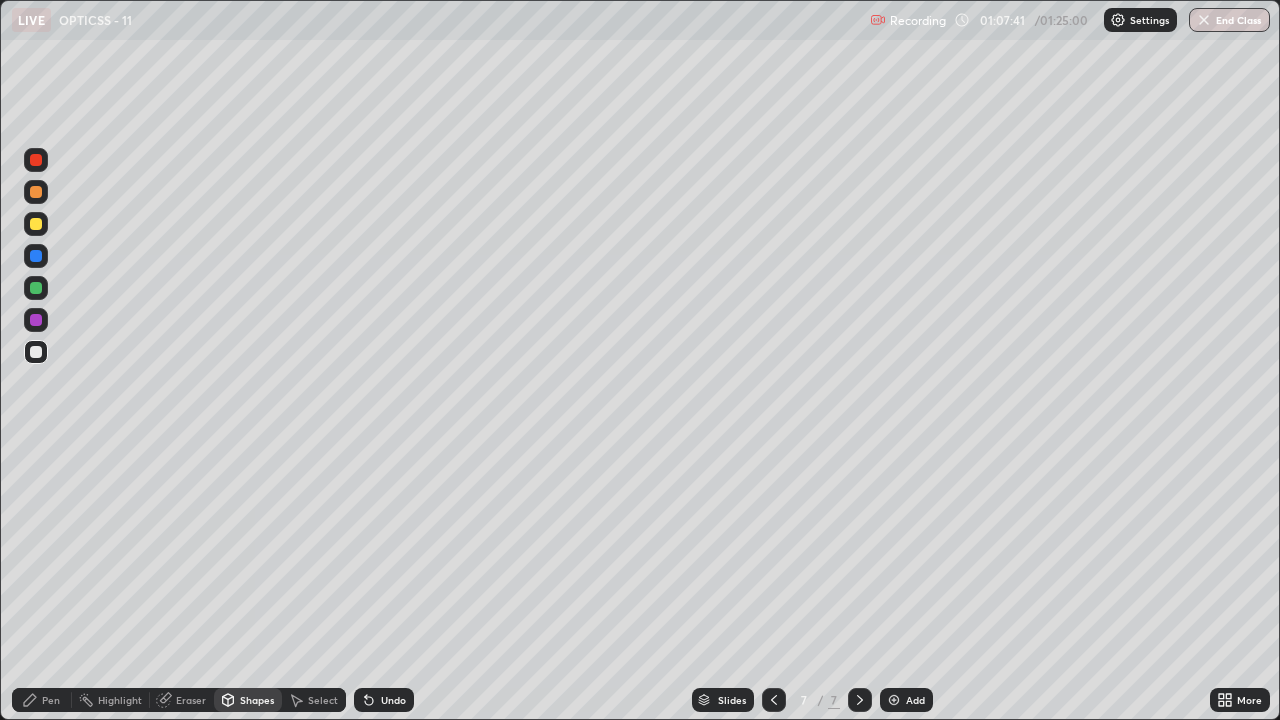 click on "Select" at bounding box center (323, 700) 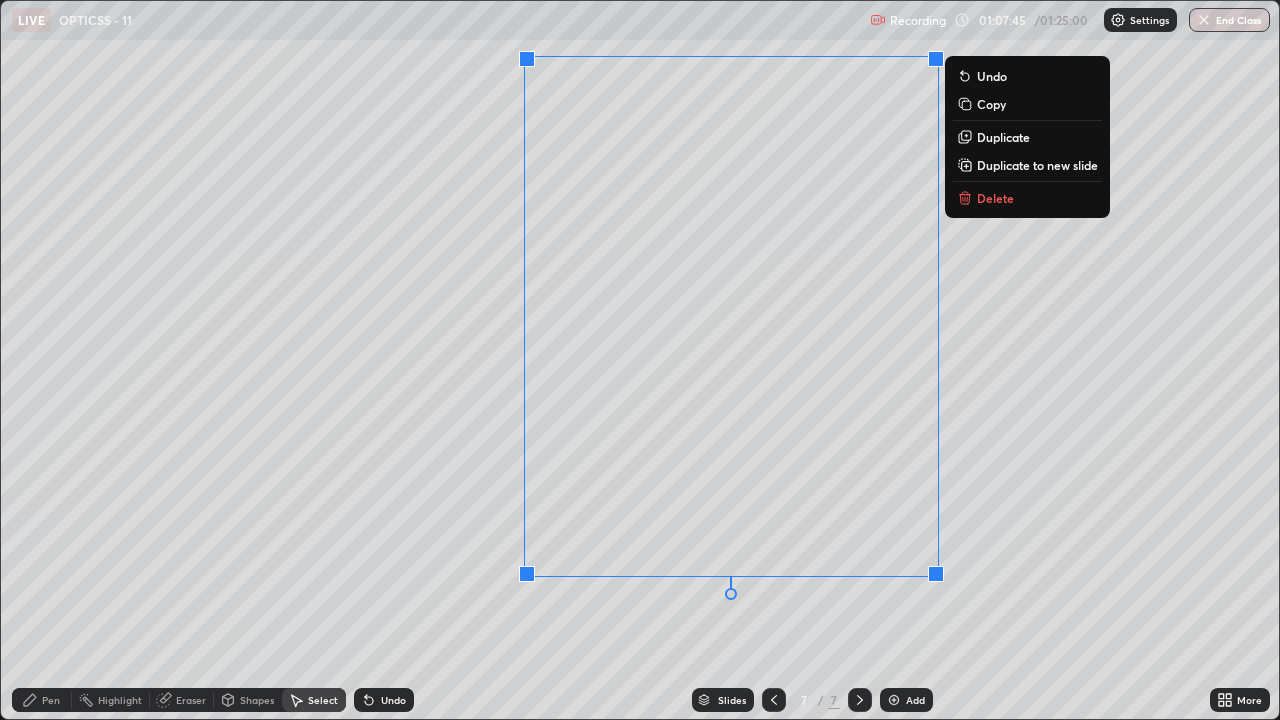 click on "0 ° Undo Copy Duplicate Duplicate to new slide Delete" at bounding box center (640, 360) 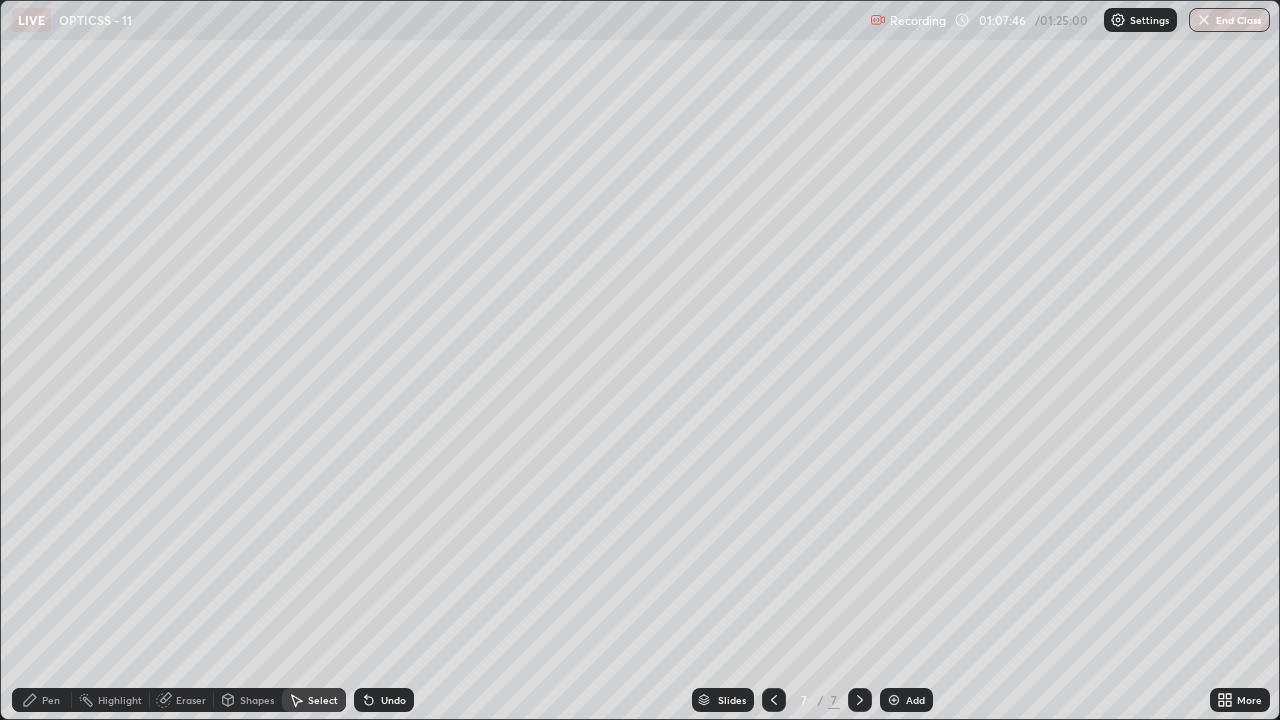click on "Shapes" at bounding box center (257, 700) 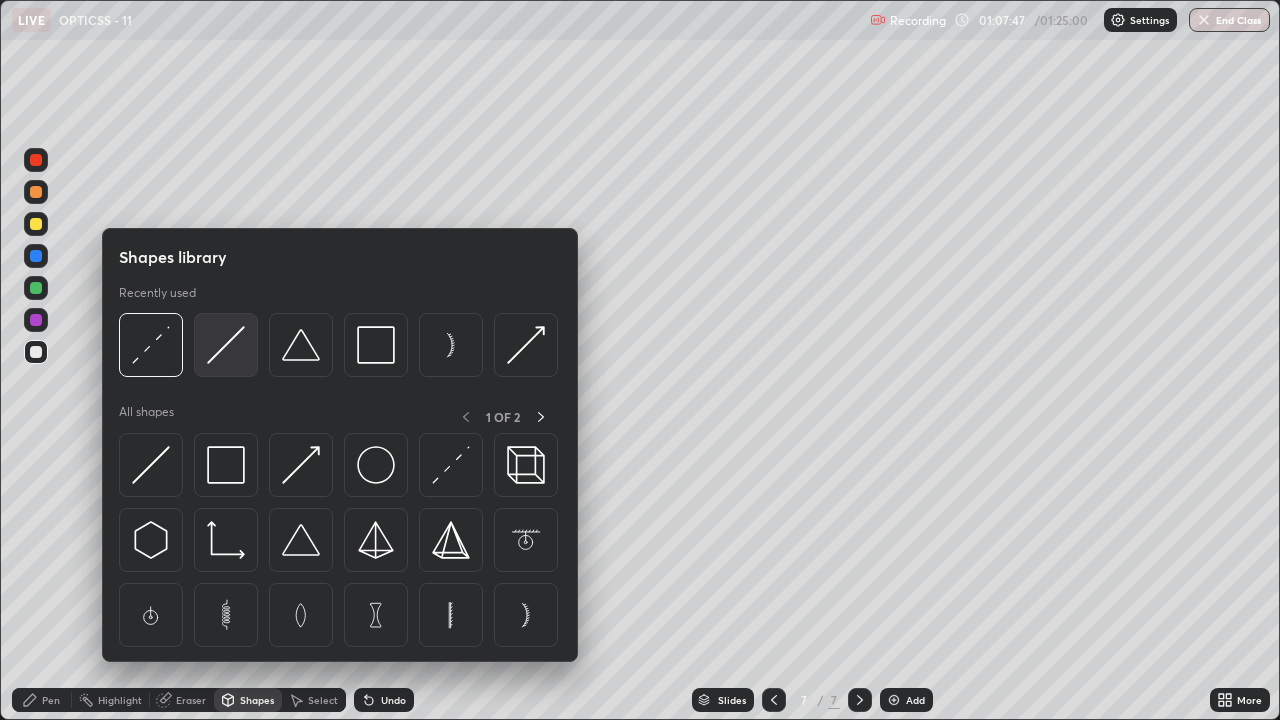 click at bounding box center [226, 345] 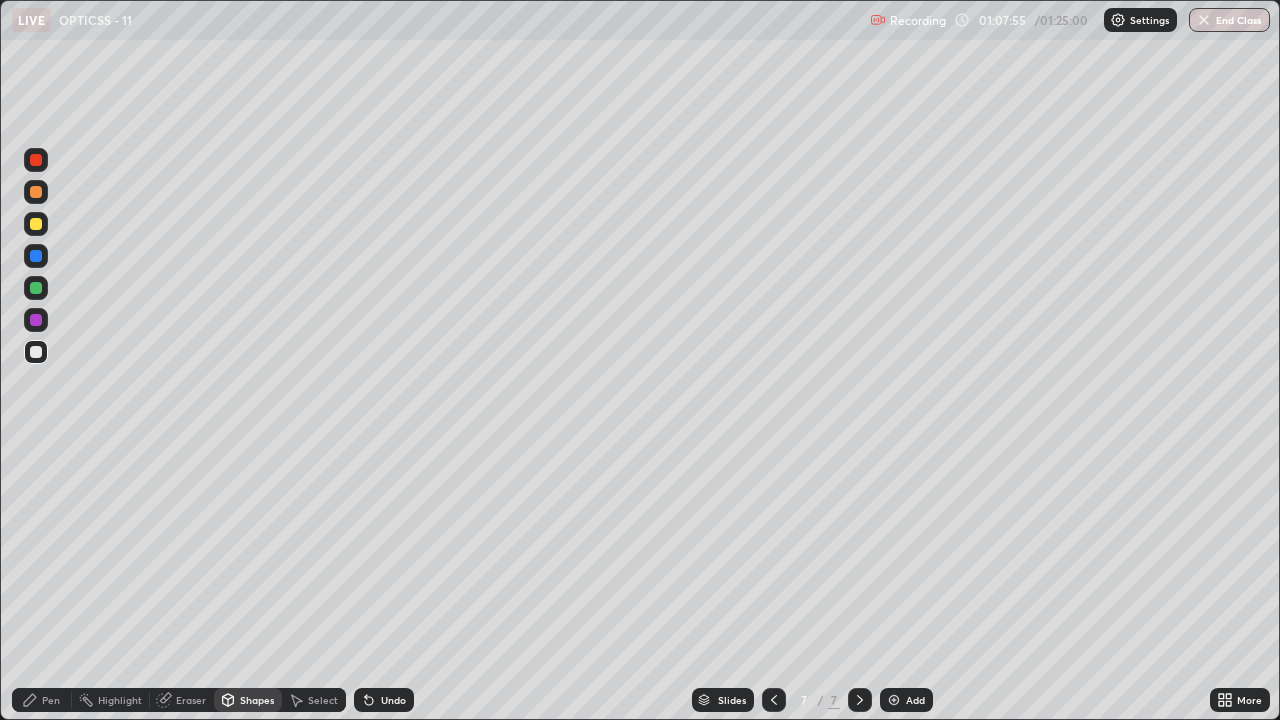 click on "Shapes" at bounding box center (257, 700) 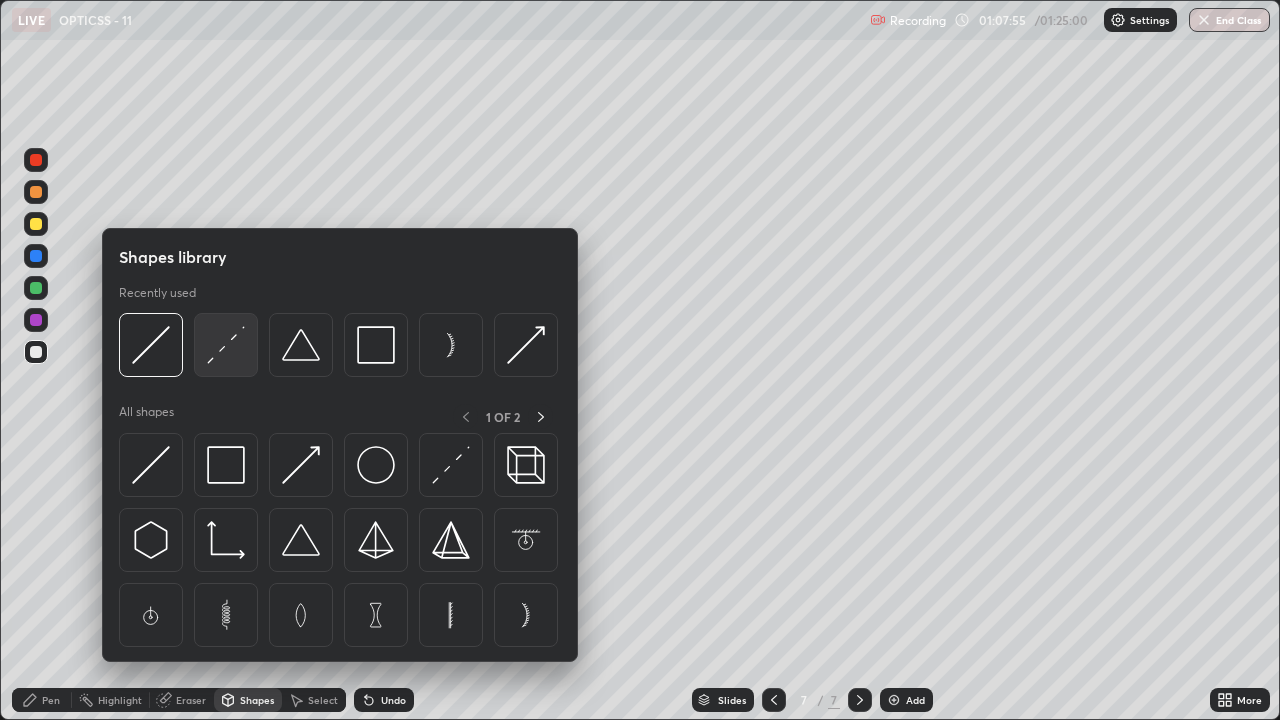 click at bounding box center (226, 345) 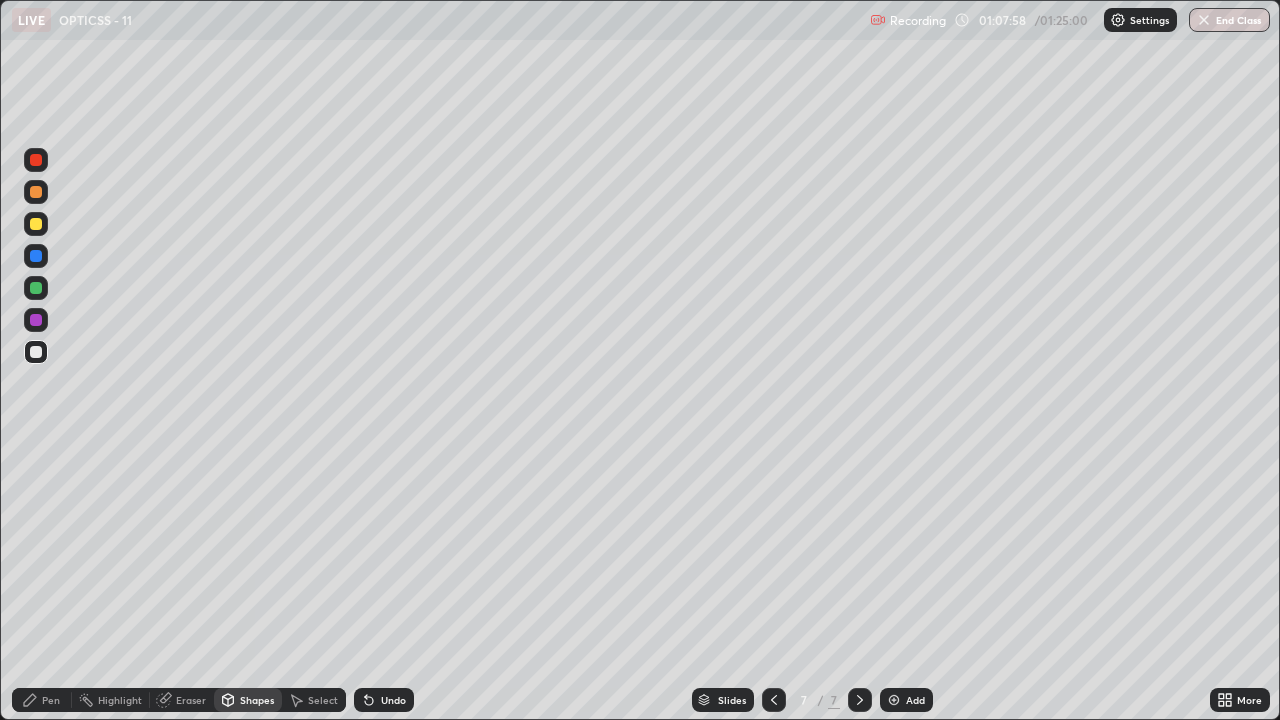 click on "Pen" at bounding box center (51, 700) 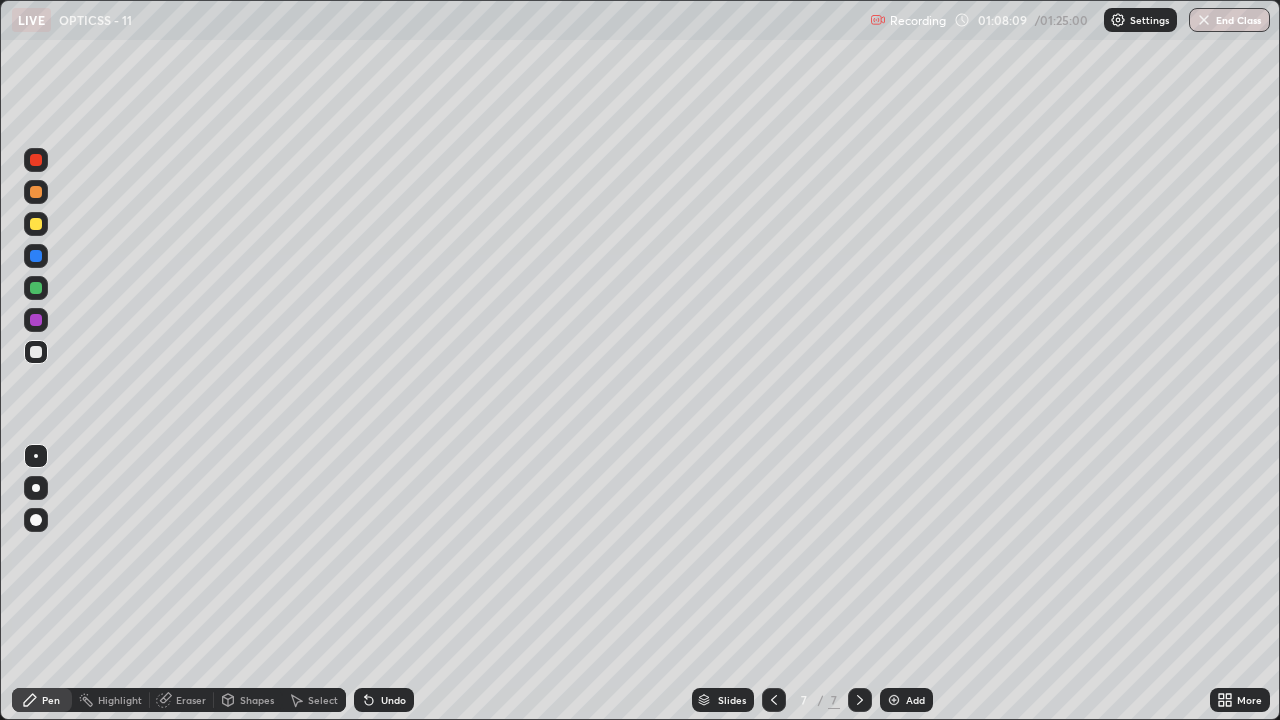 click on "Shapes" at bounding box center [257, 700] 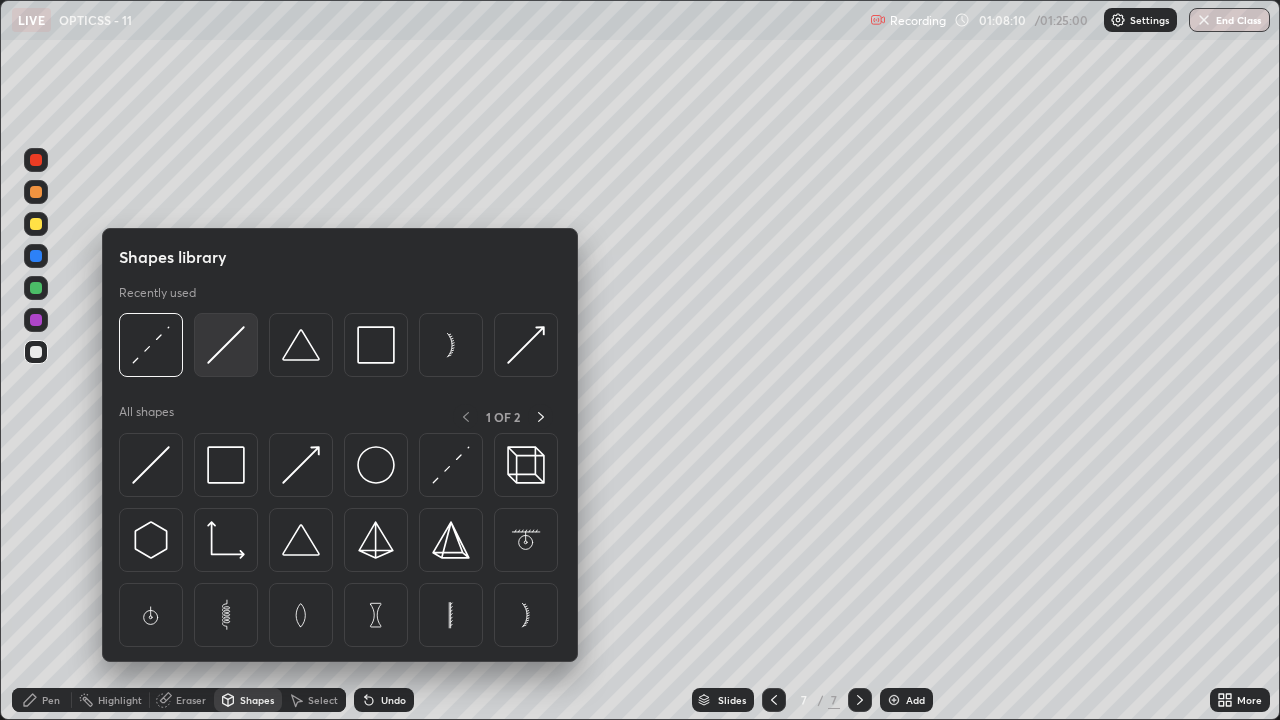 click at bounding box center (226, 345) 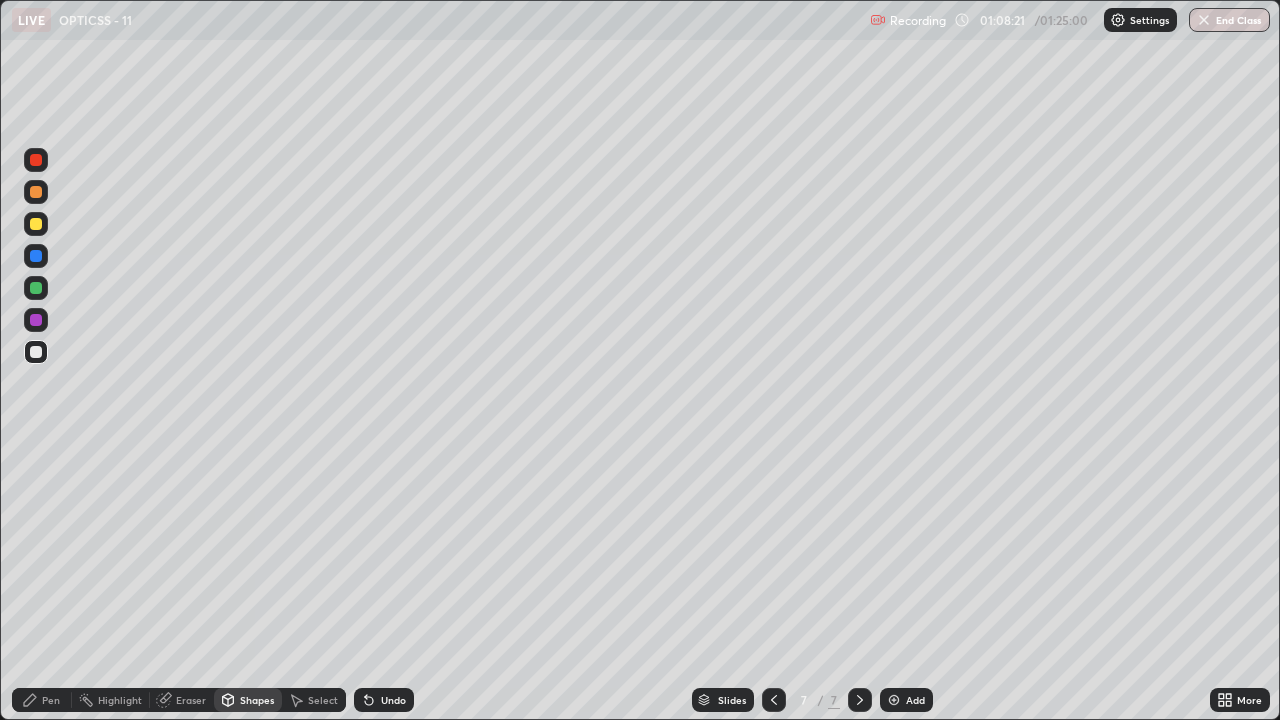 click on "Shapes" at bounding box center (257, 700) 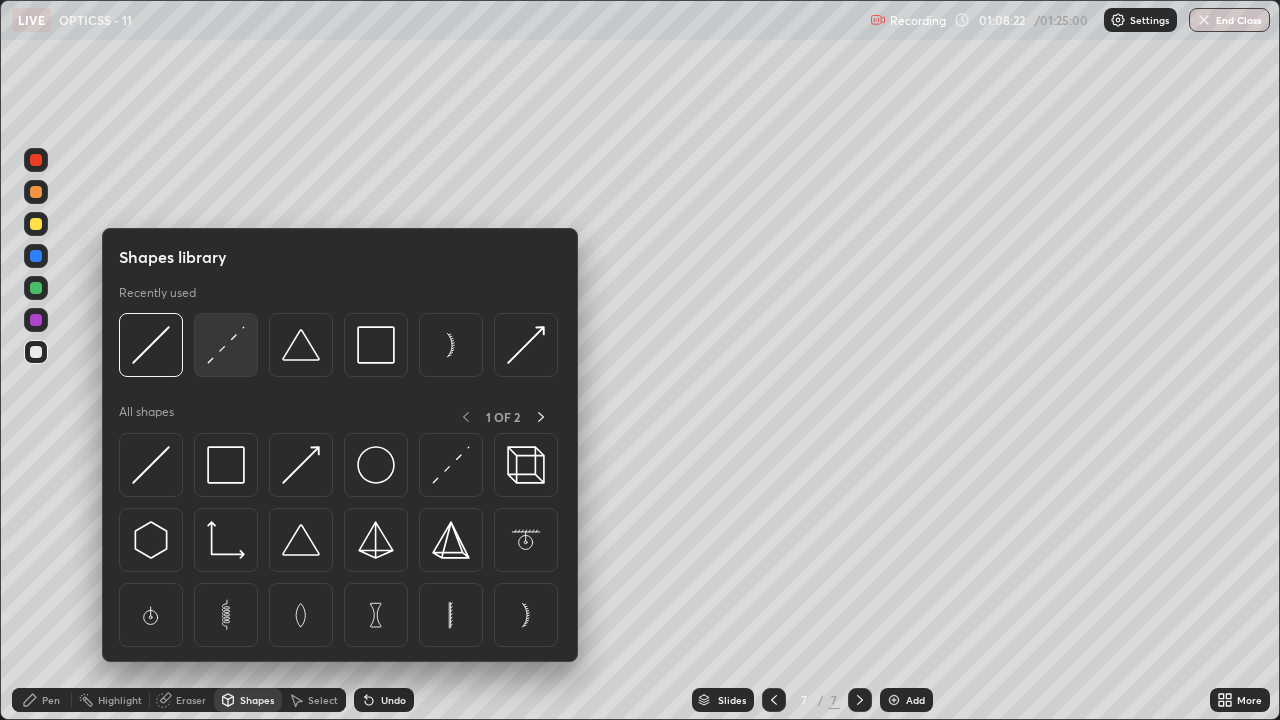 click at bounding box center (226, 345) 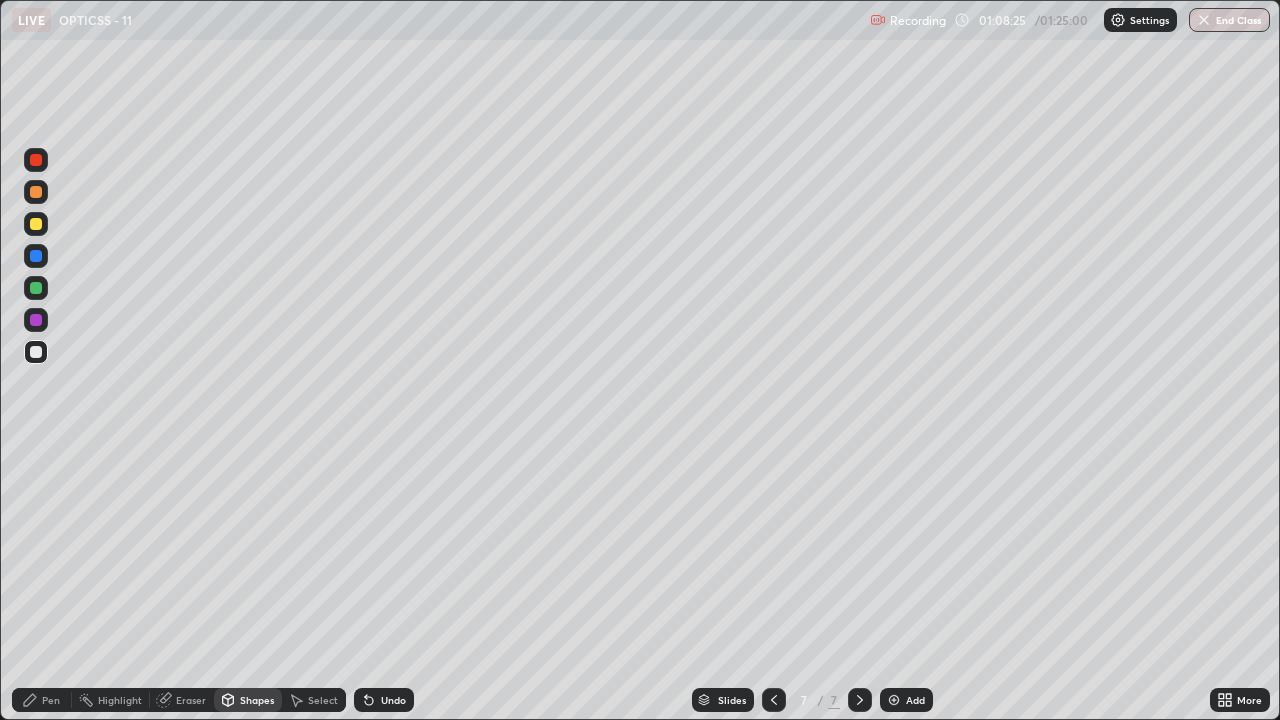 click on "Pen" at bounding box center [51, 700] 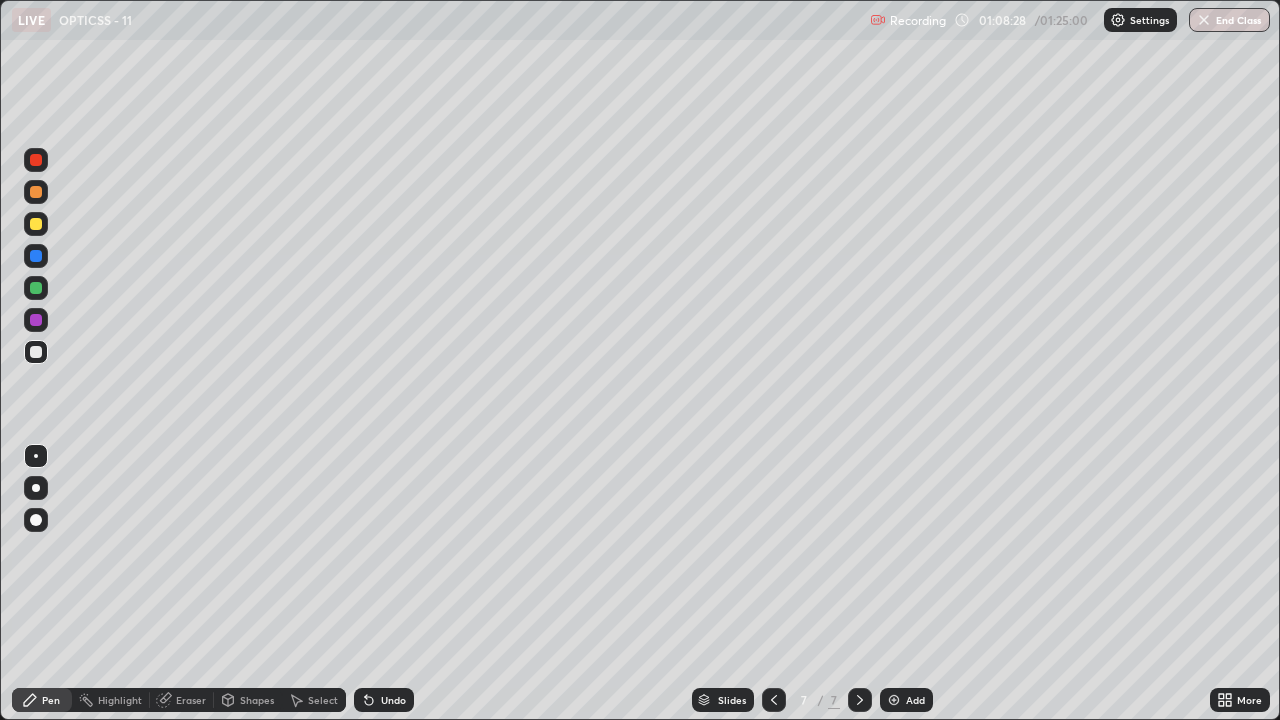 click on "Undo" at bounding box center [393, 700] 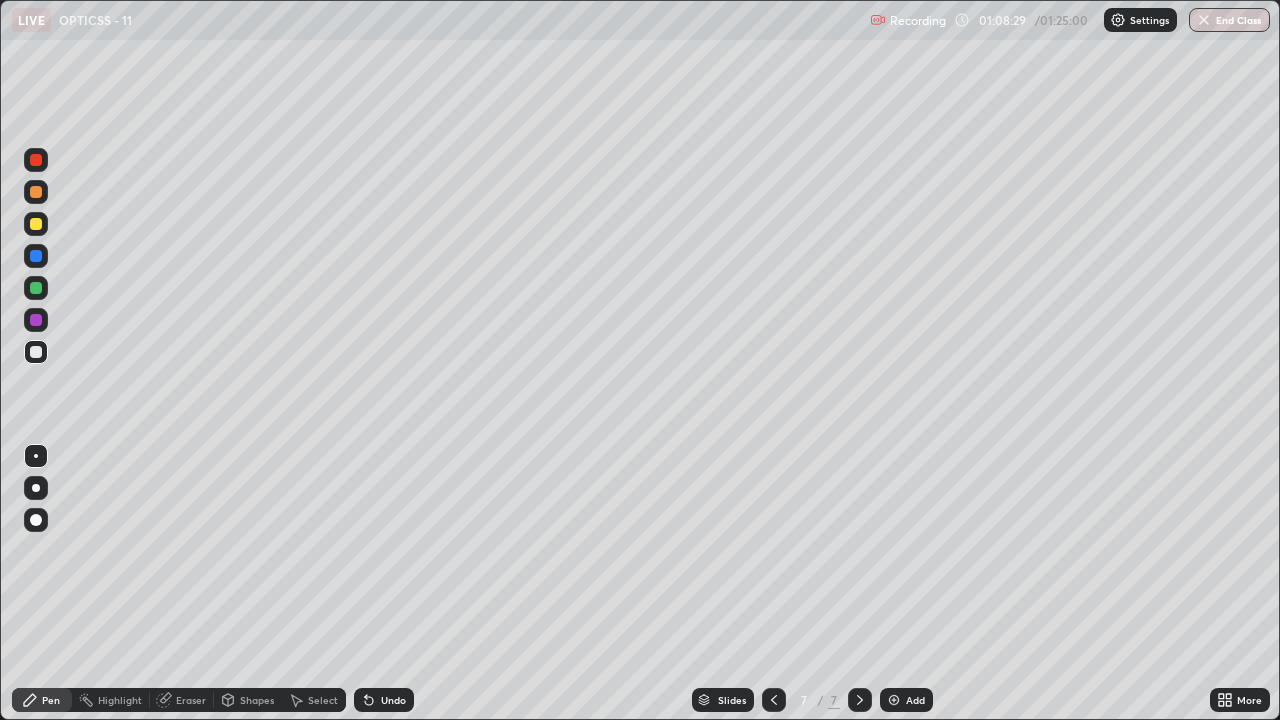 click on "Undo" at bounding box center (393, 700) 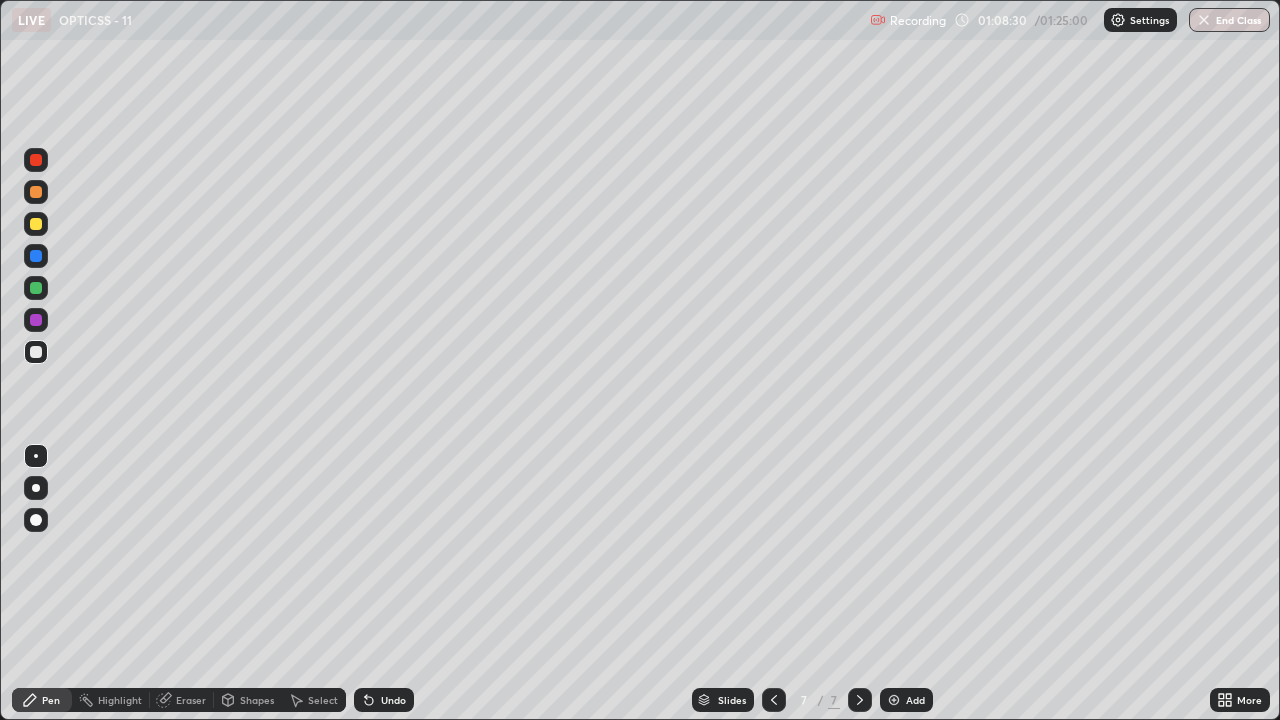 click at bounding box center [36, 224] 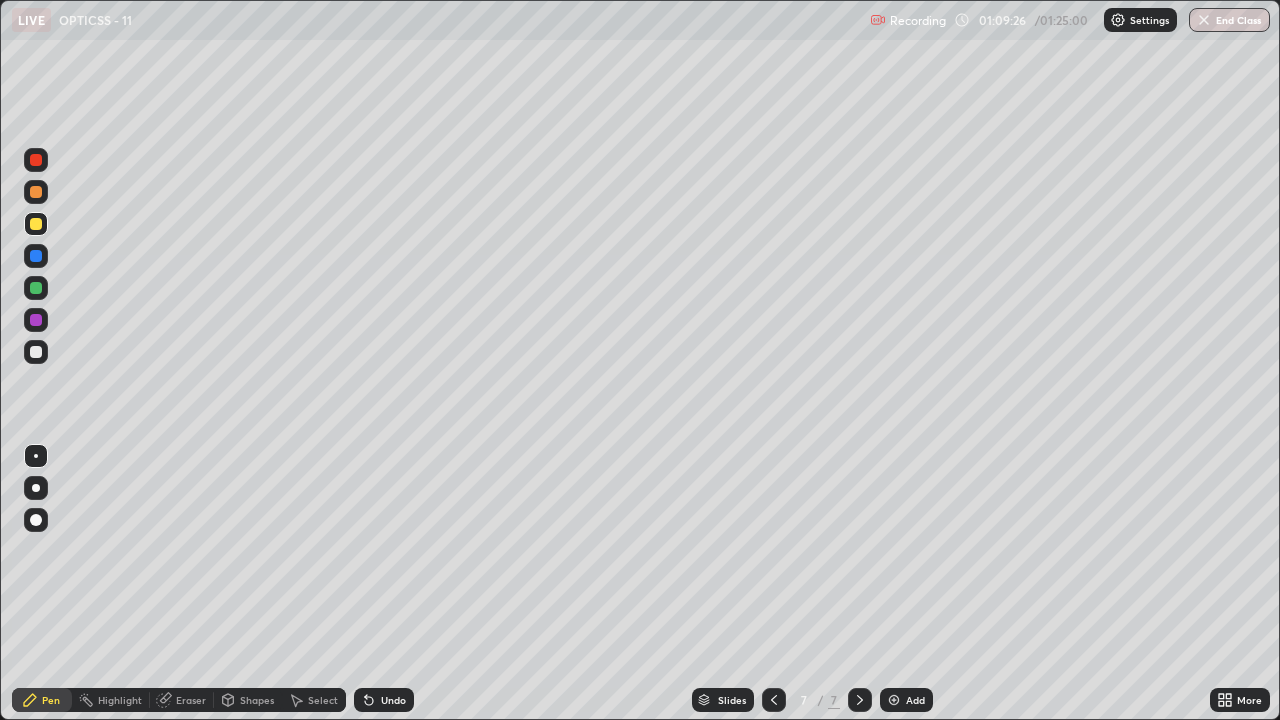 click at bounding box center [36, 352] 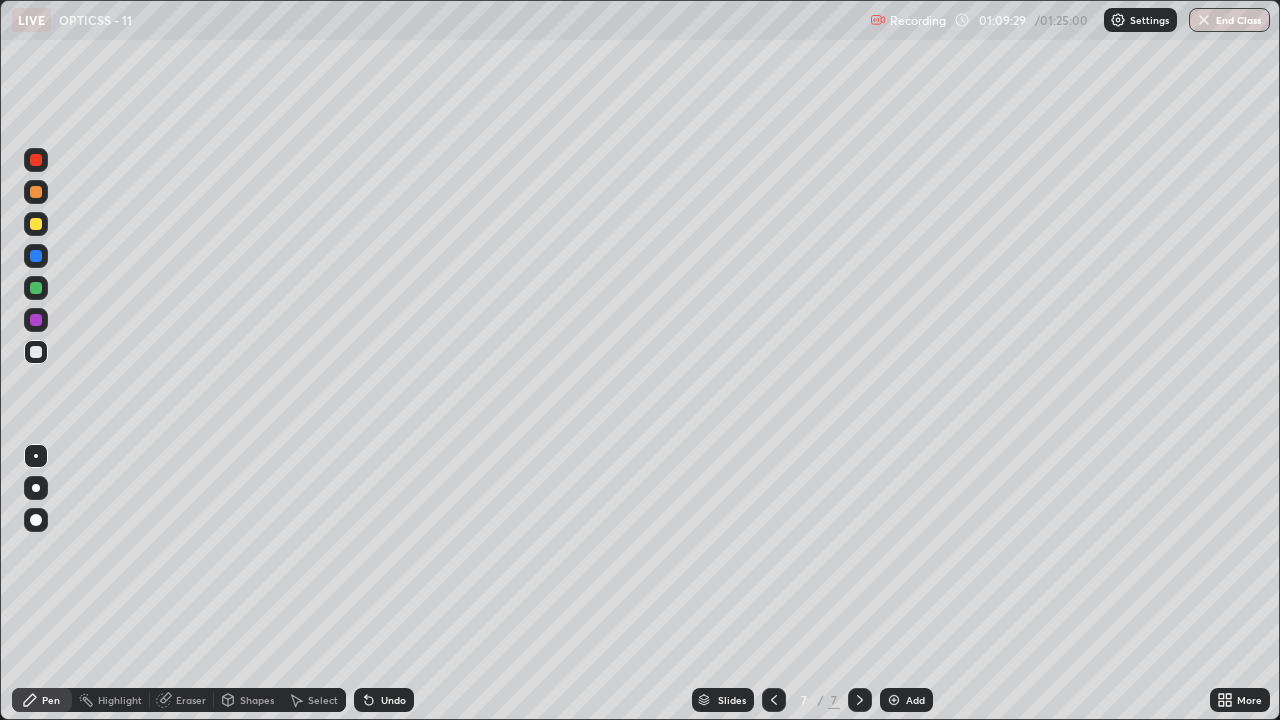 click at bounding box center [36, 256] 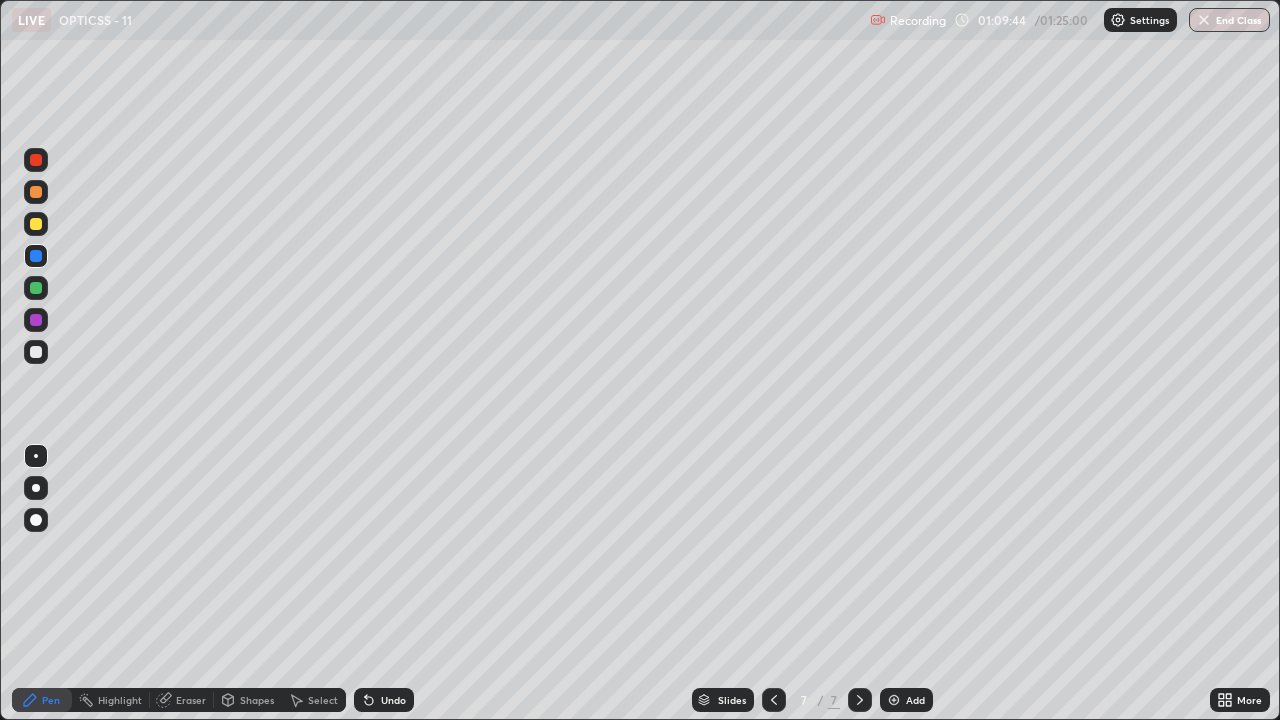 click at bounding box center (36, 352) 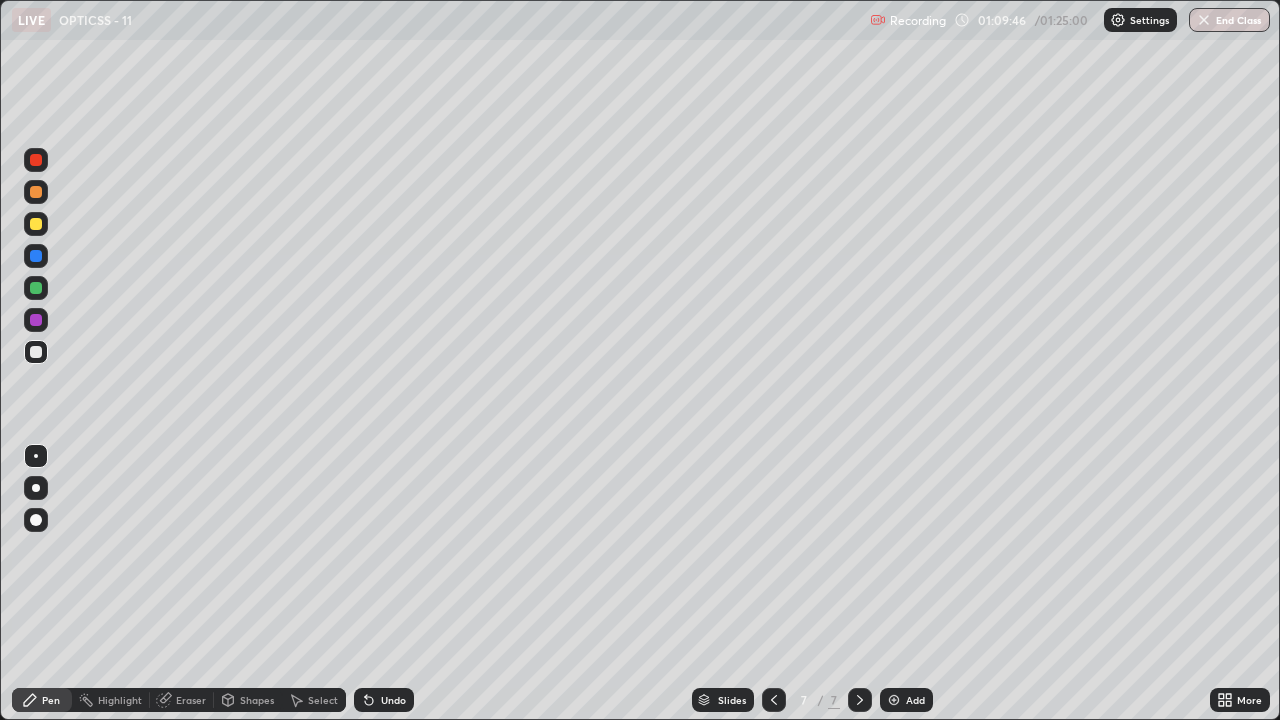 click at bounding box center [36, 224] 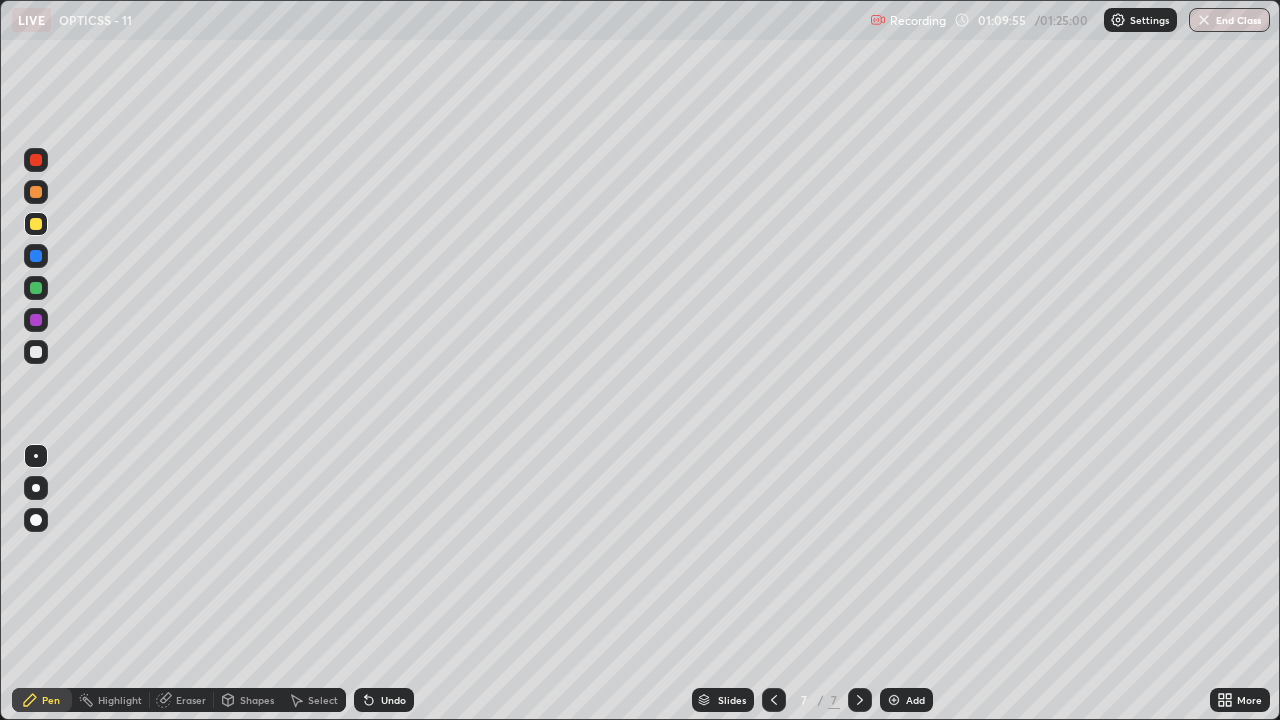 click on "Shapes" at bounding box center (257, 700) 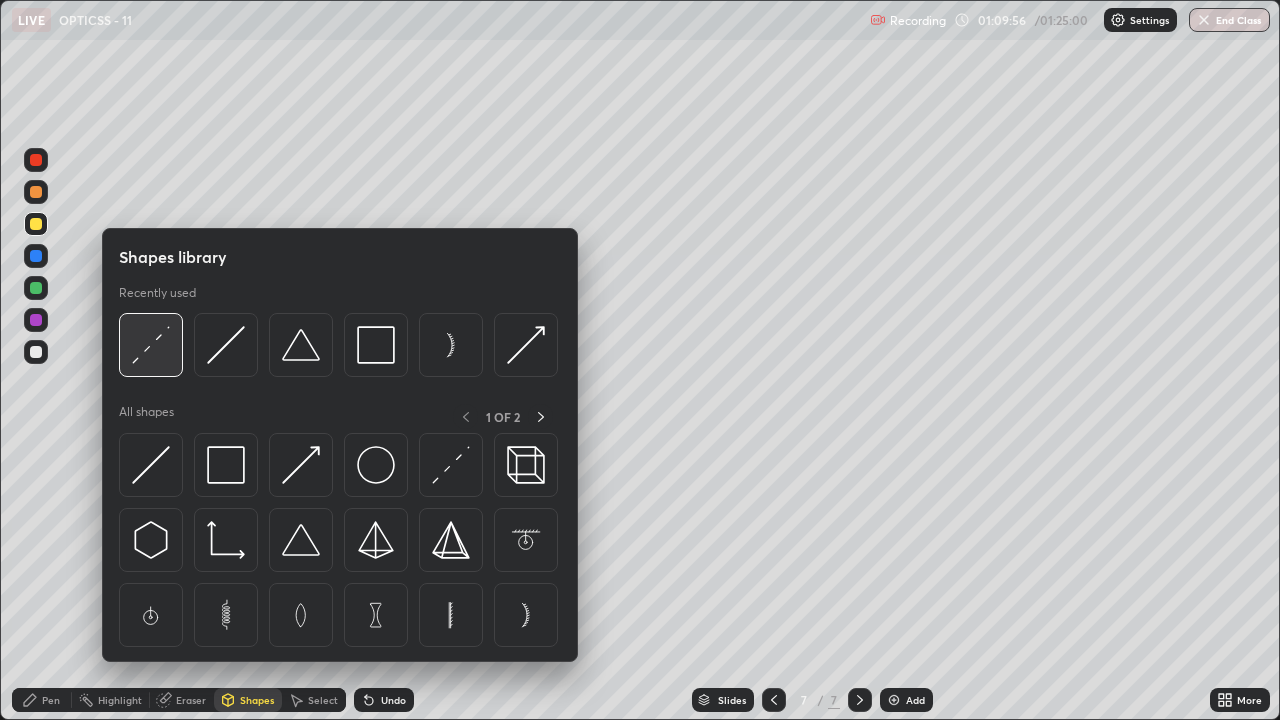 click at bounding box center [151, 345] 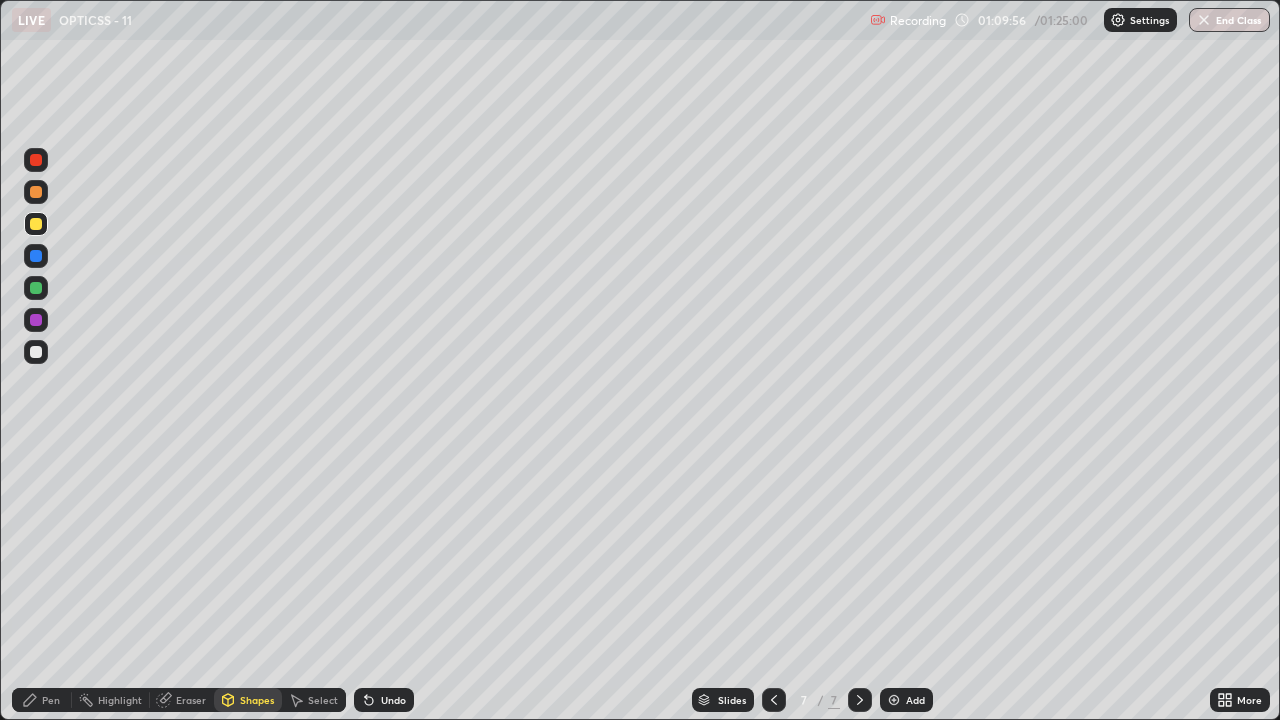 click at bounding box center [36, 320] 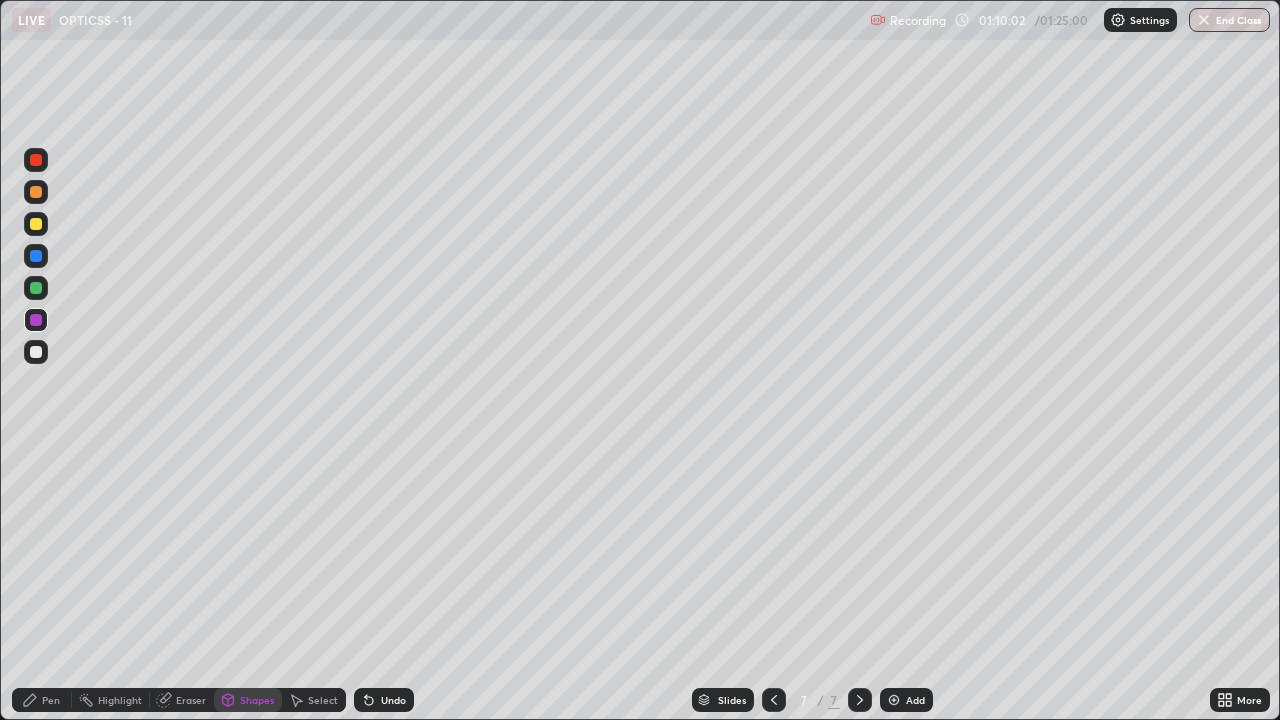 click on "Eraser" at bounding box center [191, 700] 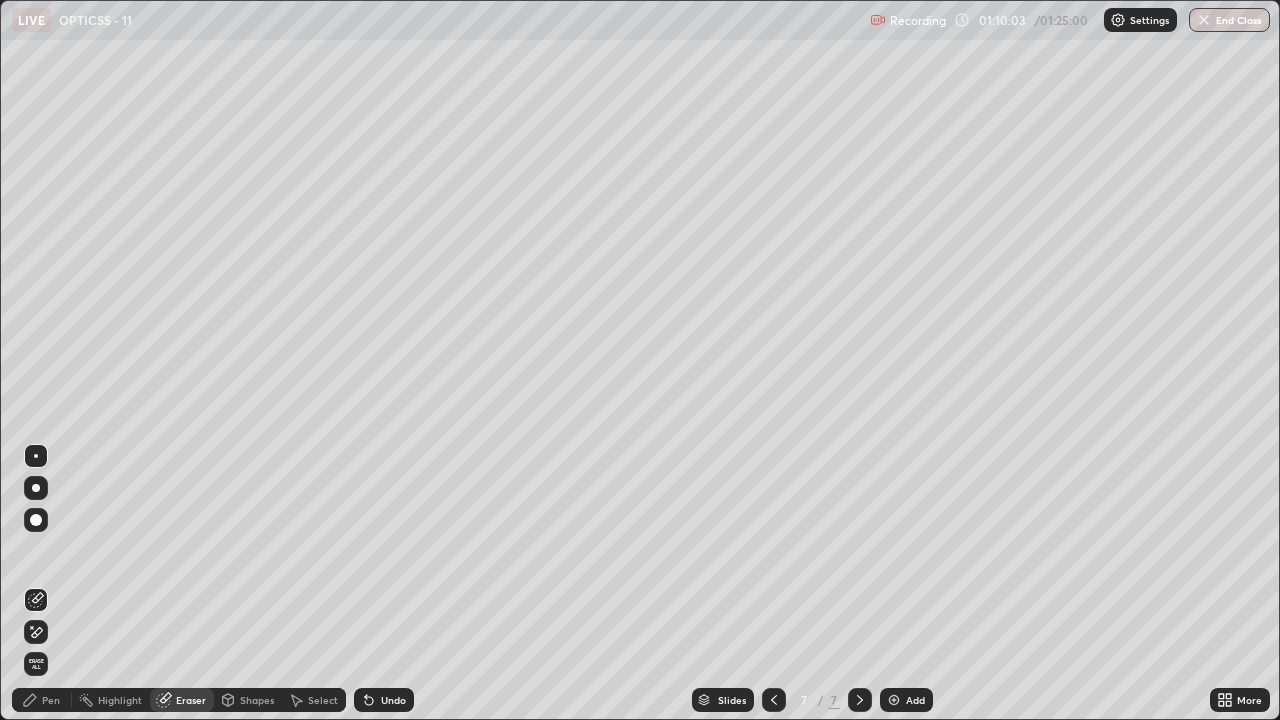 click at bounding box center (36, 520) 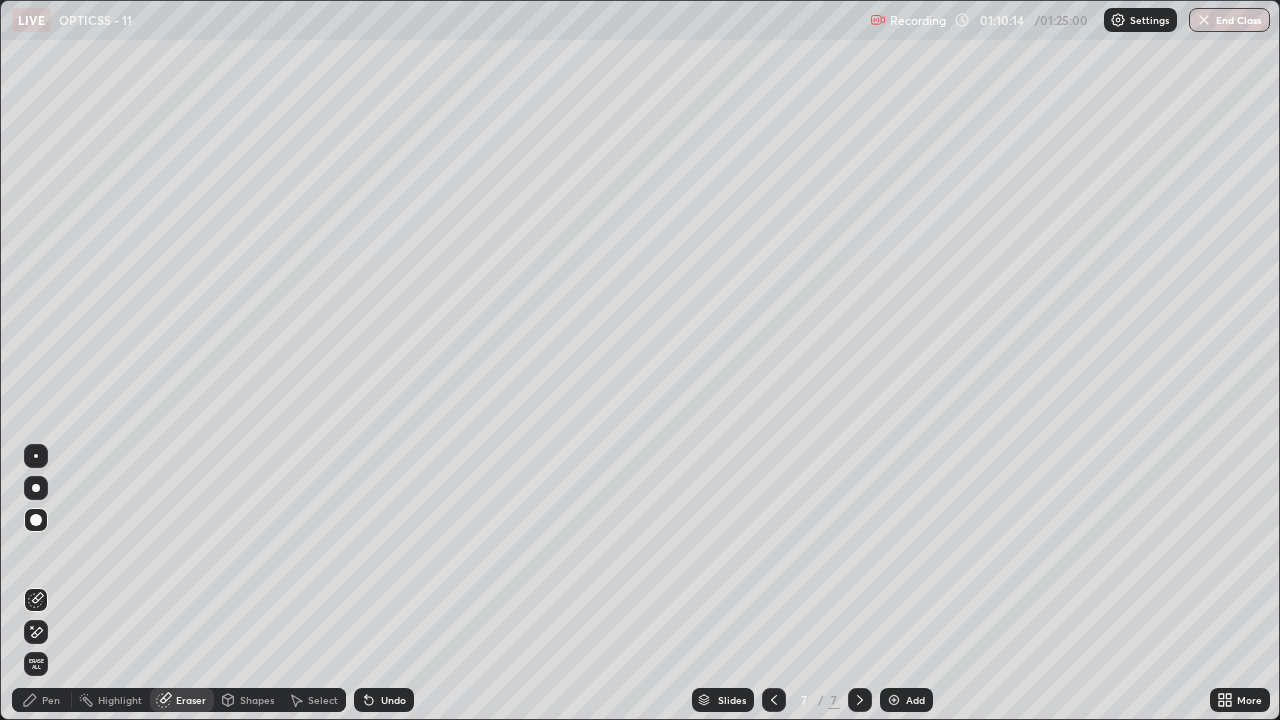 click at bounding box center [36, 456] 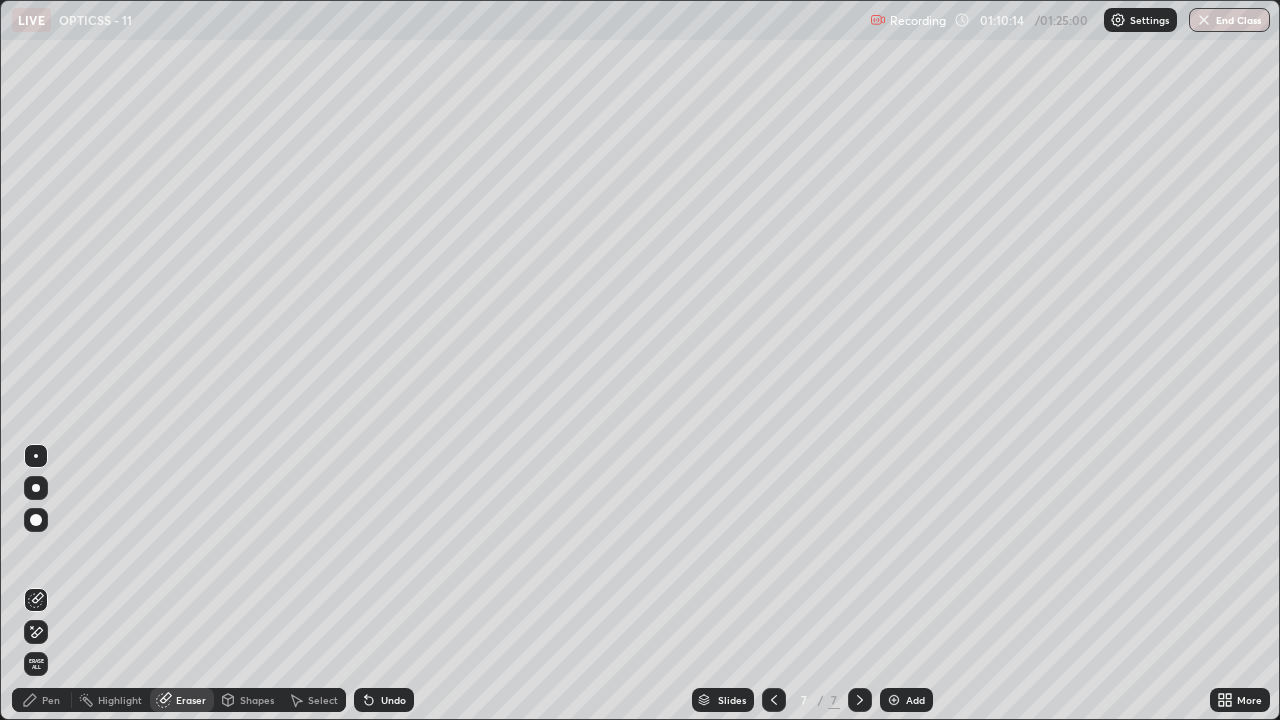 click 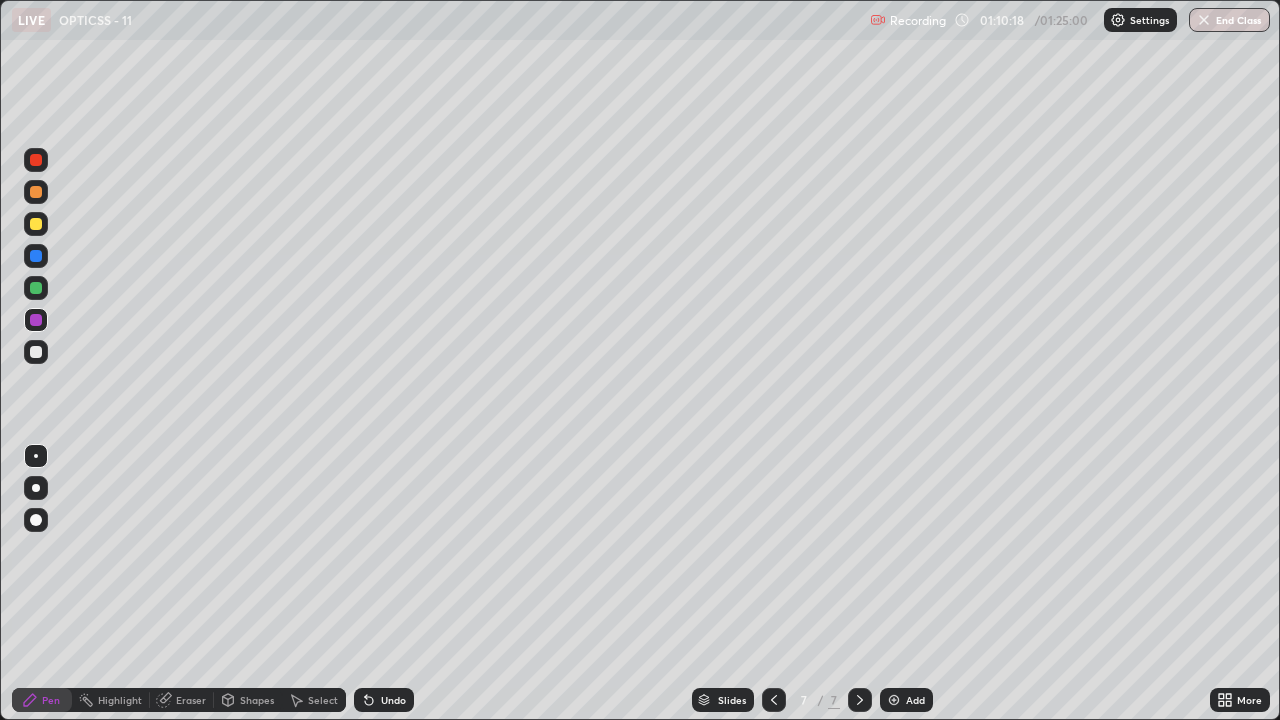 click at bounding box center (36, 352) 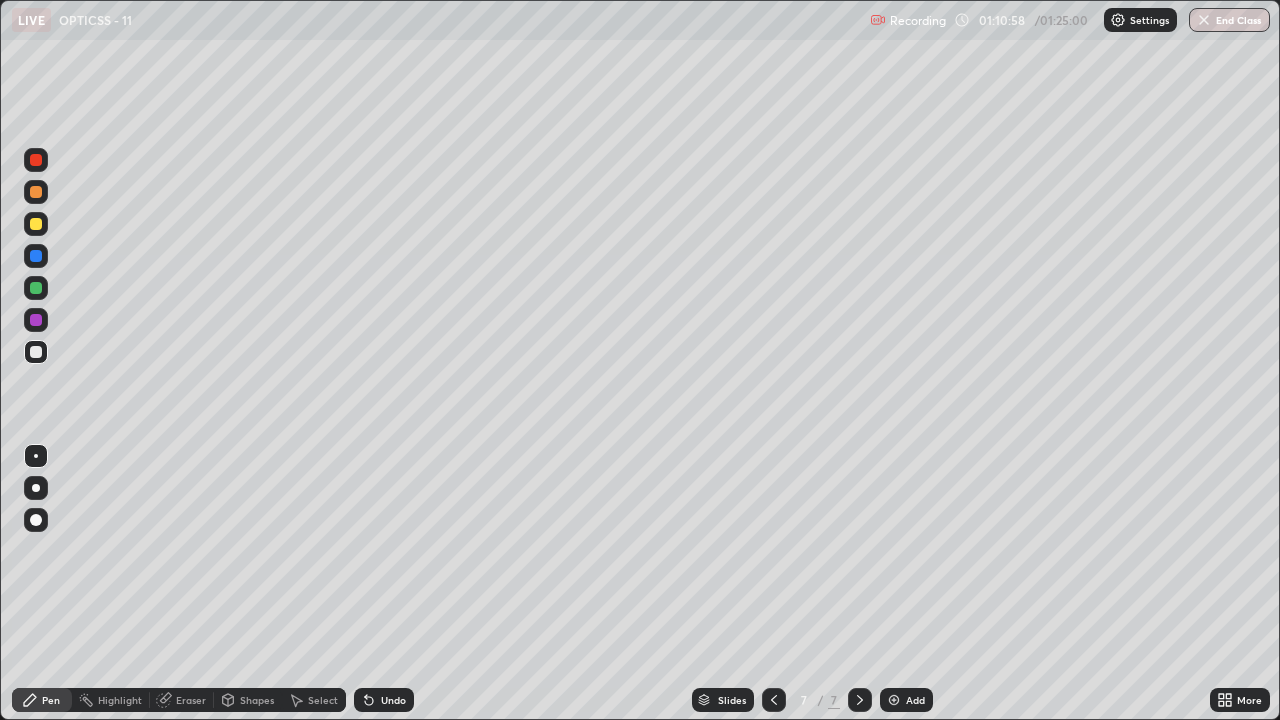 click at bounding box center (36, 256) 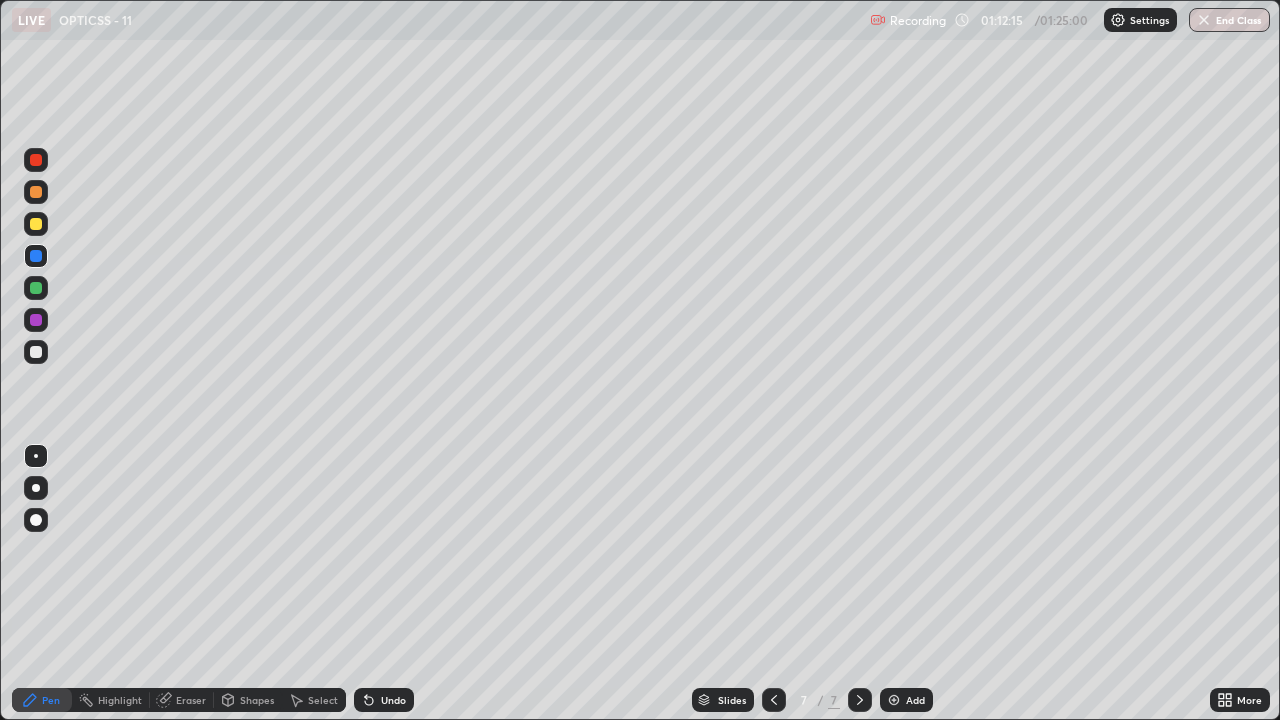 click on "Undo" at bounding box center [393, 700] 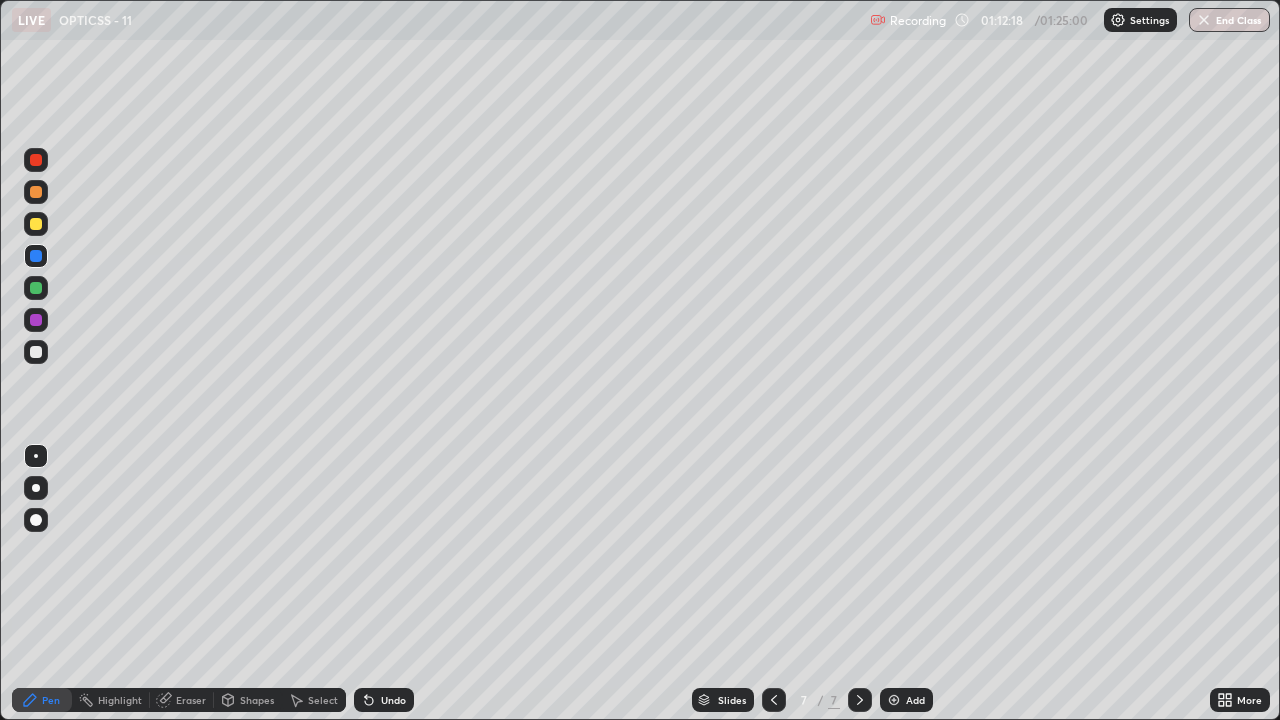 click on "Undo" at bounding box center (393, 700) 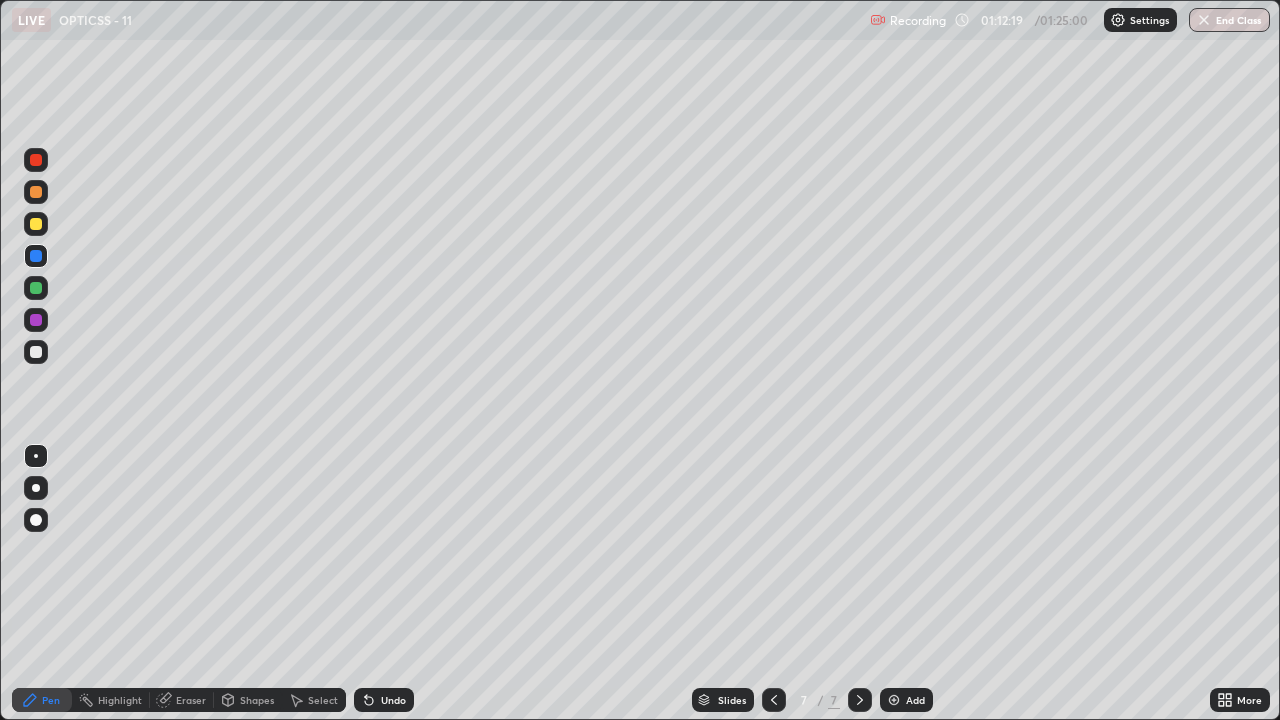 click on "Undo" at bounding box center (384, 700) 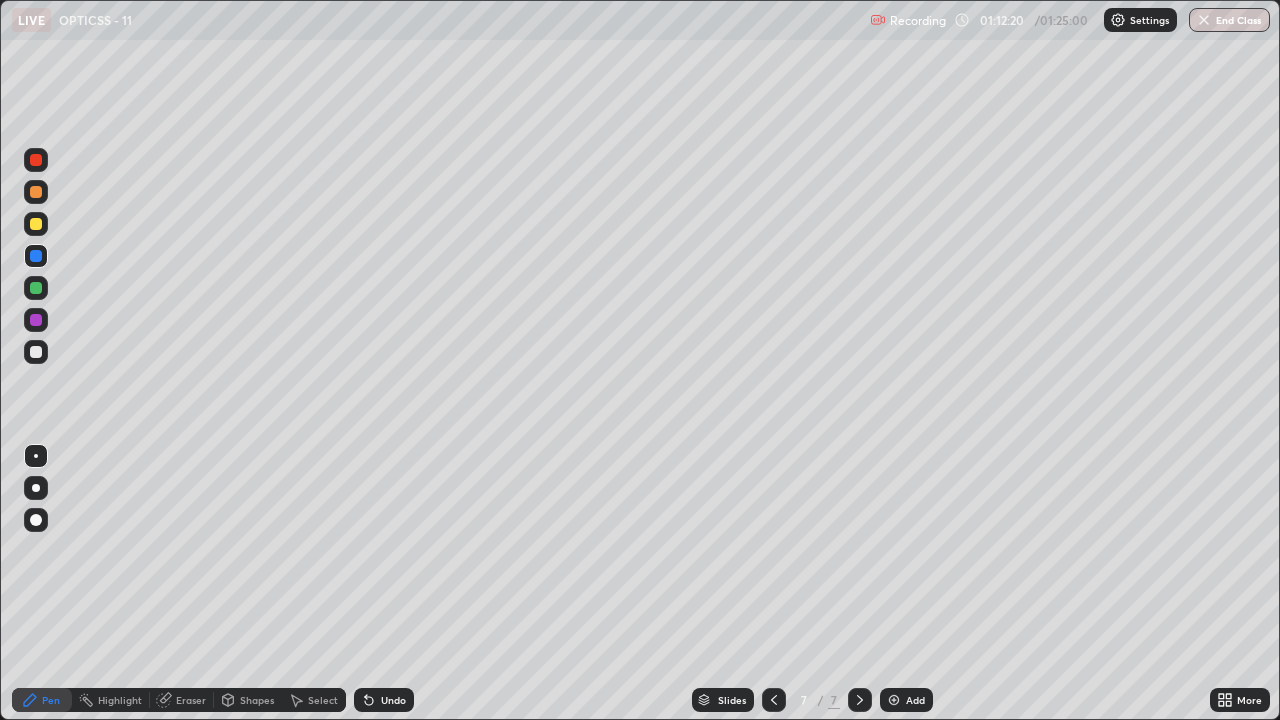 click on "Undo" at bounding box center [393, 700] 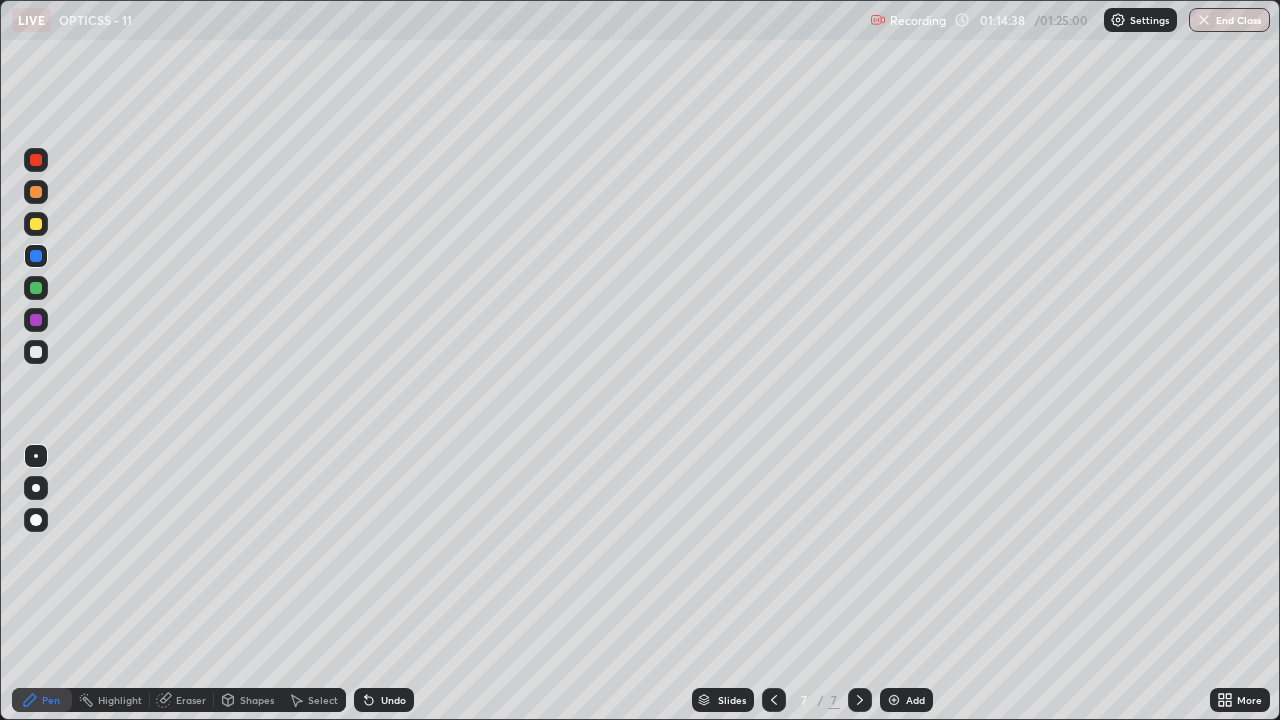 click on "Undo" at bounding box center (393, 700) 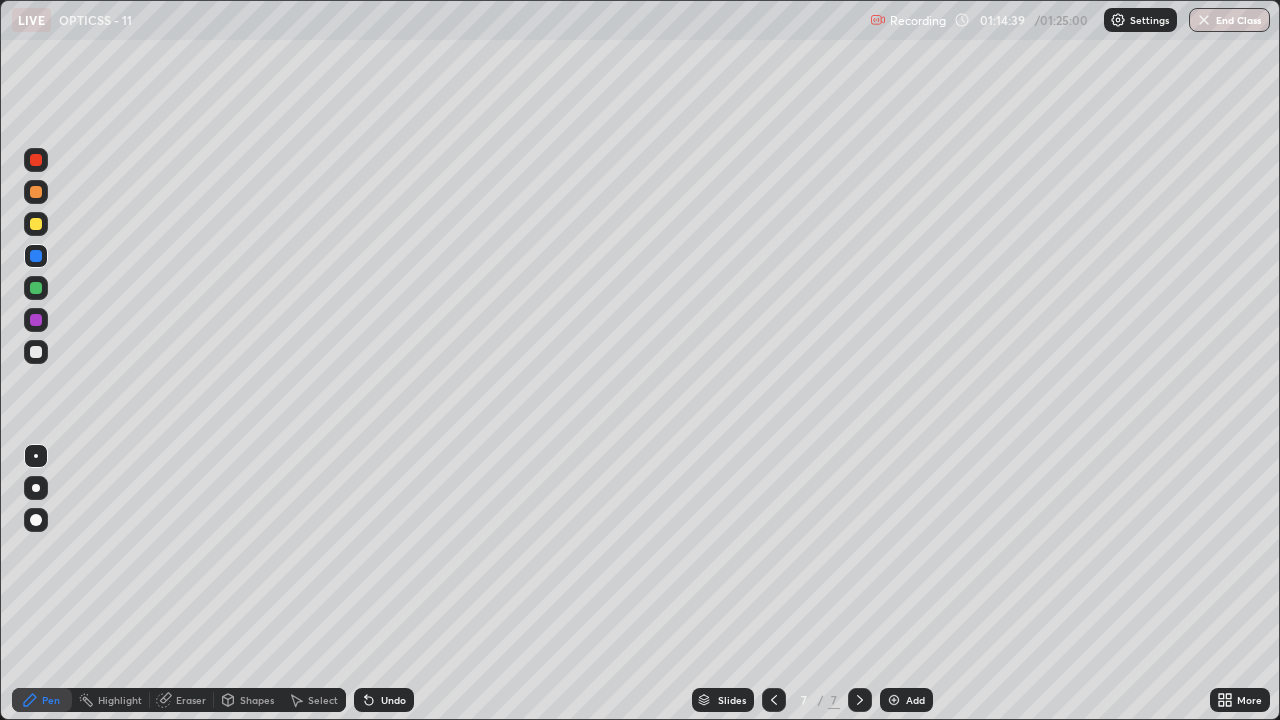 click on "Undo" at bounding box center (393, 700) 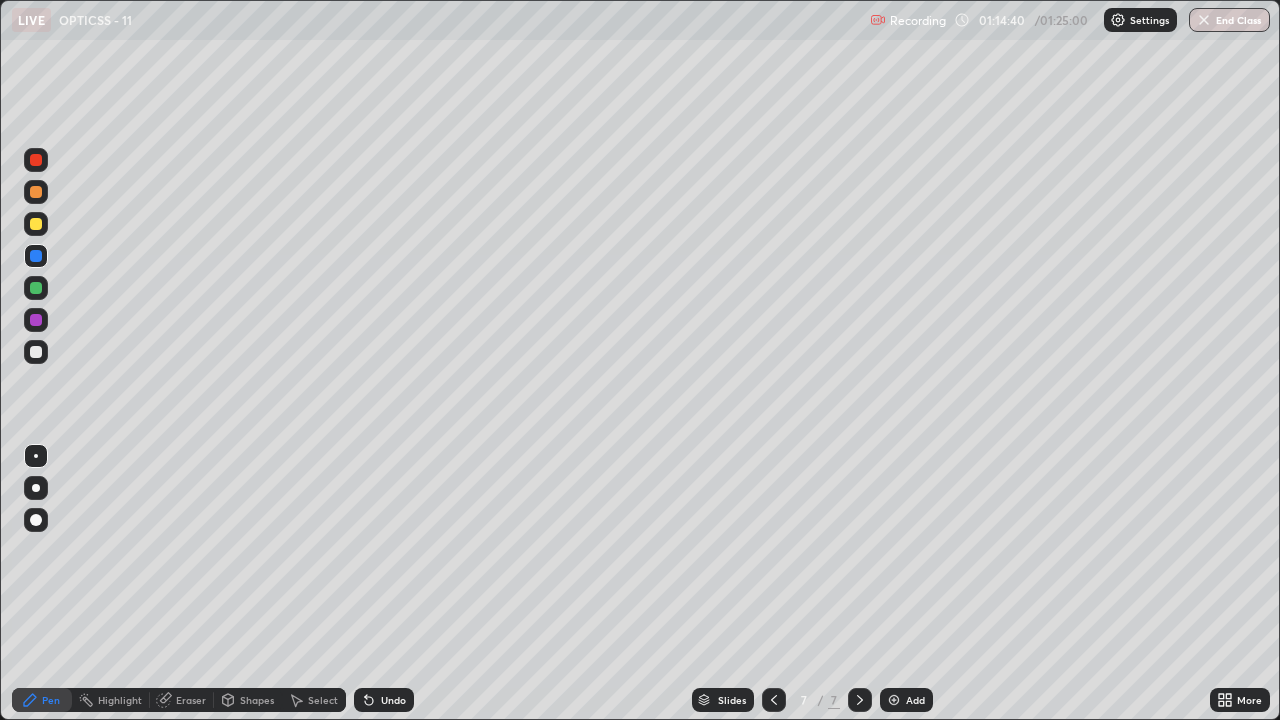 click on "Undo" at bounding box center [393, 700] 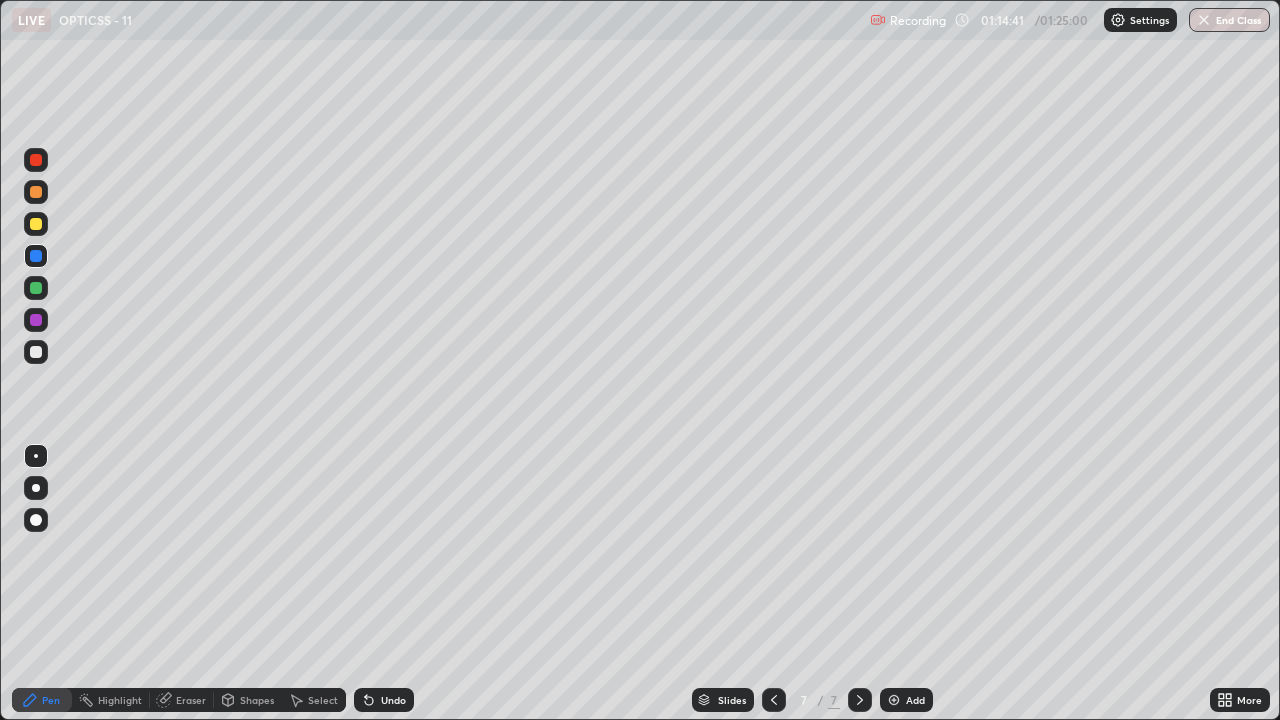 click on "Undo" at bounding box center (384, 700) 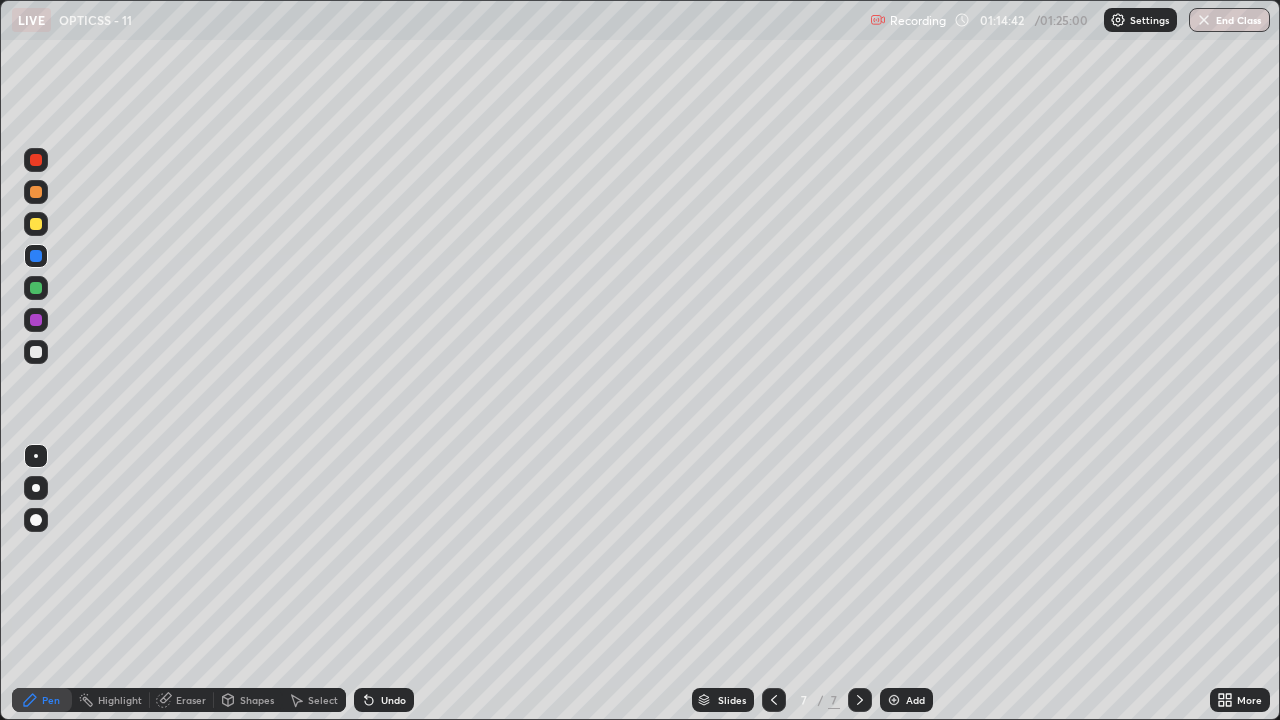 click on "Undo" at bounding box center [384, 700] 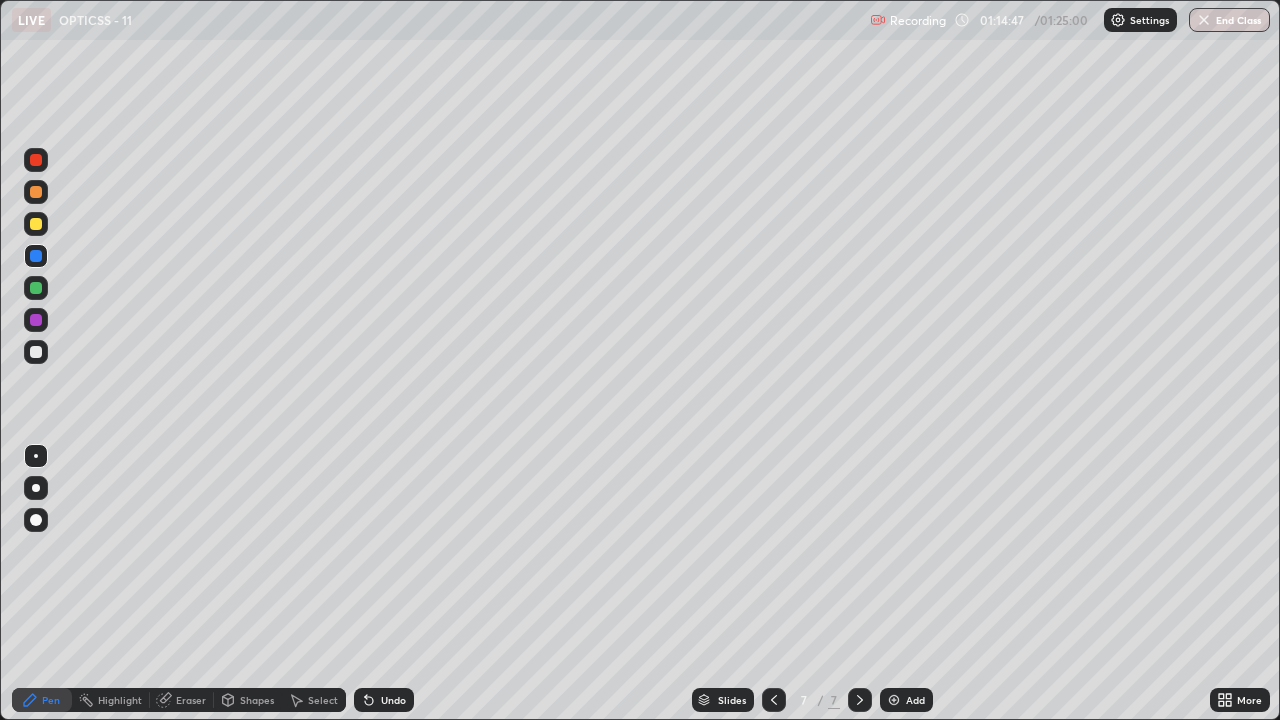 click at bounding box center [36, 352] 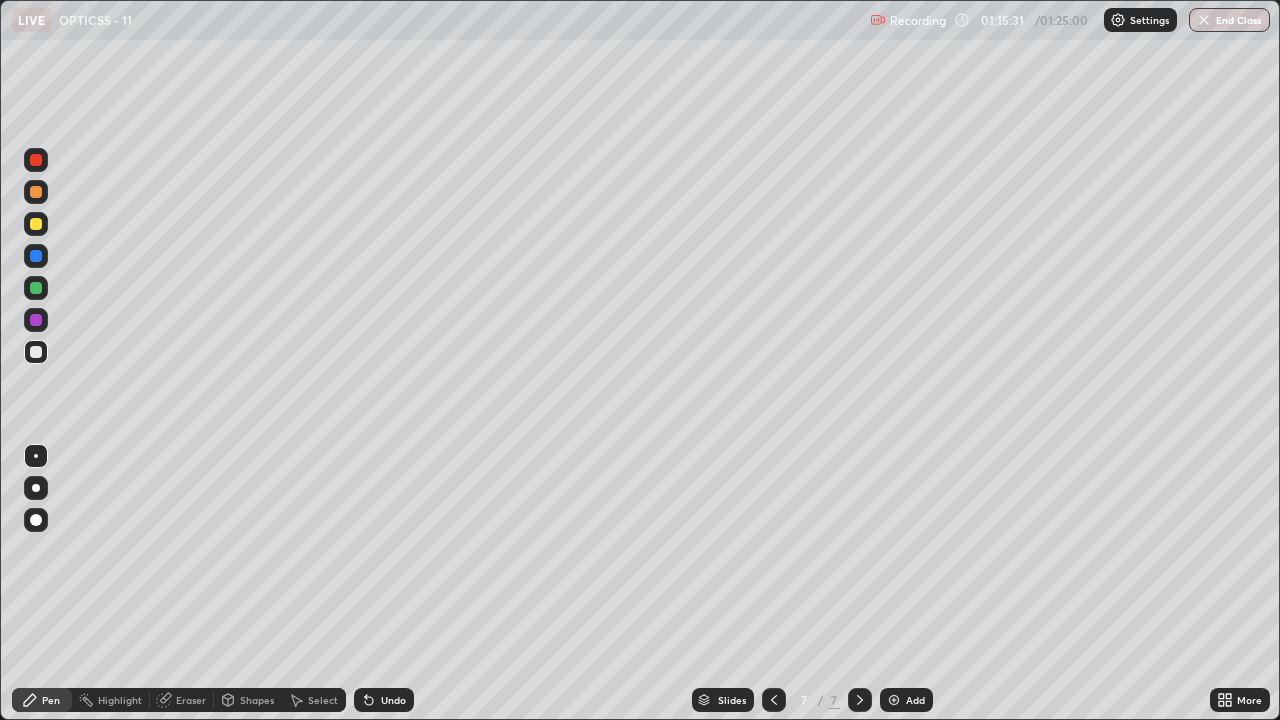 click on "Undo" at bounding box center [384, 700] 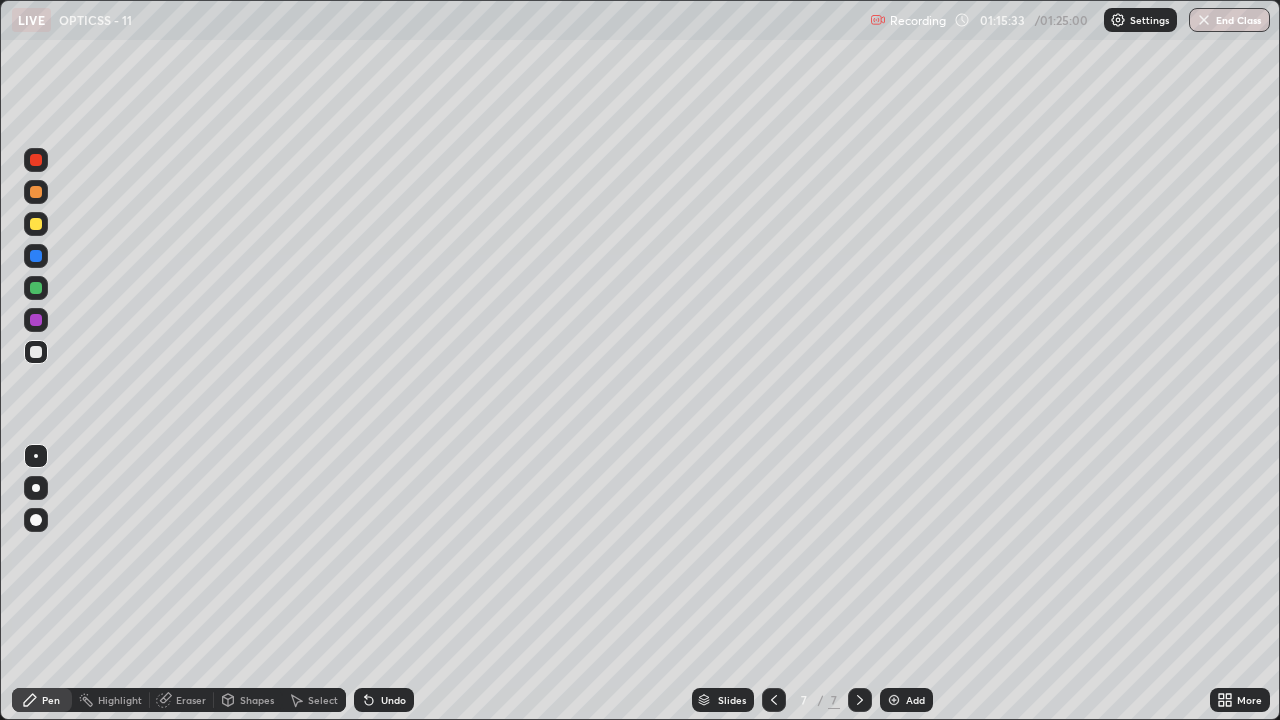 click at bounding box center (36, 352) 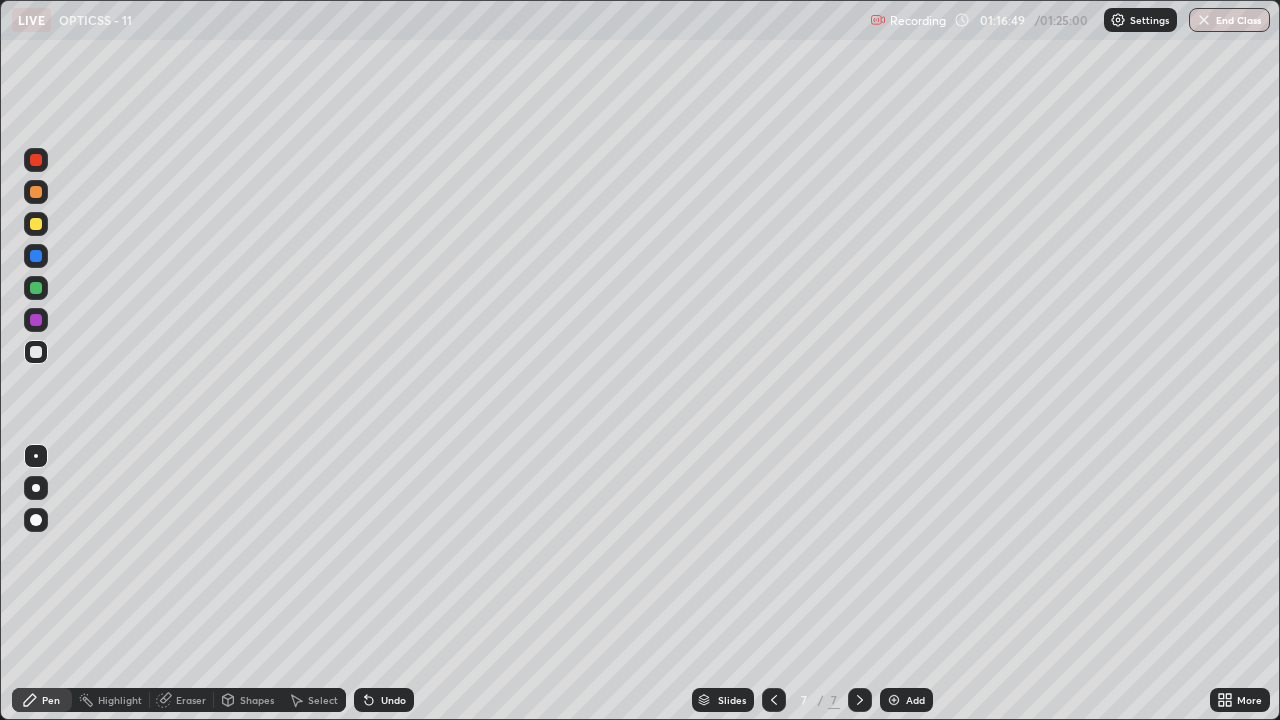 click on "Undo" at bounding box center [393, 700] 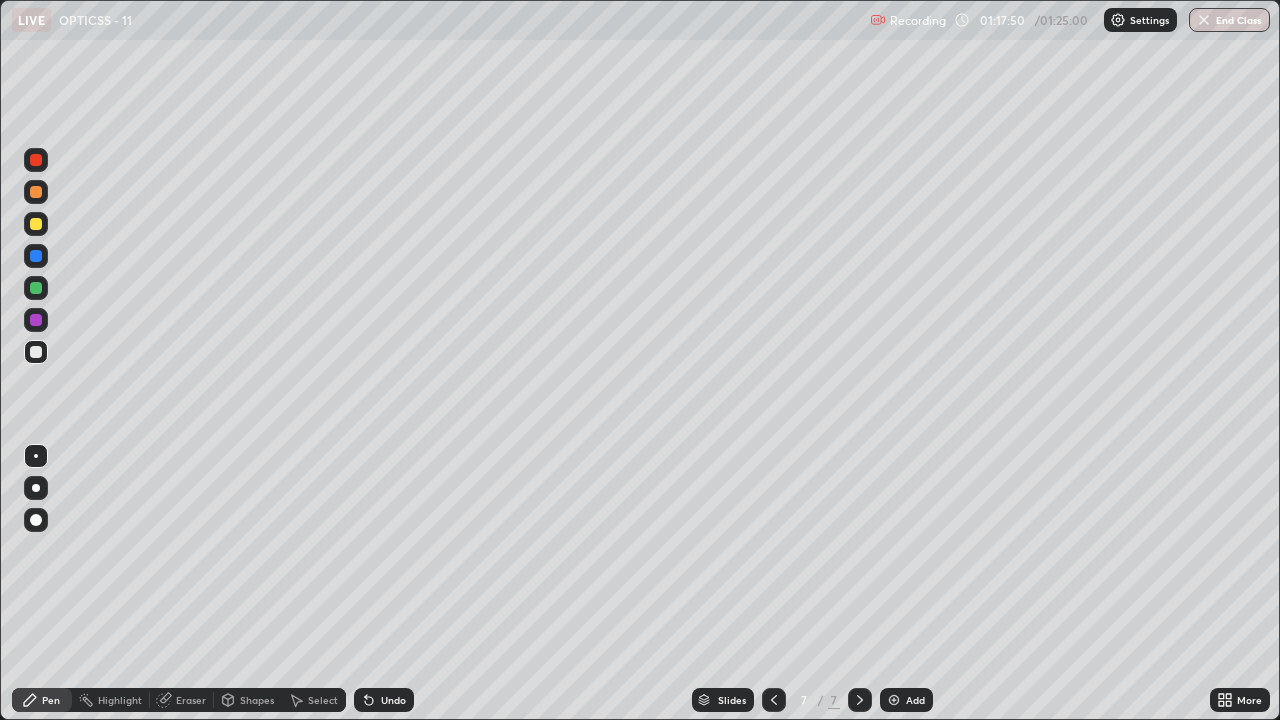 click on "Undo" at bounding box center (384, 700) 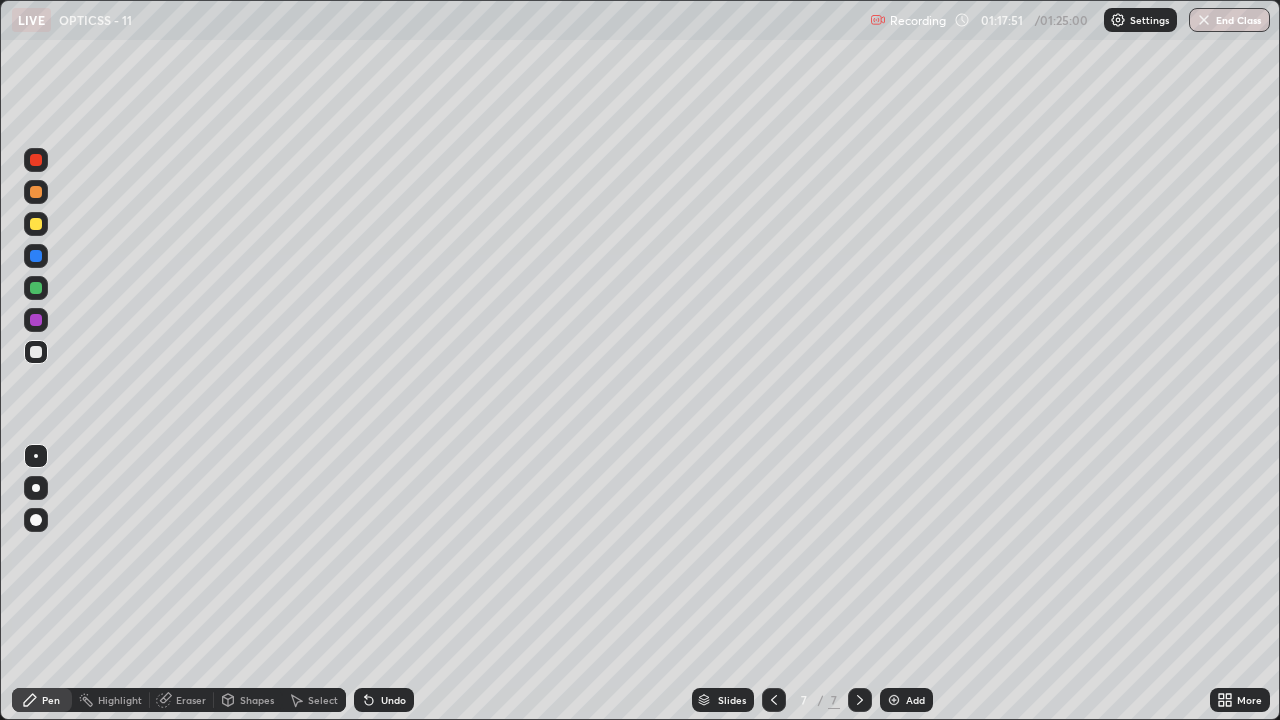 click on "Undo" at bounding box center [384, 700] 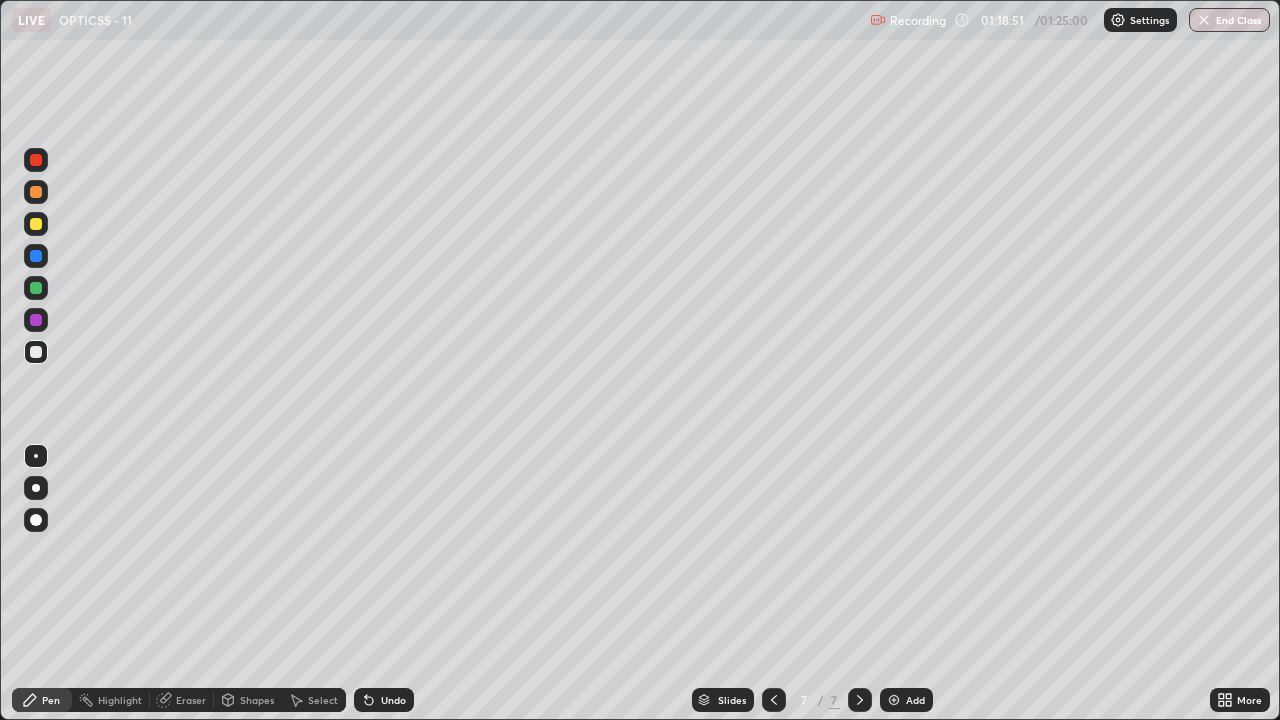 click at bounding box center [36, 288] 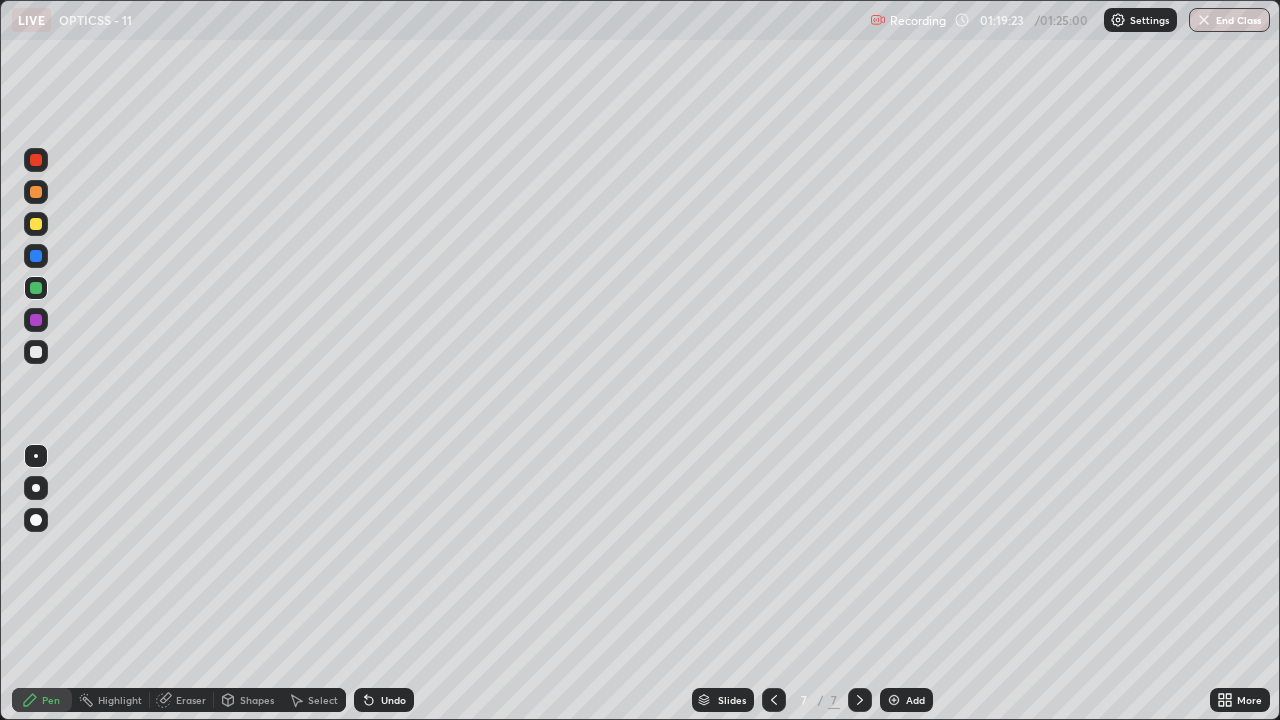 click on "Undo" at bounding box center (393, 700) 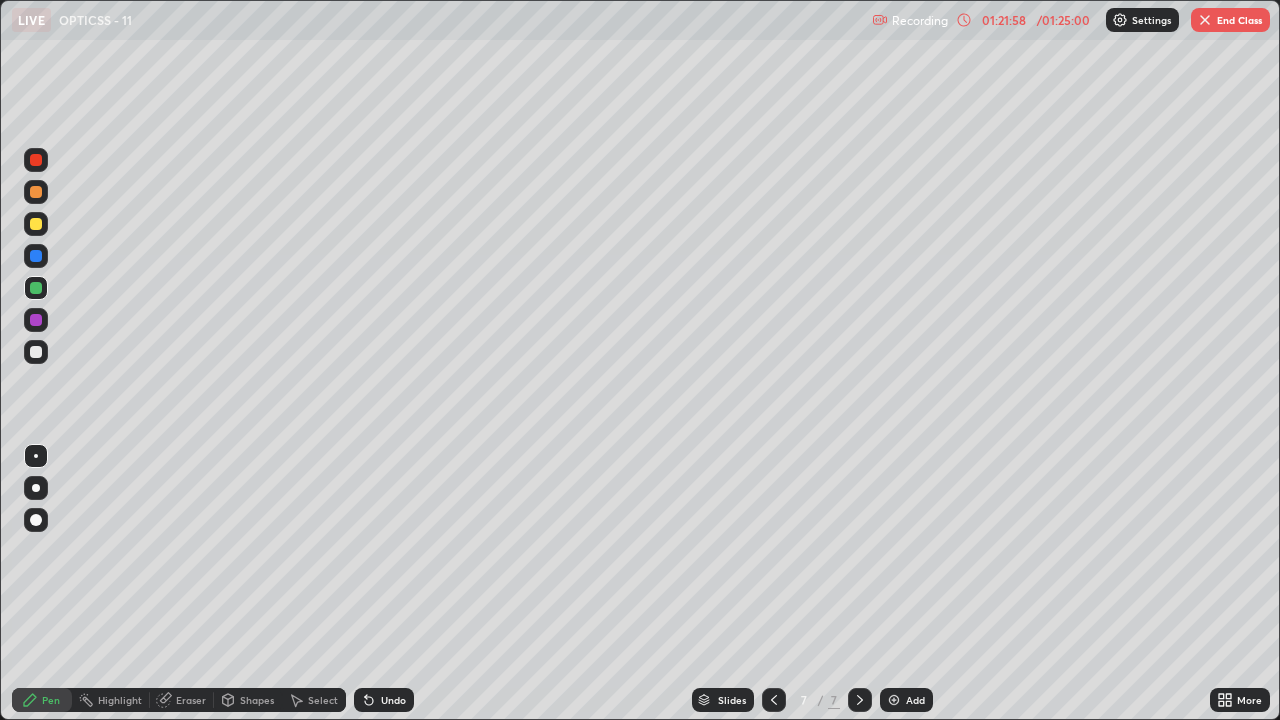 click at bounding box center (36, 352) 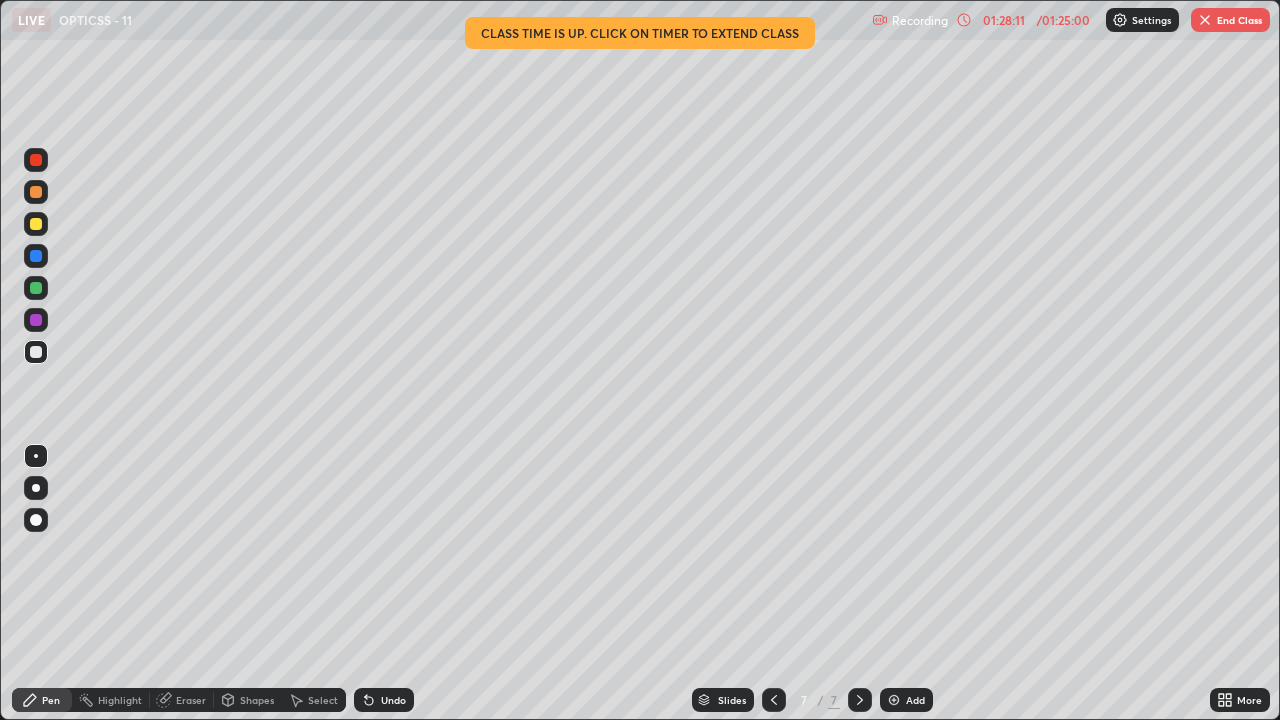 click at bounding box center (1205, 20) 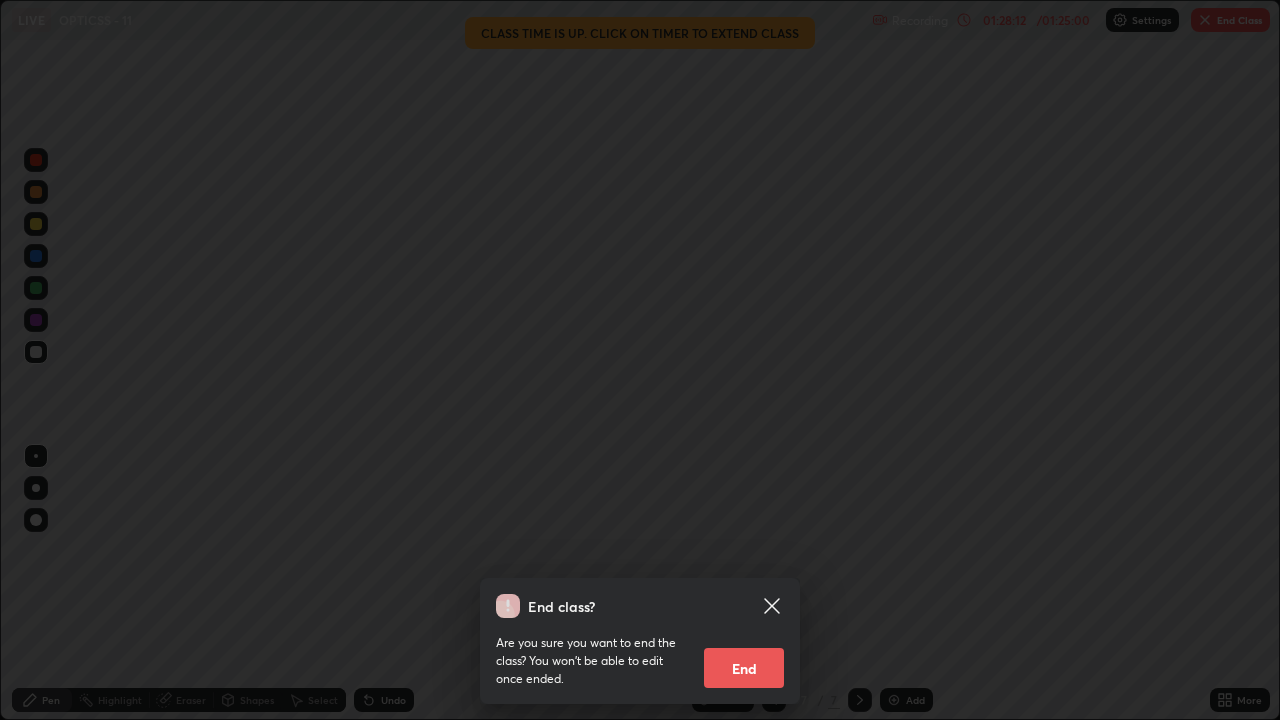 click on "End" at bounding box center (744, 668) 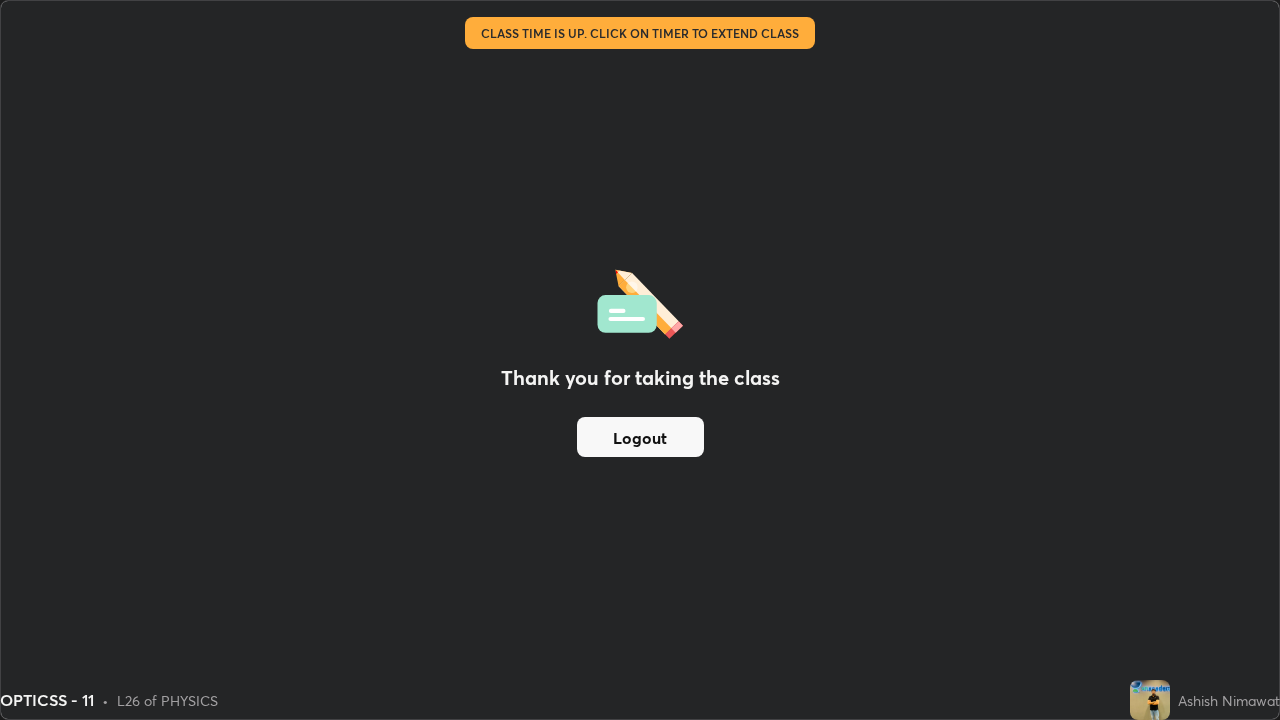 click on "Logout" at bounding box center [640, 437] 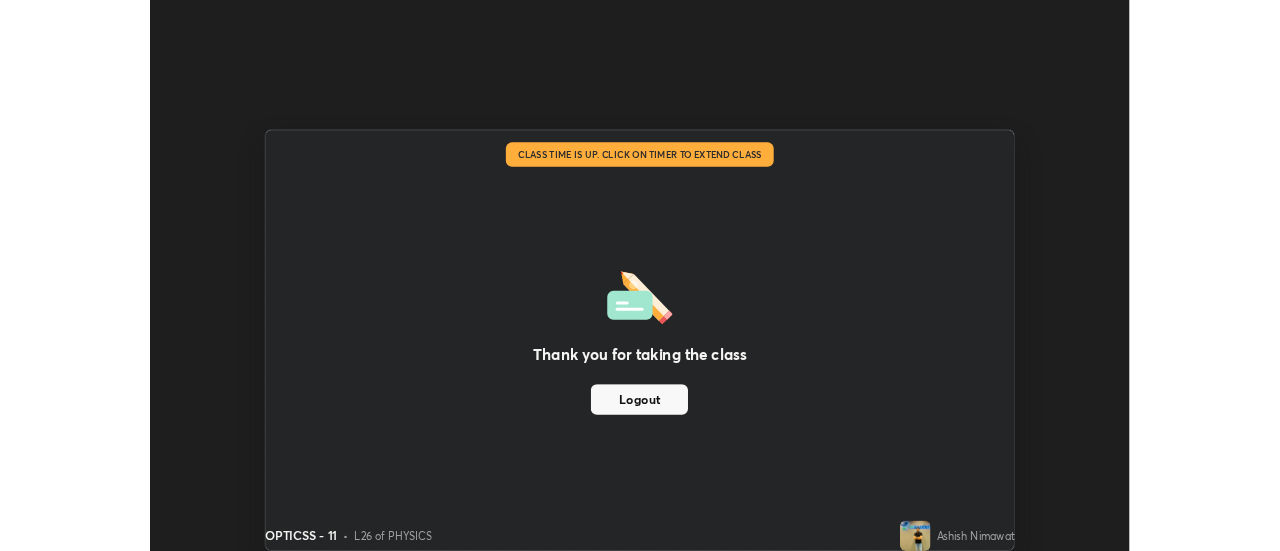 scroll, scrollTop: 551, scrollLeft: 1280, axis: both 